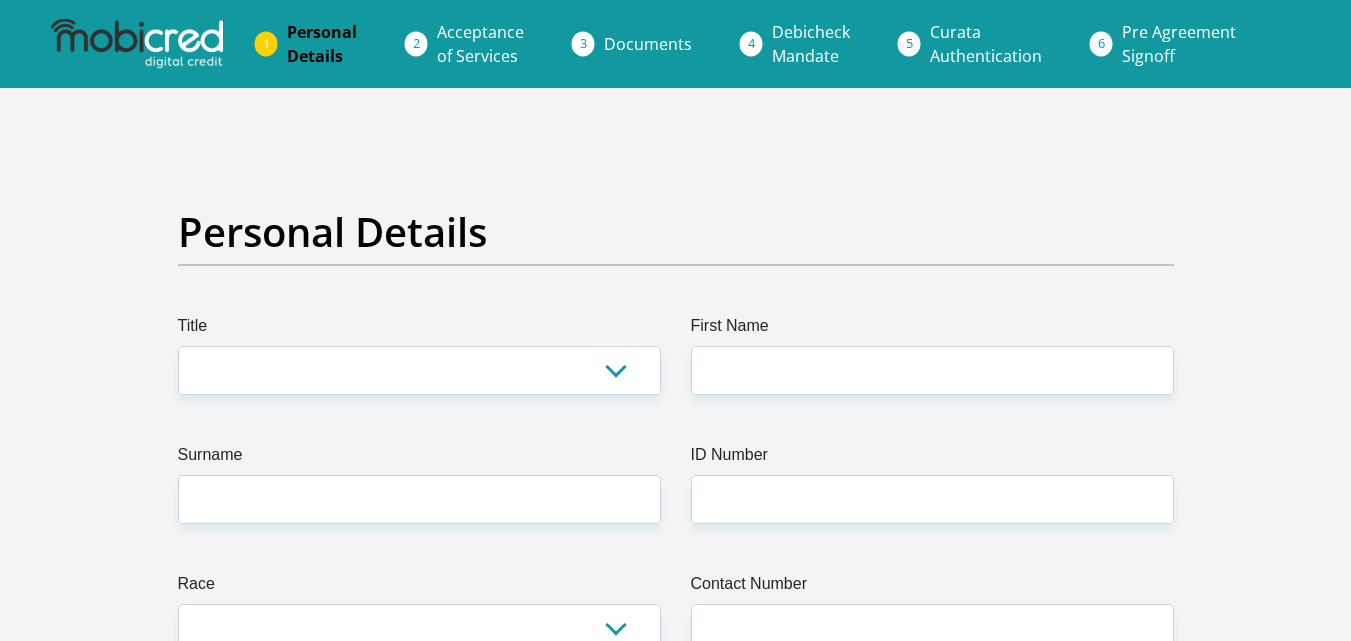 scroll, scrollTop: 0, scrollLeft: 0, axis: both 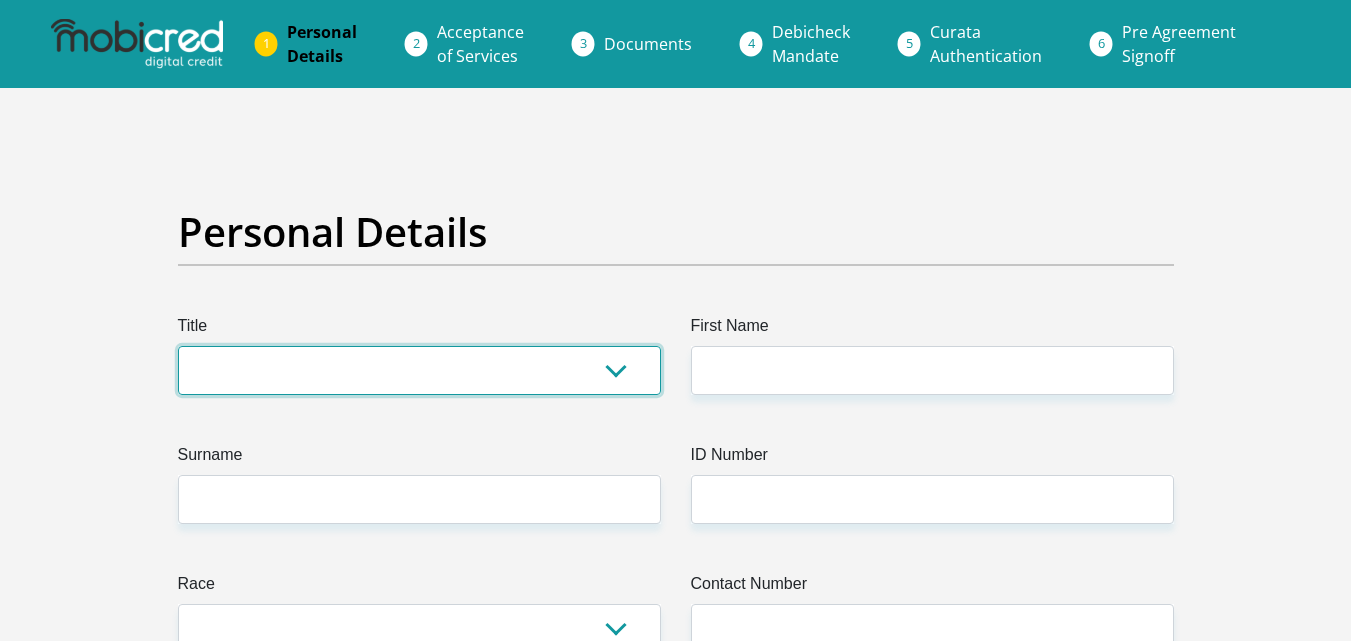 drag, startPoint x: 0, startPoint y: 0, endPoint x: 274, endPoint y: 384, distance: 471.73297 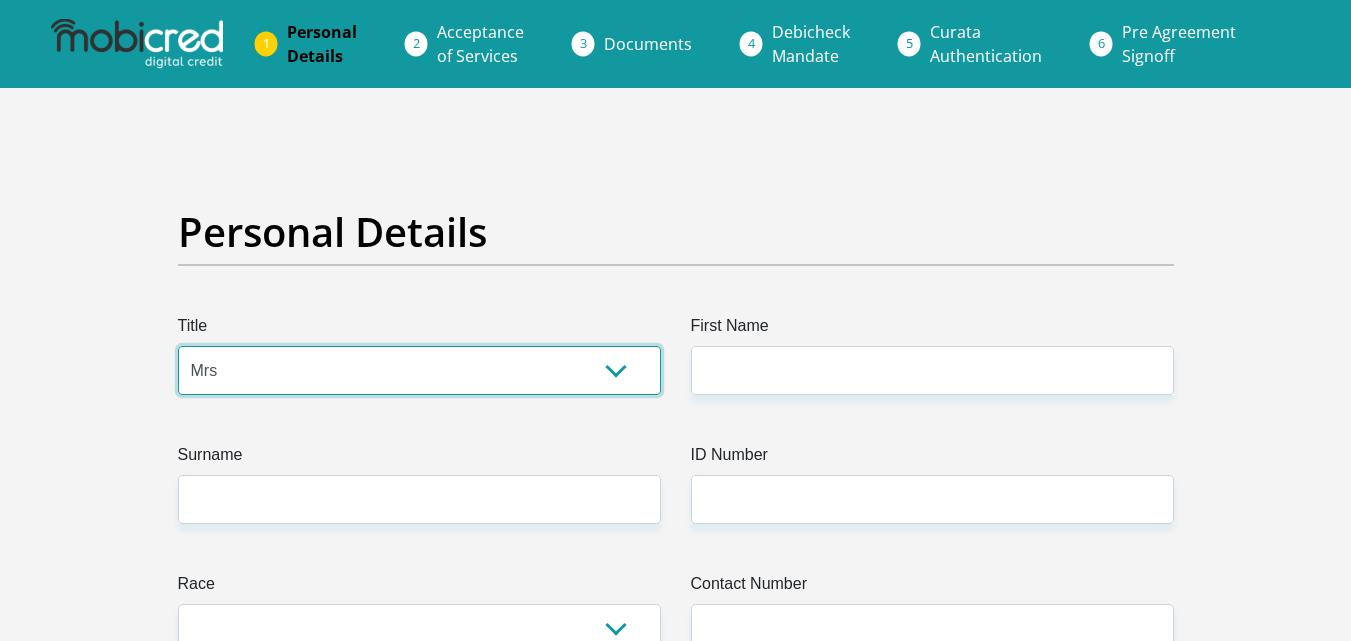 click on "Mr
Ms
Mrs
Dr
[PERSON_NAME]" at bounding box center (419, 370) 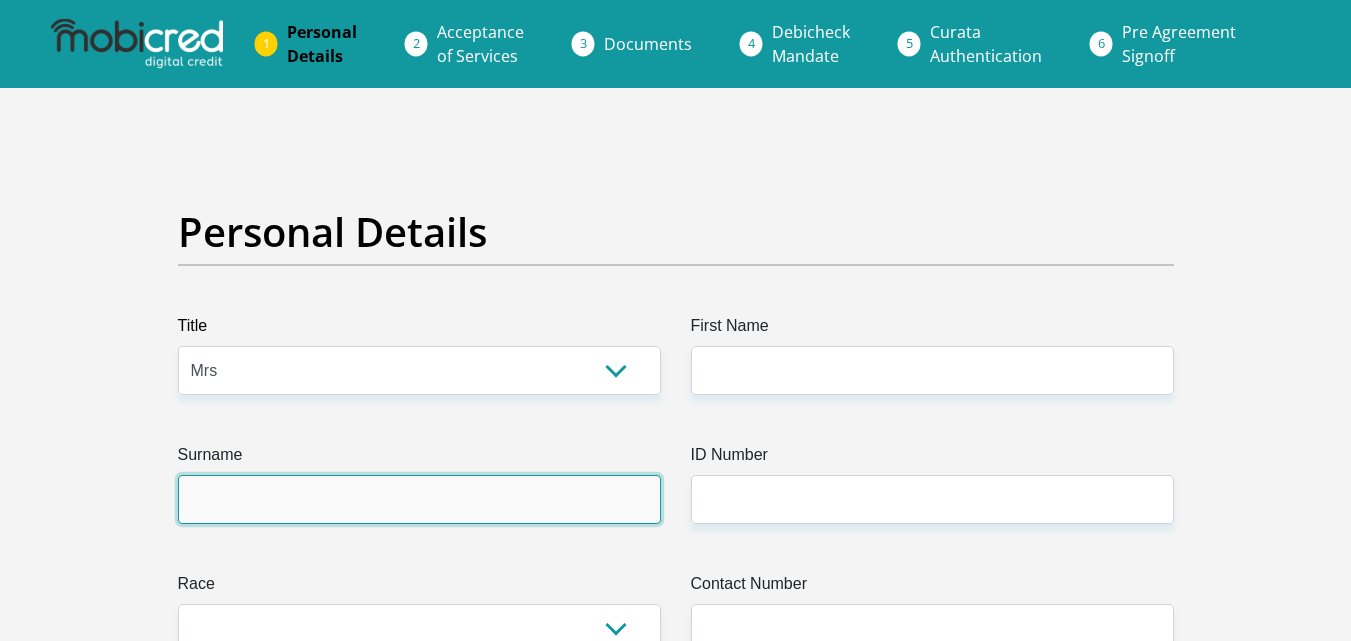 click on "Surname" at bounding box center (419, 499) 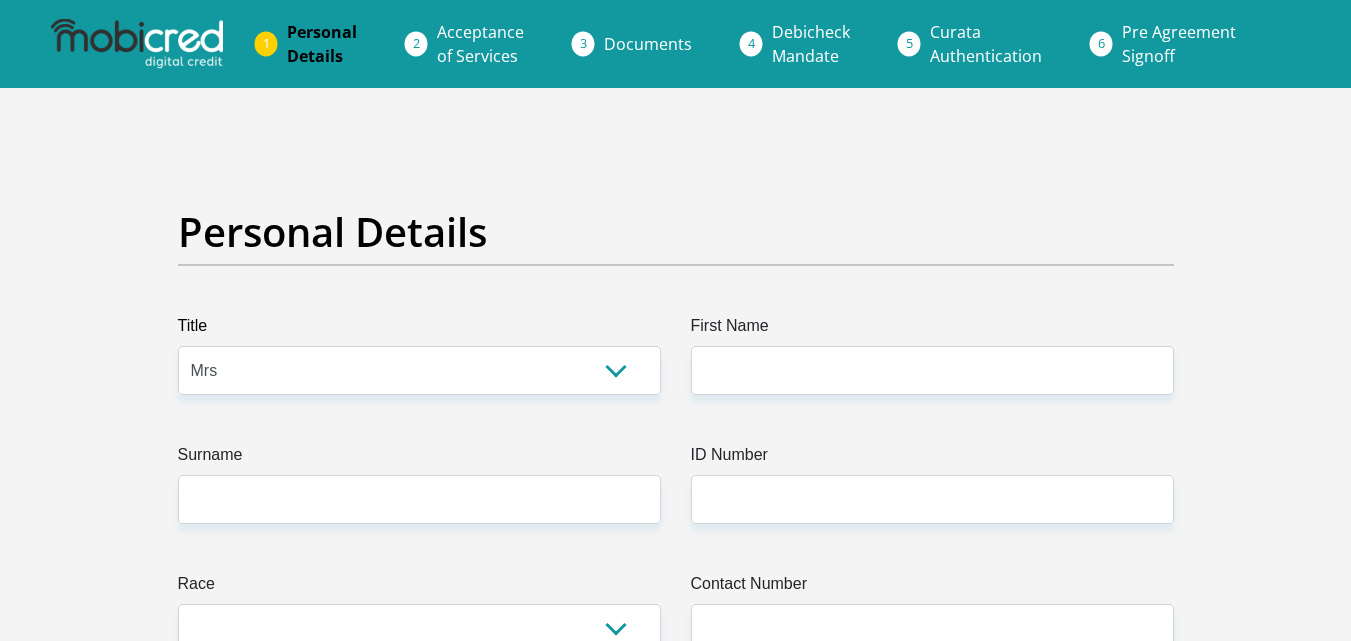 click on "First Name" at bounding box center (932, 330) 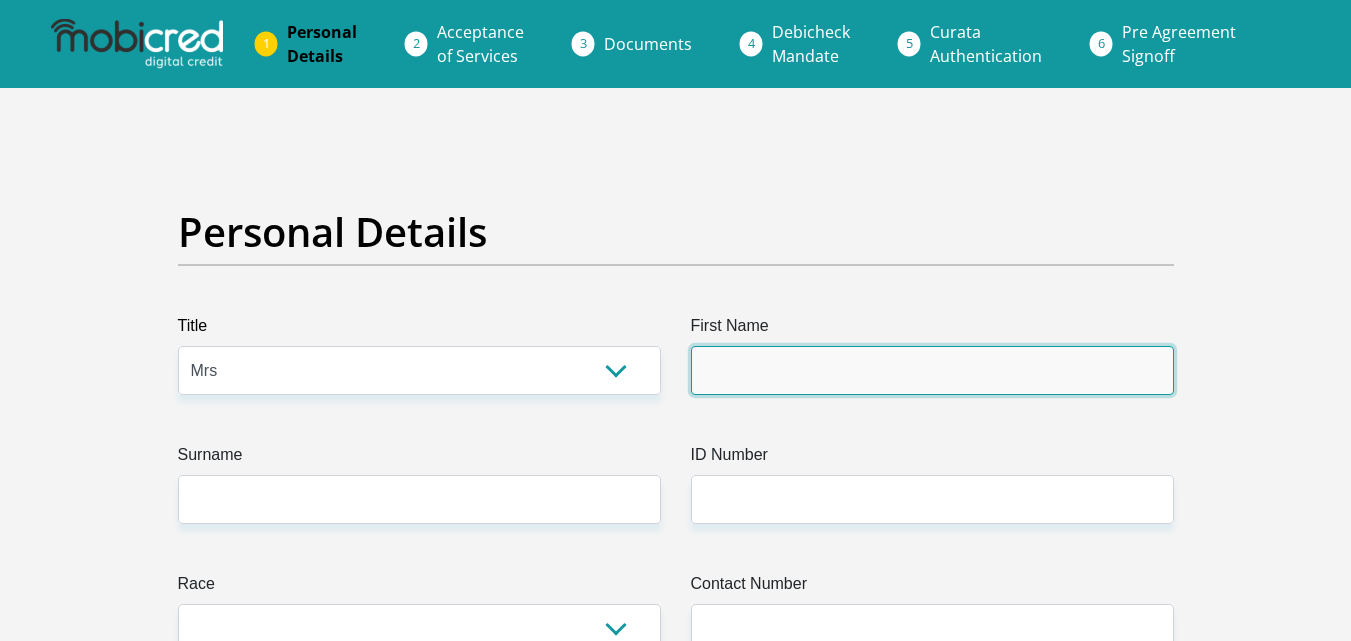 click on "First Name" at bounding box center (932, 370) 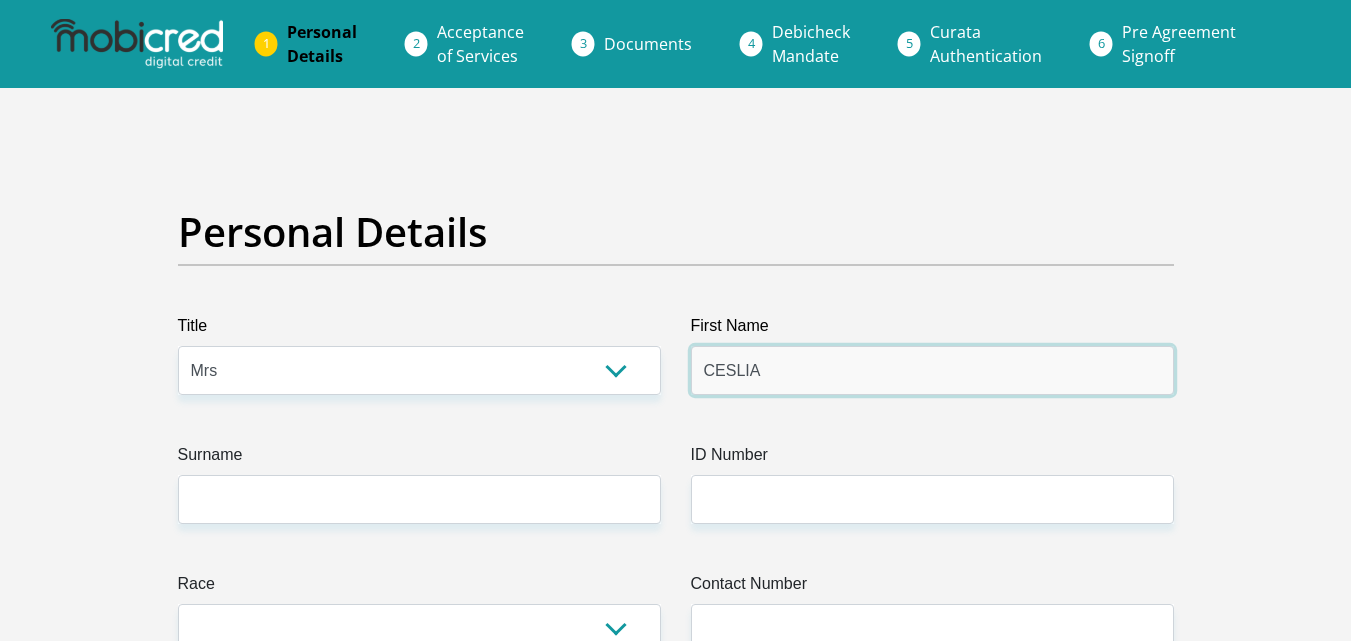 type on "CESLIA" 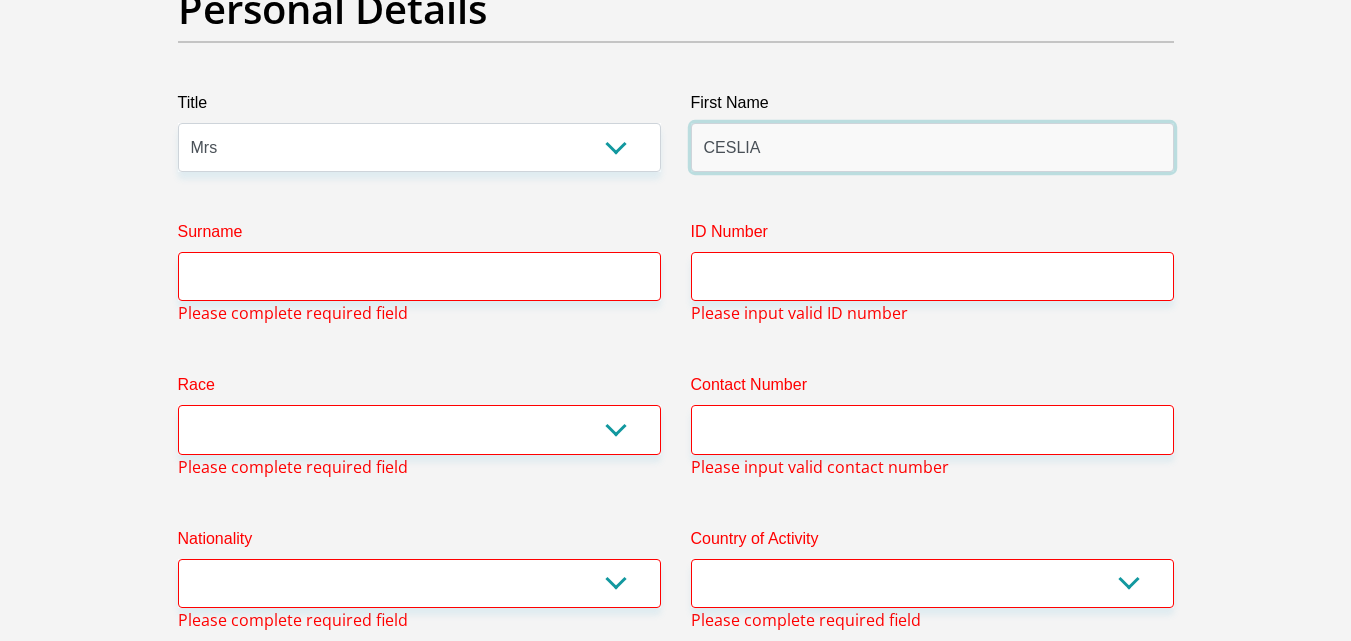 scroll, scrollTop: 224, scrollLeft: 0, axis: vertical 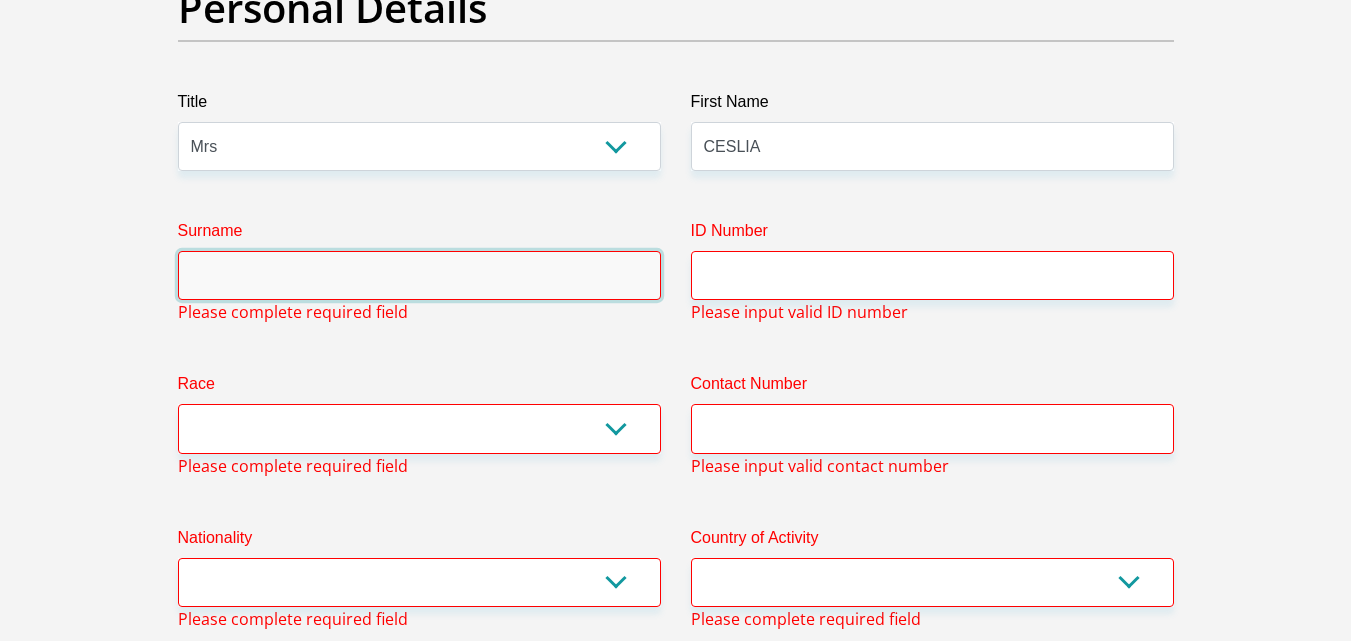 click on "Surname" at bounding box center (419, 275) 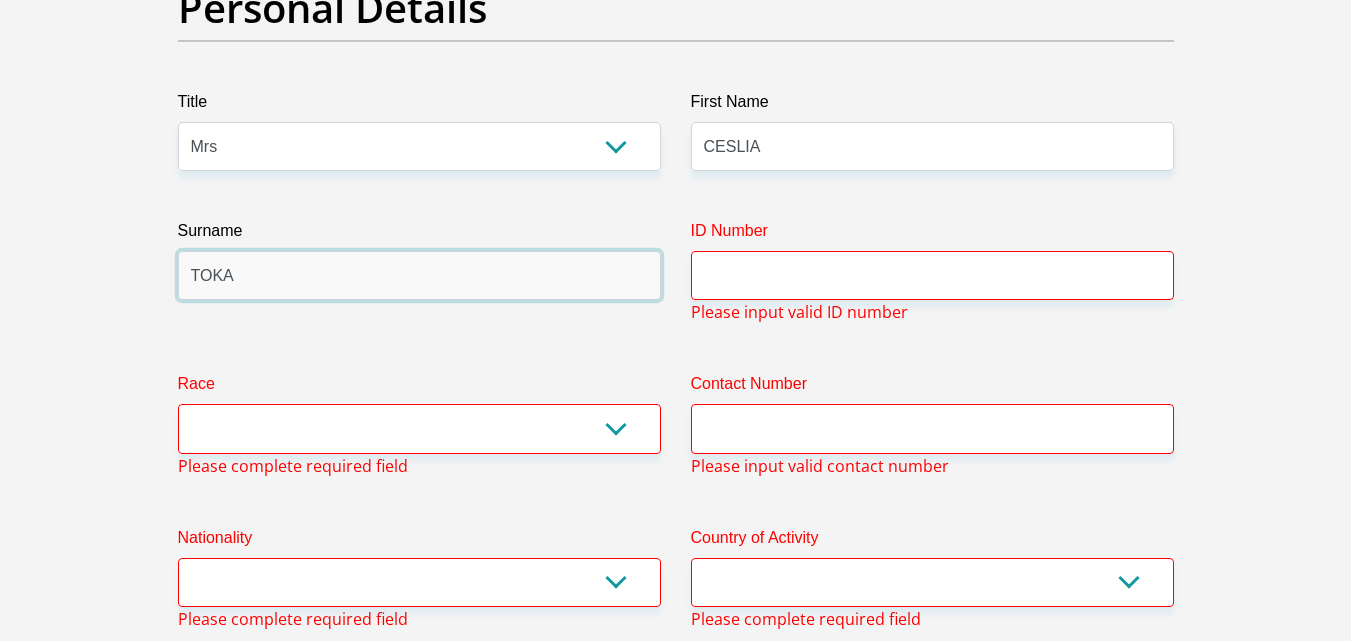 type on "TOKA" 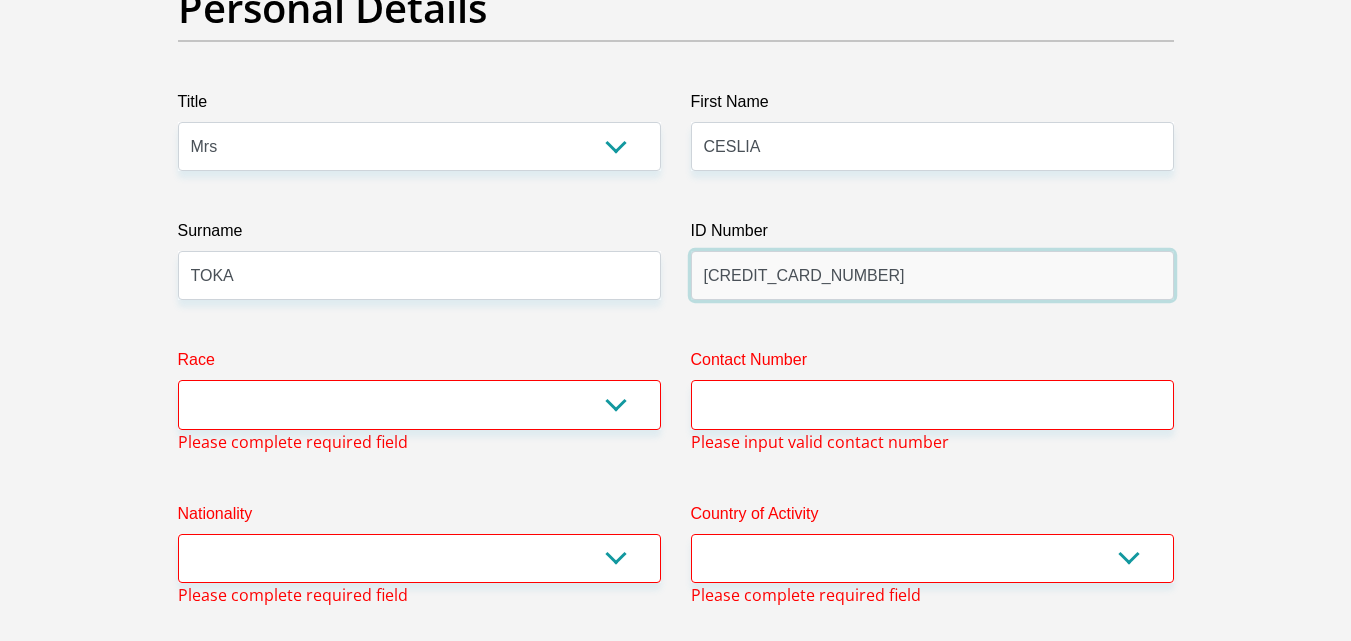 type on "[CREDIT_CARD_NUMBER]" 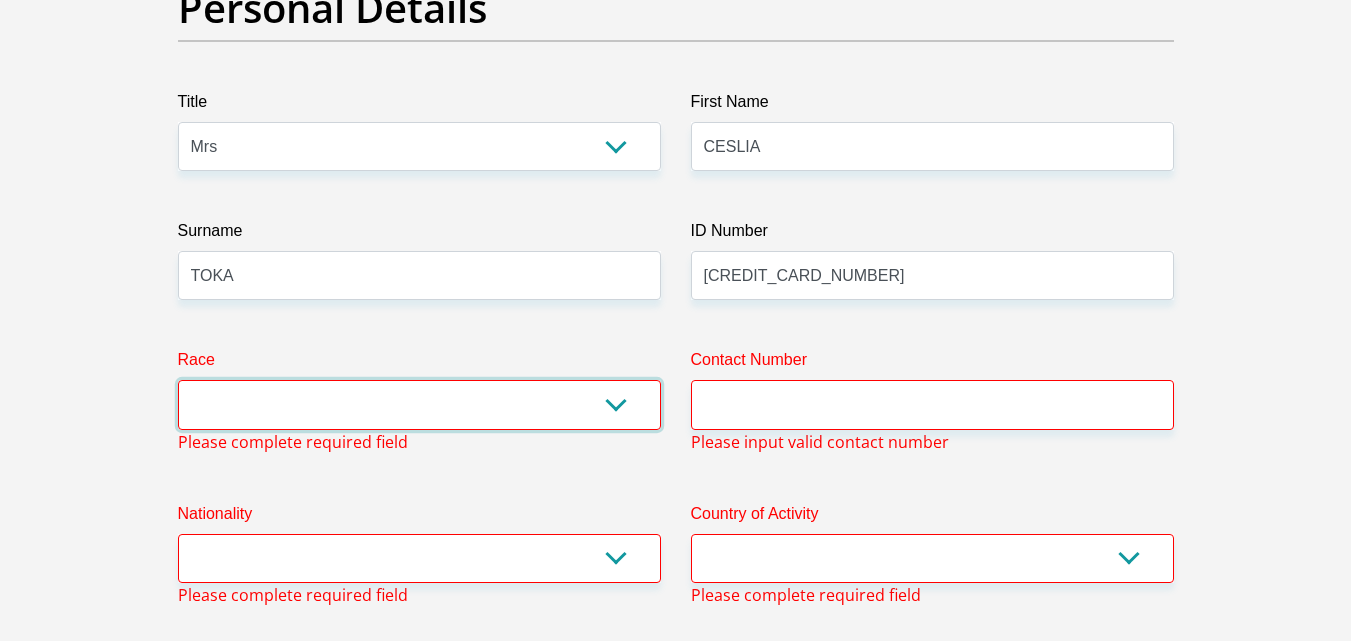 click on "Black
Coloured
Indian
White
Other" at bounding box center (419, 404) 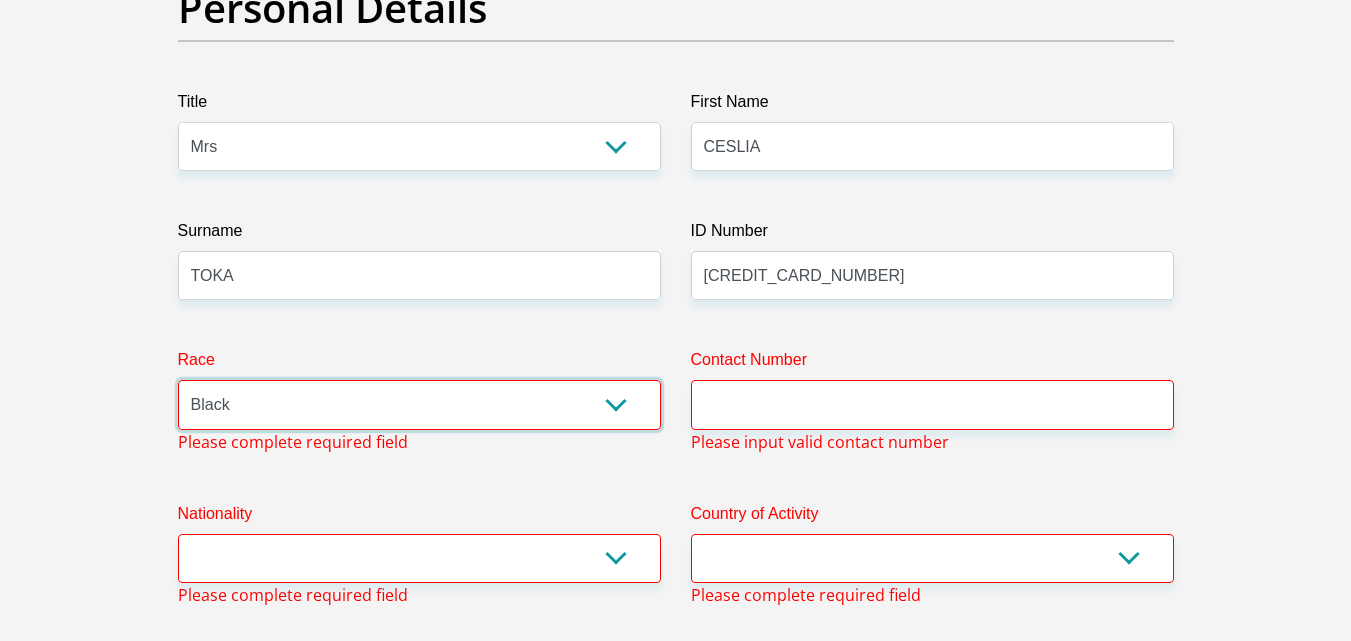 click on "Black
Coloured
Indian
White
Other" at bounding box center [419, 404] 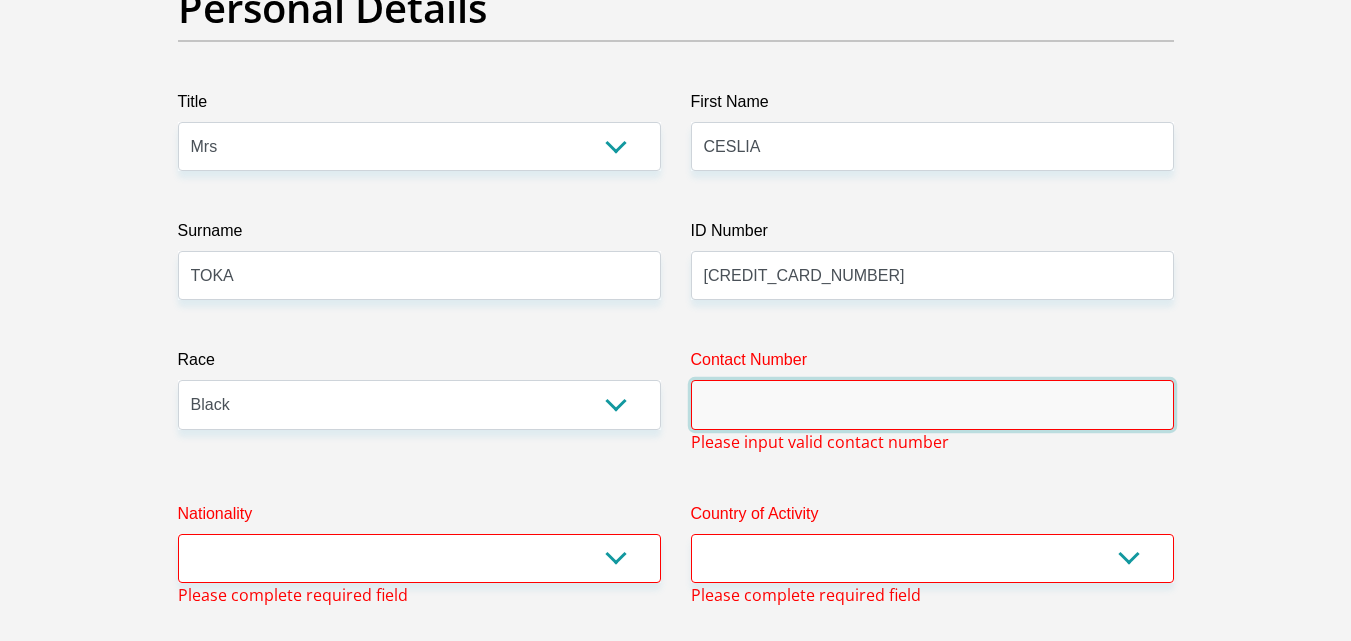 click on "Contact Number" at bounding box center (932, 404) 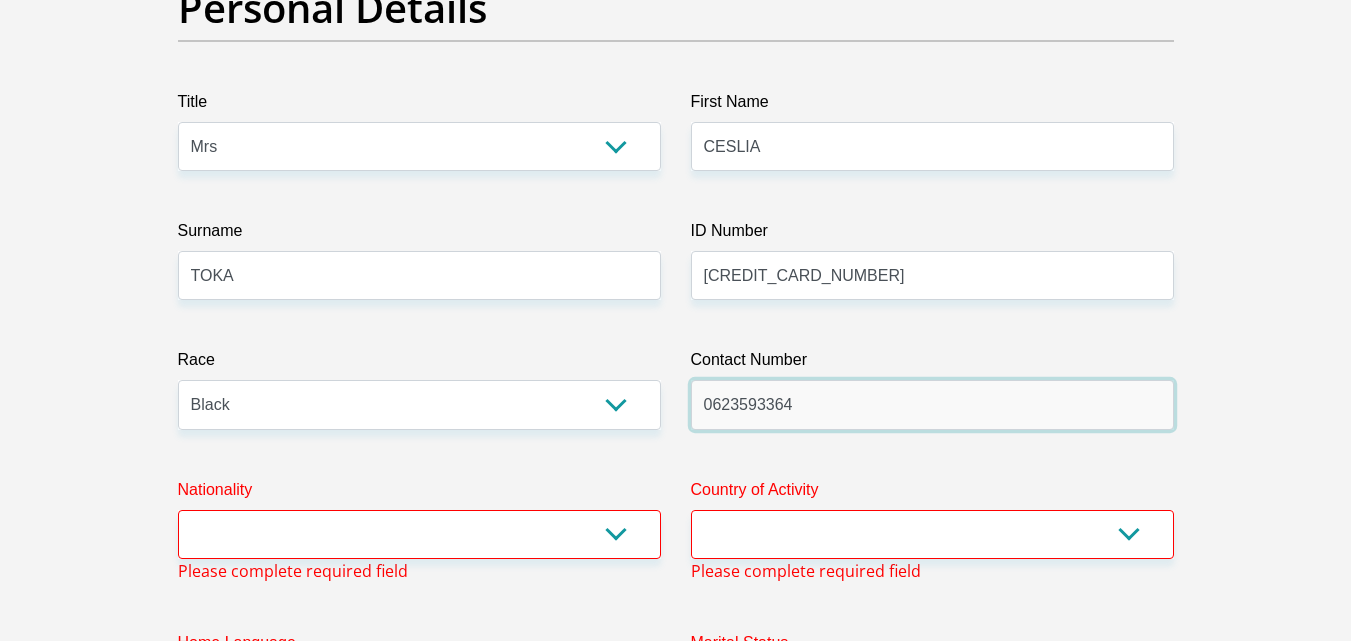 type on "0623593364" 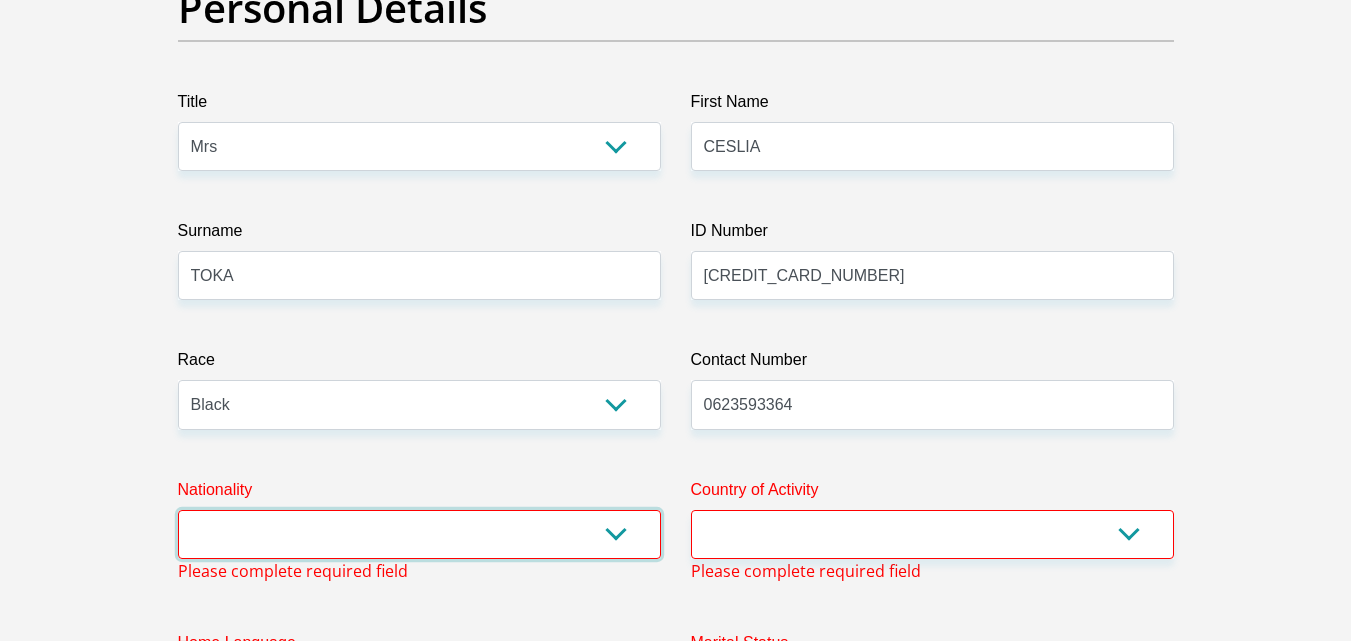 click on "[GEOGRAPHIC_DATA]
[GEOGRAPHIC_DATA]
[GEOGRAPHIC_DATA]
[GEOGRAPHIC_DATA]
[GEOGRAPHIC_DATA]
[GEOGRAPHIC_DATA] [GEOGRAPHIC_DATA]
[GEOGRAPHIC_DATA]
[GEOGRAPHIC_DATA]
[GEOGRAPHIC_DATA]
[GEOGRAPHIC_DATA]
[GEOGRAPHIC_DATA]
[GEOGRAPHIC_DATA]
[GEOGRAPHIC_DATA]
[GEOGRAPHIC_DATA]
[GEOGRAPHIC_DATA]
[DATE][GEOGRAPHIC_DATA]
[GEOGRAPHIC_DATA]
[GEOGRAPHIC_DATA]
[GEOGRAPHIC_DATA]
[GEOGRAPHIC_DATA]
[GEOGRAPHIC_DATA]
[GEOGRAPHIC_DATA]
[GEOGRAPHIC_DATA]
[GEOGRAPHIC_DATA]" at bounding box center [419, 534] 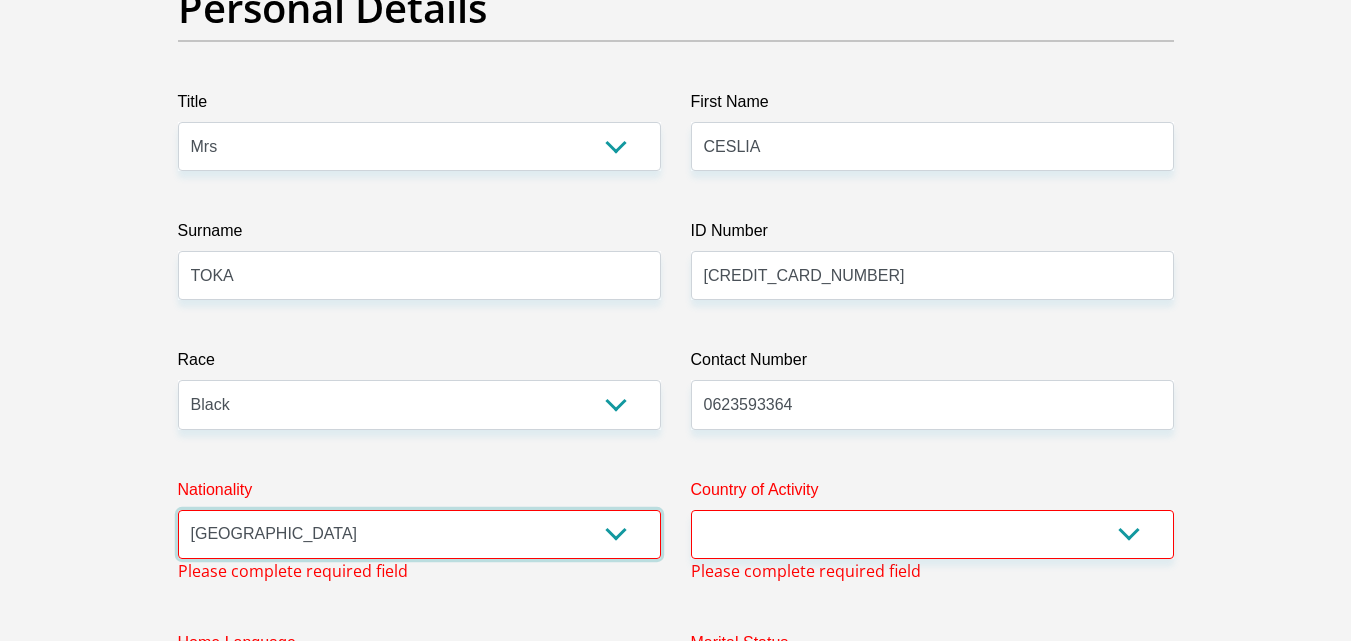 click on "[GEOGRAPHIC_DATA]
[GEOGRAPHIC_DATA]
[GEOGRAPHIC_DATA]
[GEOGRAPHIC_DATA]
[GEOGRAPHIC_DATA]
[GEOGRAPHIC_DATA] [GEOGRAPHIC_DATA]
[GEOGRAPHIC_DATA]
[GEOGRAPHIC_DATA]
[GEOGRAPHIC_DATA]
[GEOGRAPHIC_DATA]
[GEOGRAPHIC_DATA]
[GEOGRAPHIC_DATA]
[GEOGRAPHIC_DATA]
[GEOGRAPHIC_DATA]
[GEOGRAPHIC_DATA]
[DATE][GEOGRAPHIC_DATA]
[GEOGRAPHIC_DATA]
[GEOGRAPHIC_DATA]
[GEOGRAPHIC_DATA]
[GEOGRAPHIC_DATA]
[GEOGRAPHIC_DATA]
[GEOGRAPHIC_DATA]
[GEOGRAPHIC_DATA]
[GEOGRAPHIC_DATA]" at bounding box center [419, 534] 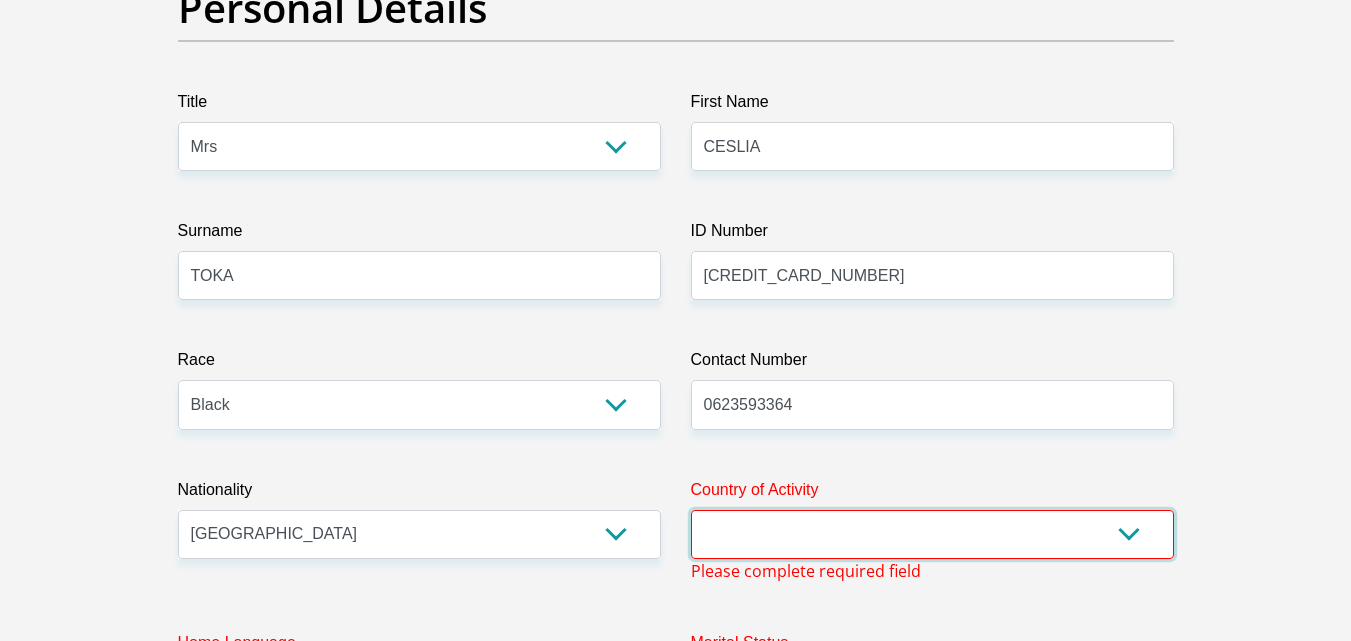 click on "[GEOGRAPHIC_DATA]
[GEOGRAPHIC_DATA]
[GEOGRAPHIC_DATA]
[GEOGRAPHIC_DATA]
[GEOGRAPHIC_DATA]
[GEOGRAPHIC_DATA] [GEOGRAPHIC_DATA]
[GEOGRAPHIC_DATA]
[GEOGRAPHIC_DATA]
[GEOGRAPHIC_DATA]
[GEOGRAPHIC_DATA]
[GEOGRAPHIC_DATA]
[GEOGRAPHIC_DATA]
[GEOGRAPHIC_DATA]
[GEOGRAPHIC_DATA]
[GEOGRAPHIC_DATA]
[DATE][GEOGRAPHIC_DATA]
[GEOGRAPHIC_DATA]
[GEOGRAPHIC_DATA]
[GEOGRAPHIC_DATA]
[GEOGRAPHIC_DATA]" at bounding box center [932, 534] 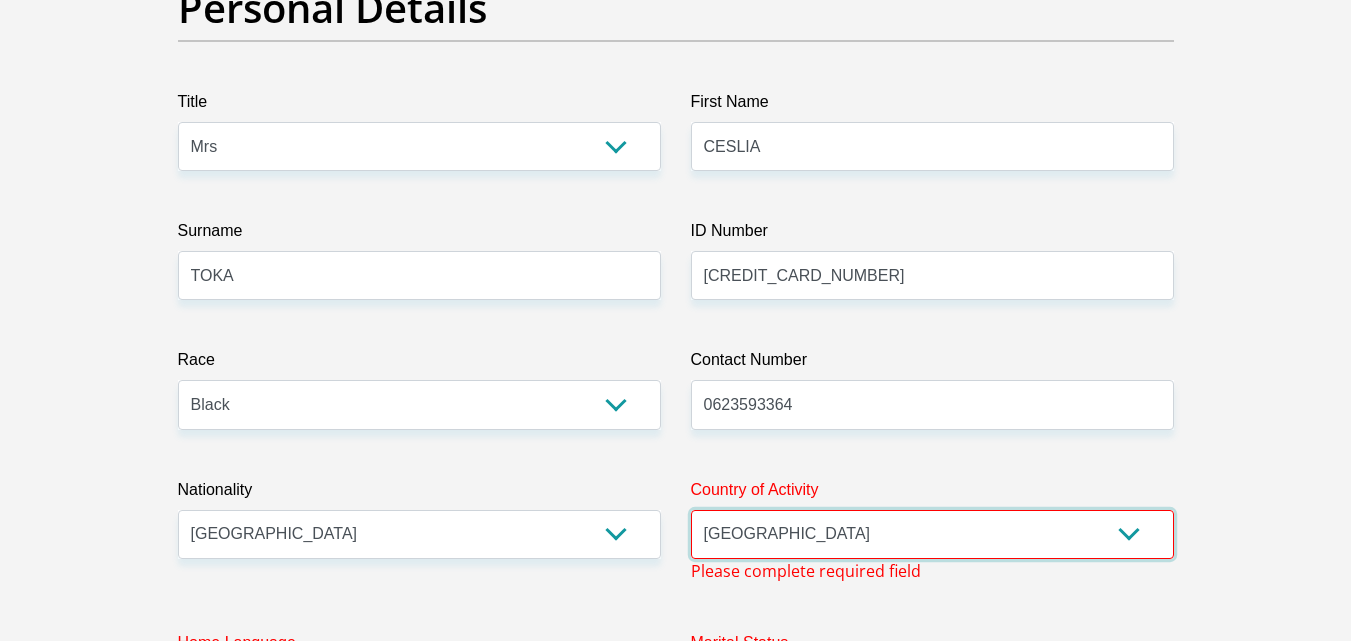 click on "[GEOGRAPHIC_DATA]
[GEOGRAPHIC_DATA]
[GEOGRAPHIC_DATA]
[GEOGRAPHIC_DATA]
[GEOGRAPHIC_DATA]
[GEOGRAPHIC_DATA] [GEOGRAPHIC_DATA]
[GEOGRAPHIC_DATA]
[GEOGRAPHIC_DATA]
[GEOGRAPHIC_DATA]
[GEOGRAPHIC_DATA]
[GEOGRAPHIC_DATA]
[GEOGRAPHIC_DATA]
[GEOGRAPHIC_DATA]
[GEOGRAPHIC_DATA]
[GEOGRAPHIC_DATA]
[DATE][GEOGRAPHIC_DATA]
[GEOGRAPHIC_DATA]
[GEOGRAPHIC_DATA]
[GEOGRAPHIC_DATA]
[GEOGRAPHIC_DATA]" at bounding box center (932, 534) 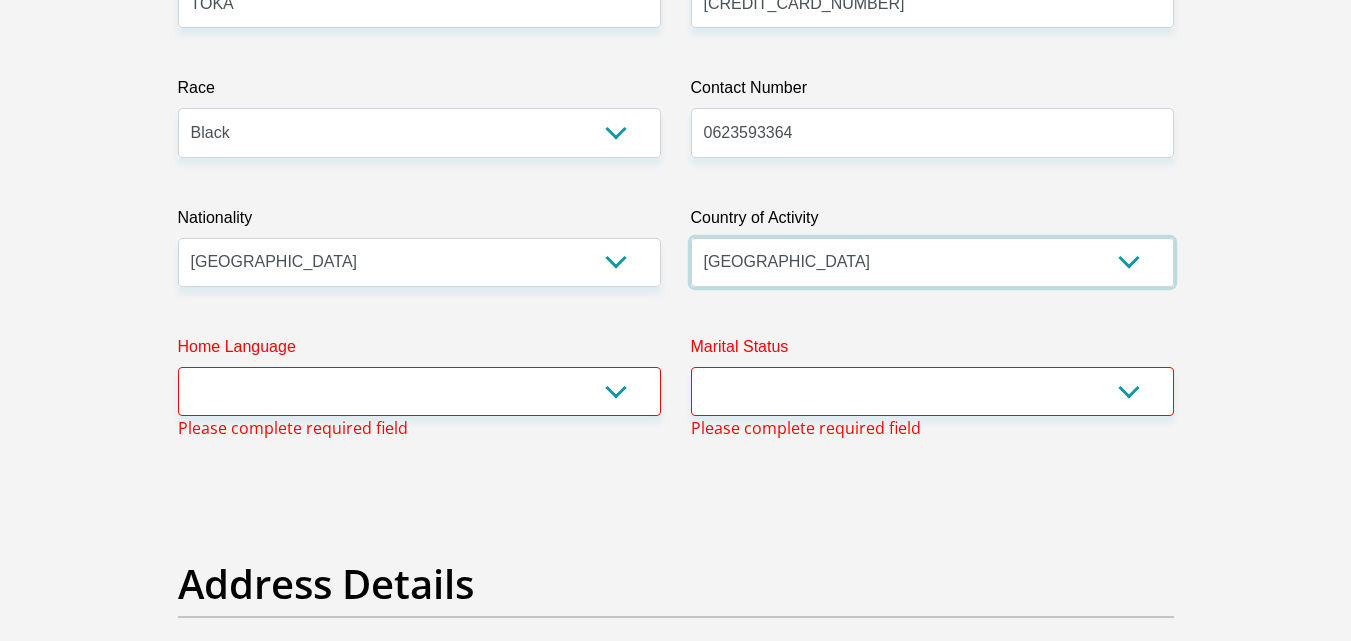 scroll, scrollTop: 524, scrollLeft: 0, axis: vertical 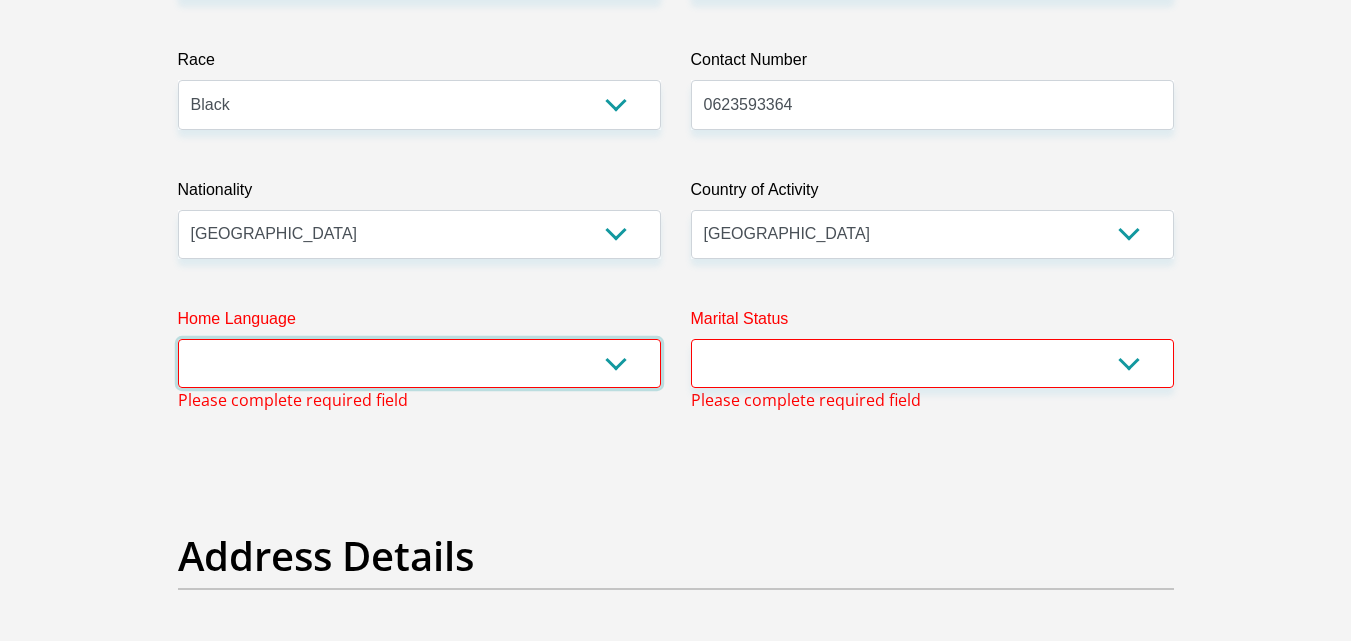 click on "Afrikaans
English
Sepedi
South Ndebele
Southern Sotho
Swati
Tsonga
Tswana
Venda
Xhosa
Zulu
Other" at bounding box center (419, 363) 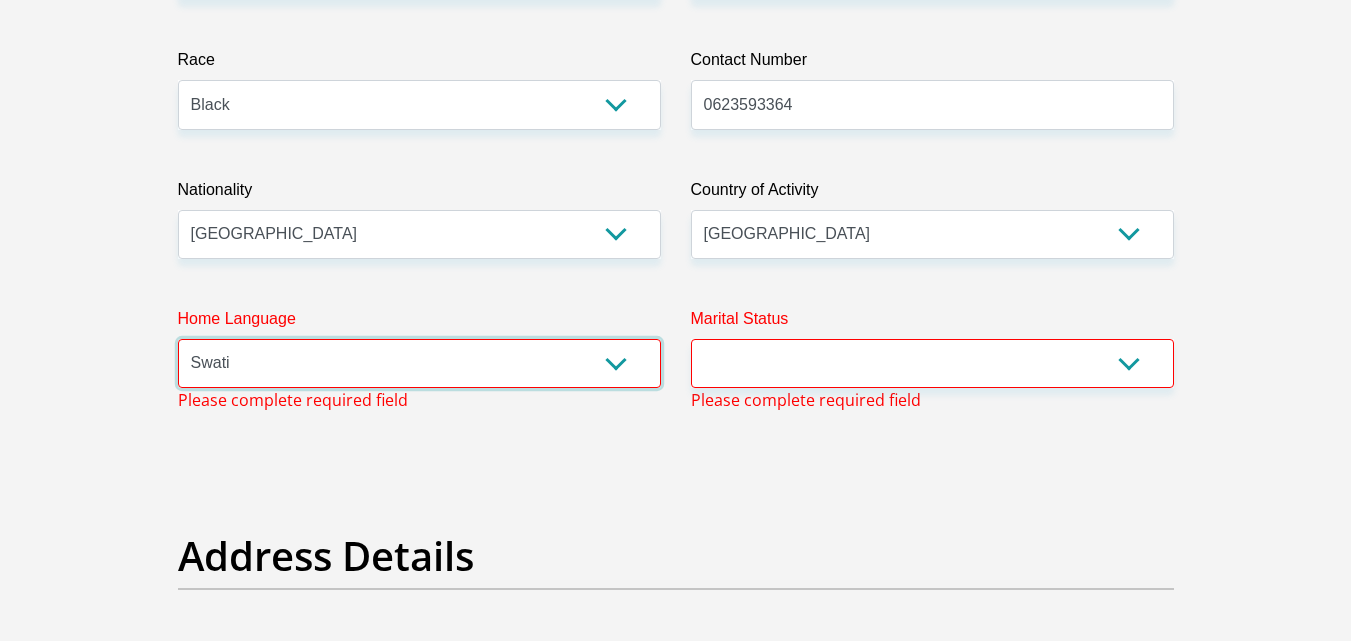 click on "Afrikaans
English
Sepedi
South Ndebele
Southern Sotho
Swati
Tsonga
Tswana
Venda
Xhosa
Zulu
Other" at bounding box center (419, 363) 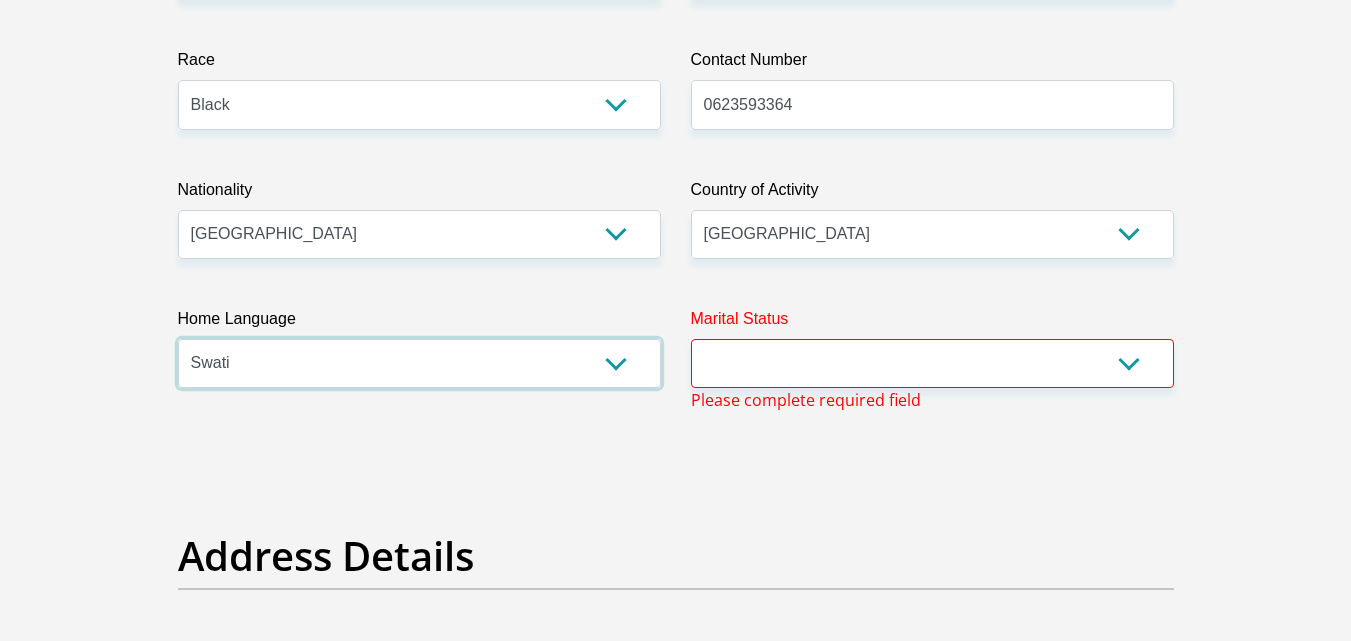 click on "Afrikaans
English
Sepedi
South Ndebele
Southern Sotho
Swati
Tsonga
Tswana
Venda
Xhosa
Zulu
Other" at bounding box center (419, 363) 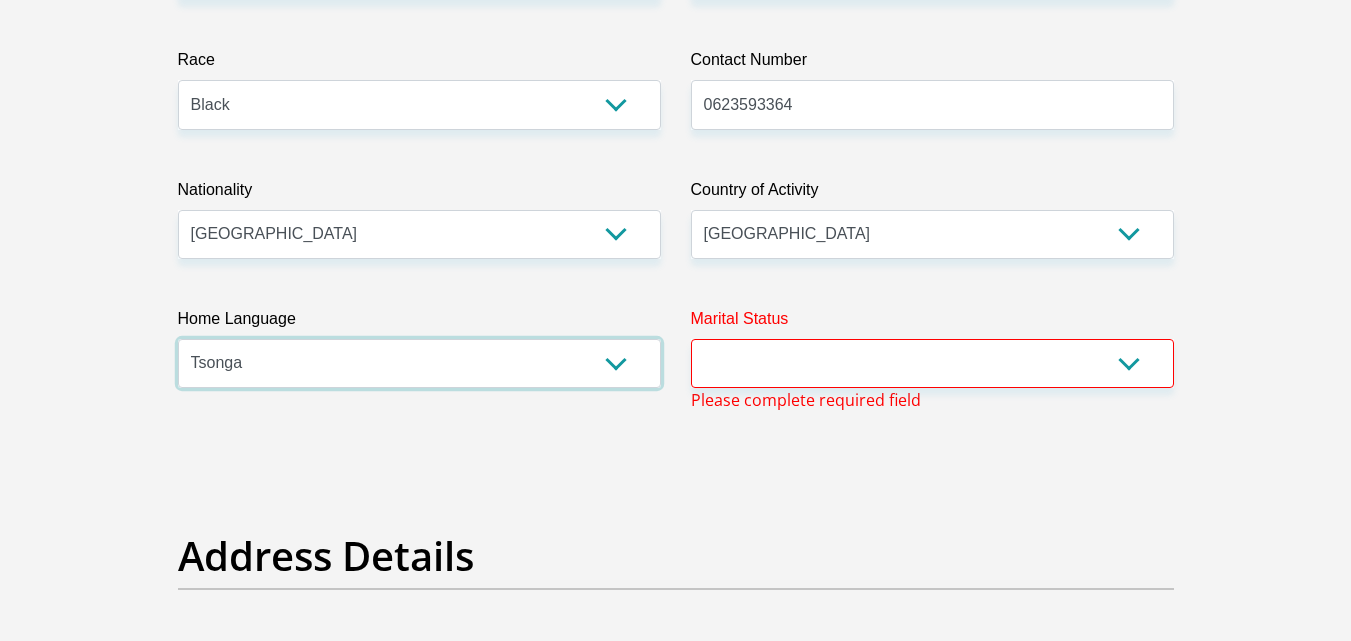 click on "Afrikaans
English
Sepedi
South Ndebele
Southern Sotho
Swati
Tsonga
Tswana
Venda
Xhosa
Zulu
Other" at bounding box center [419, 363] 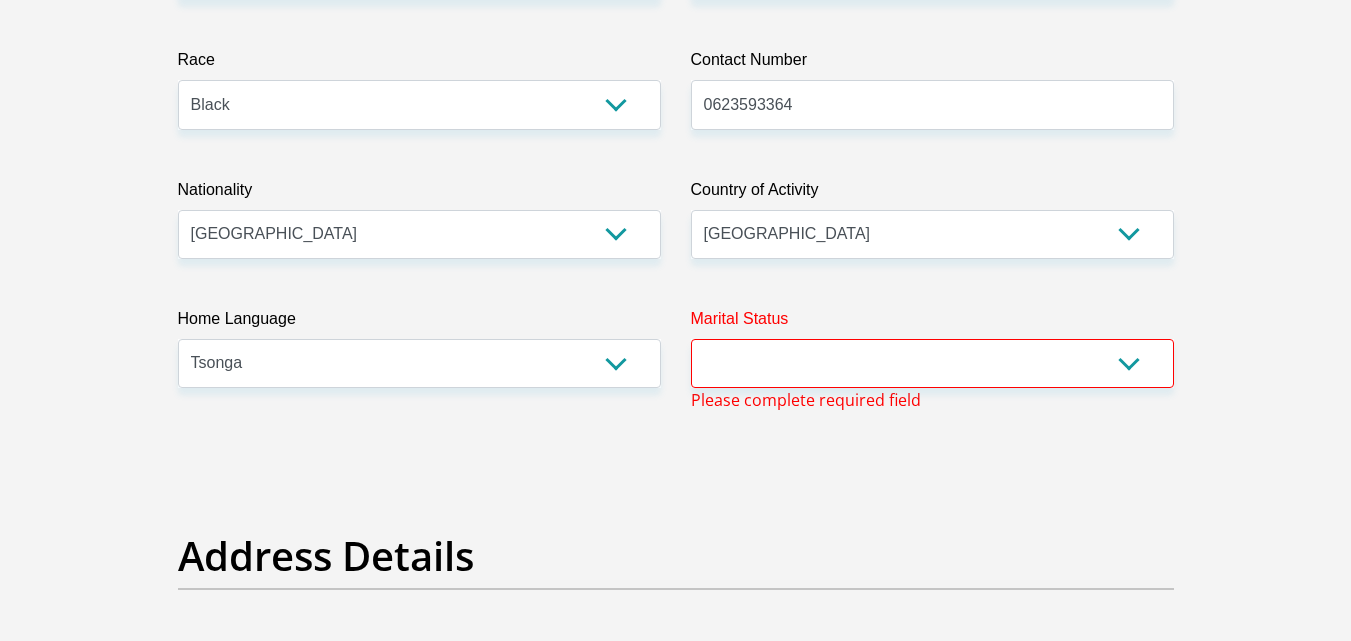 drag, startPoint x: 746, startPoint y: 397, endPoint x: 742, endPoint y: 382, distance: 15.524175 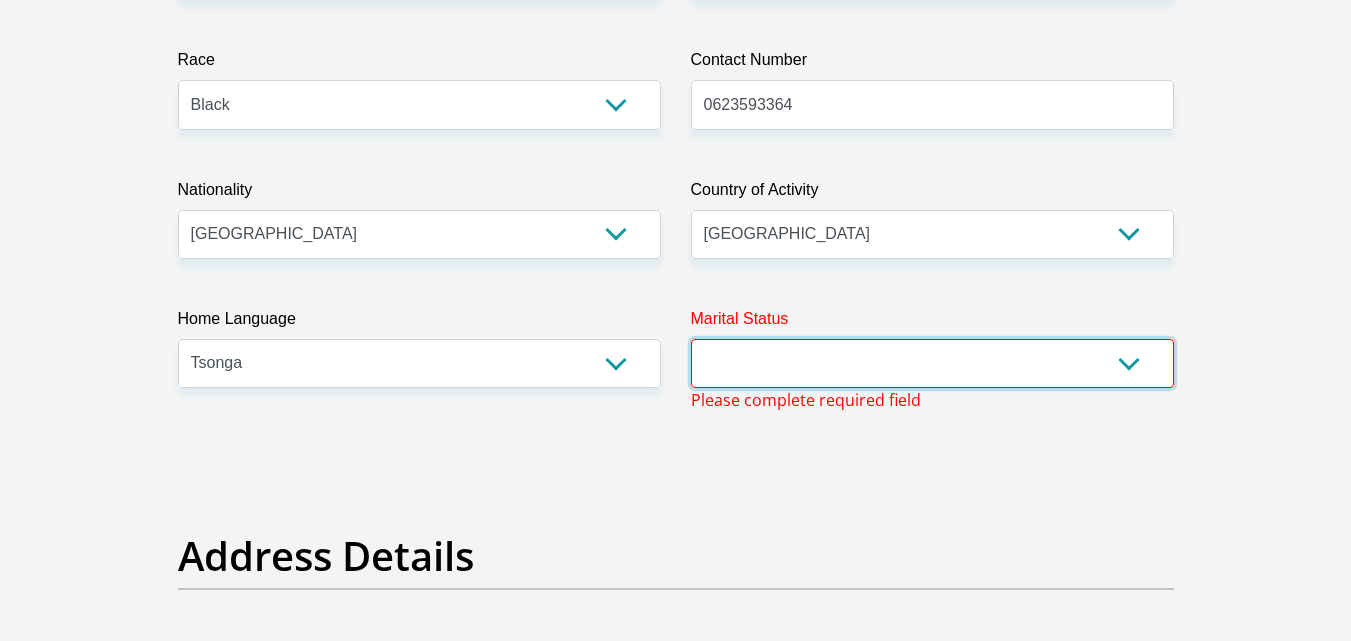 click on "Married ANC
Single
Divorced
Widowed
Married COP or Customary Law" at bounding box center [932, 363] 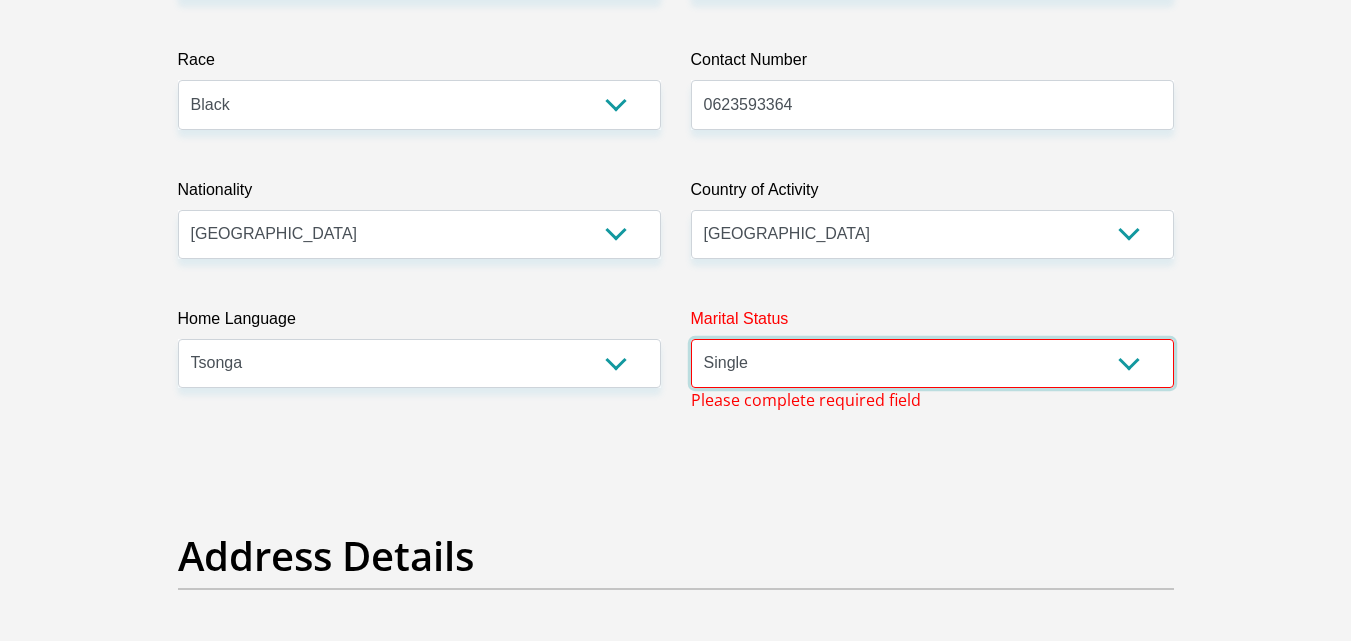 click on "Married ANC
Single
Divorced
Widowed
Married COP or Customary Law" at bounding box center [932, 363] 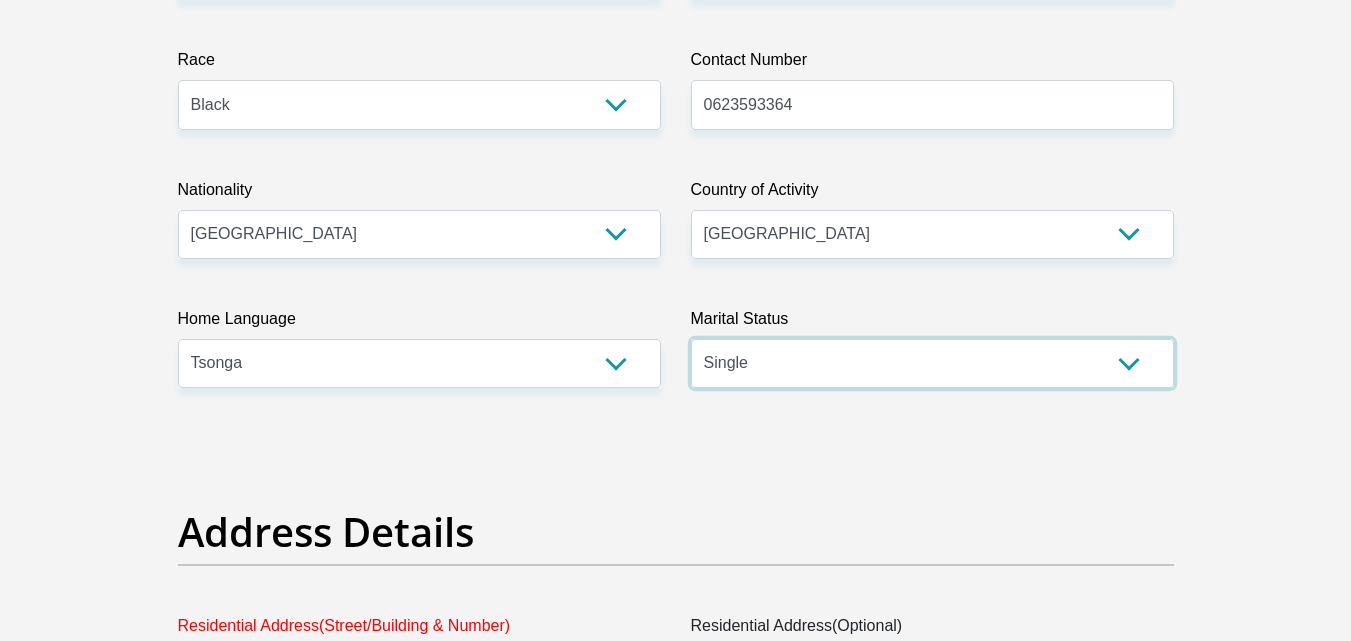 scroll, scrollTop: 824, scrollLeft: 0, axis: vertical 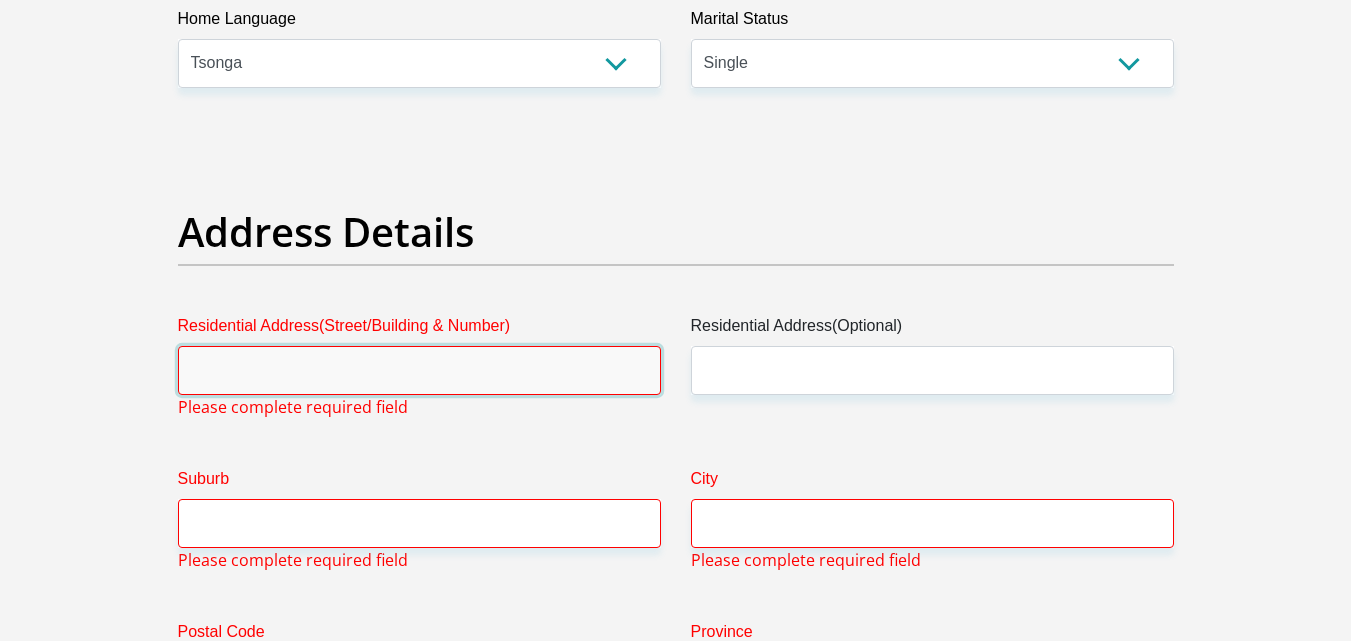 click on "Residential Address(Street/Building & Number)" at bounding box center [419, 370] 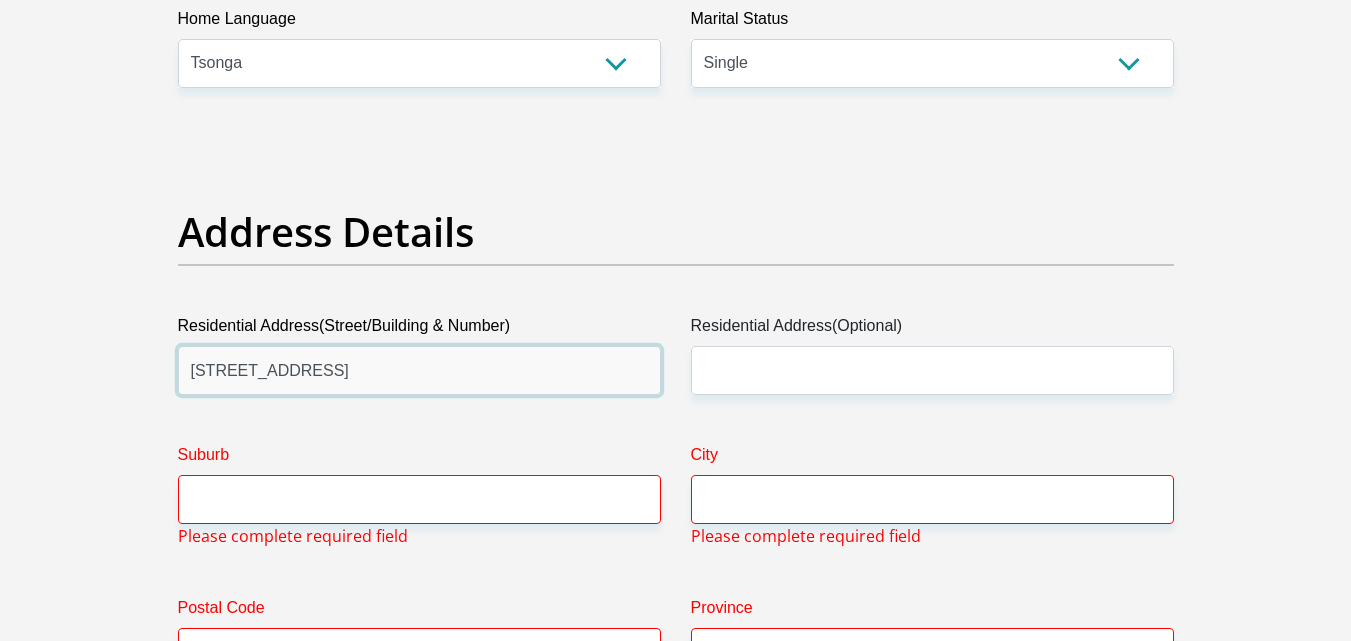 type on "[STREET_ADDRESS]" 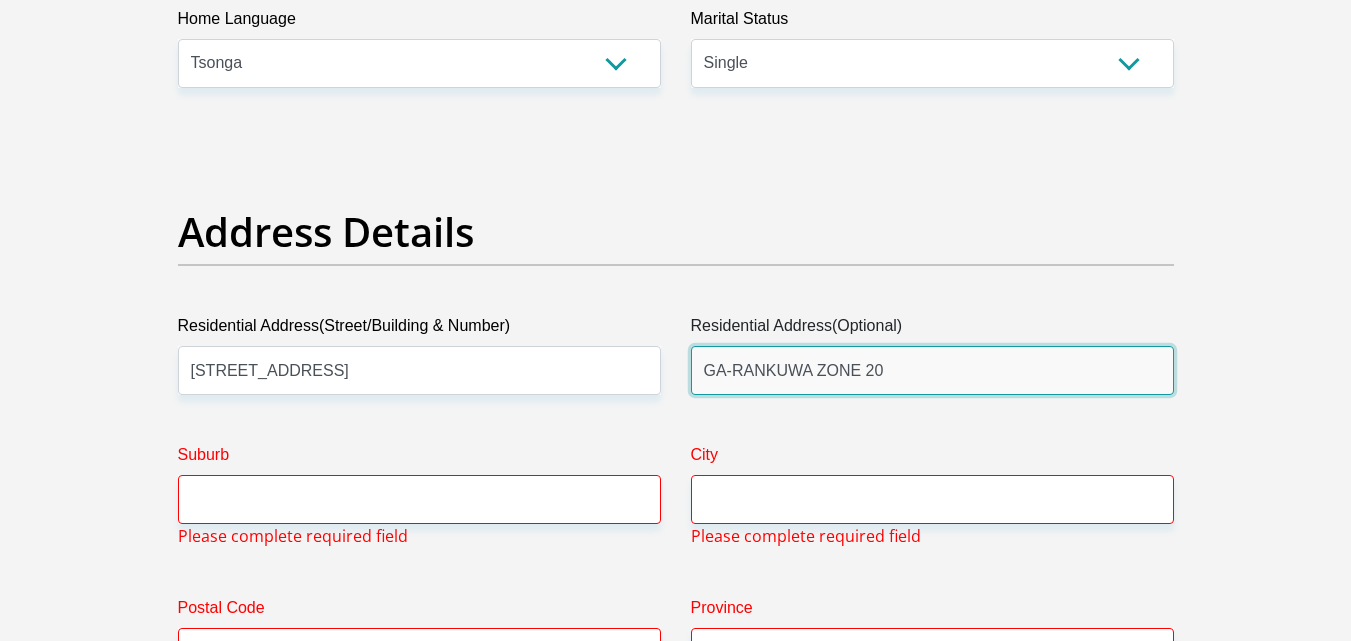 type on "GA-RANKUWA ZONE 20" 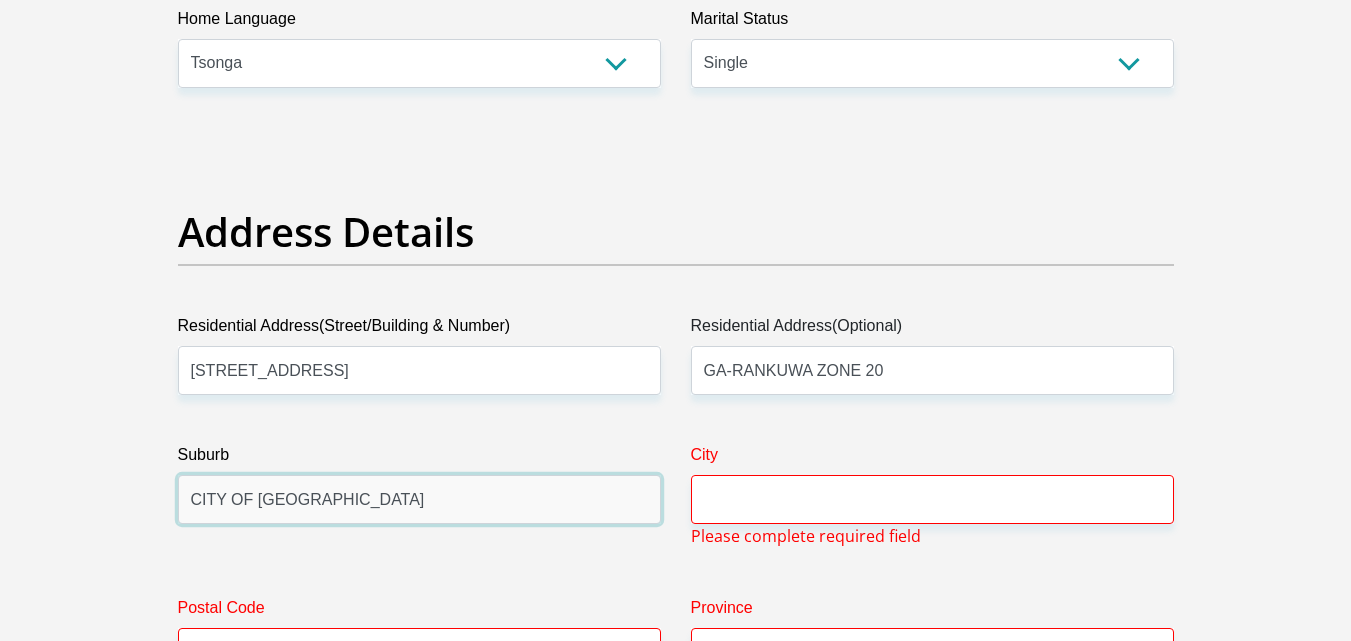 type on "CITY OF [GEOGRAPHIC_DATA]" 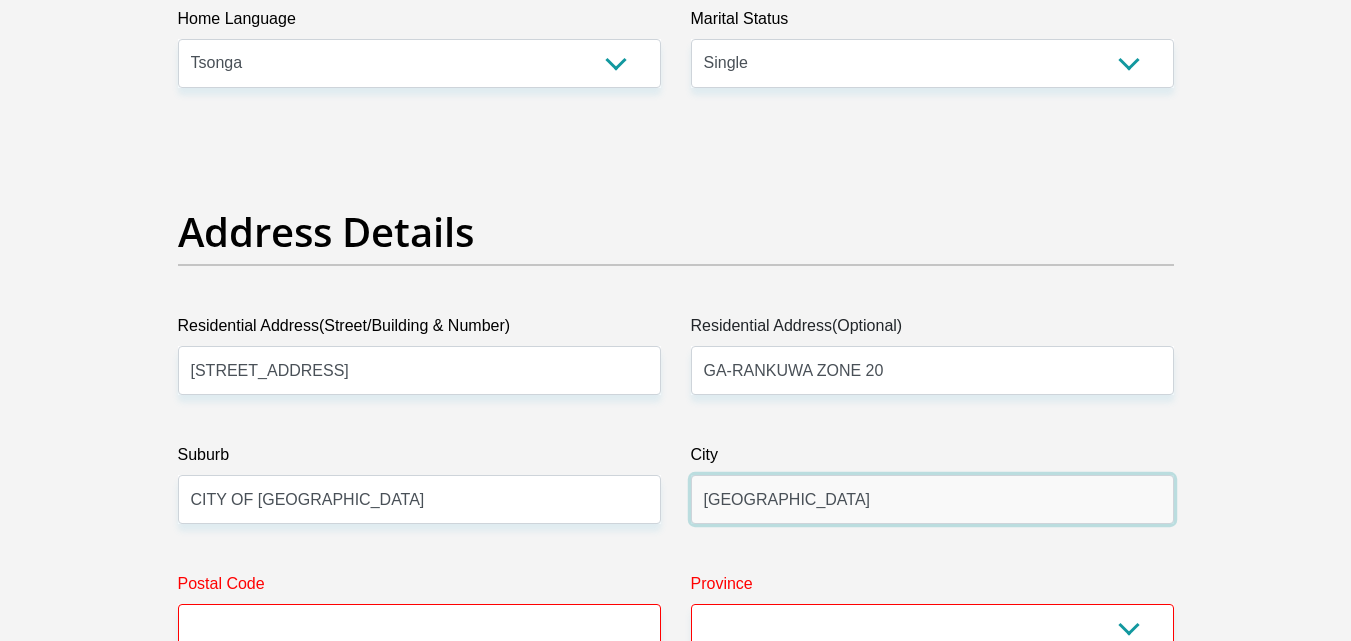 type on "[GEOGRAPHIC_DATA]" 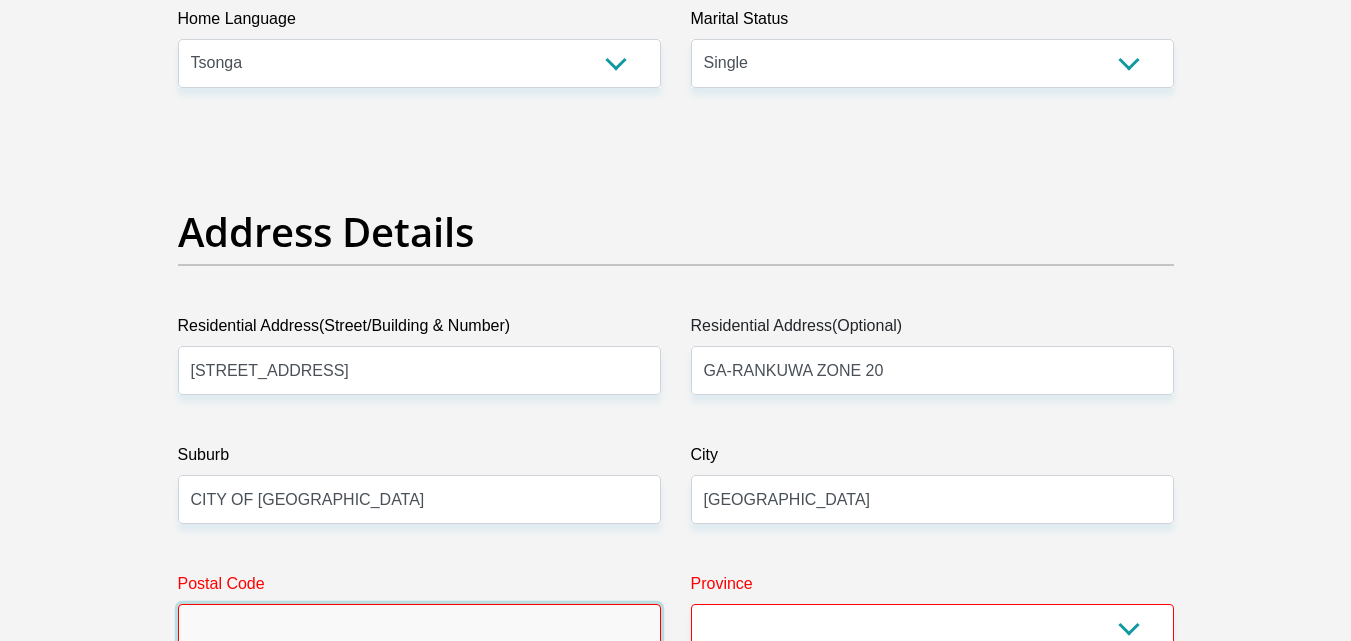 scroll, scrollTop: 837, scrollLeft: 0, axis: vertical 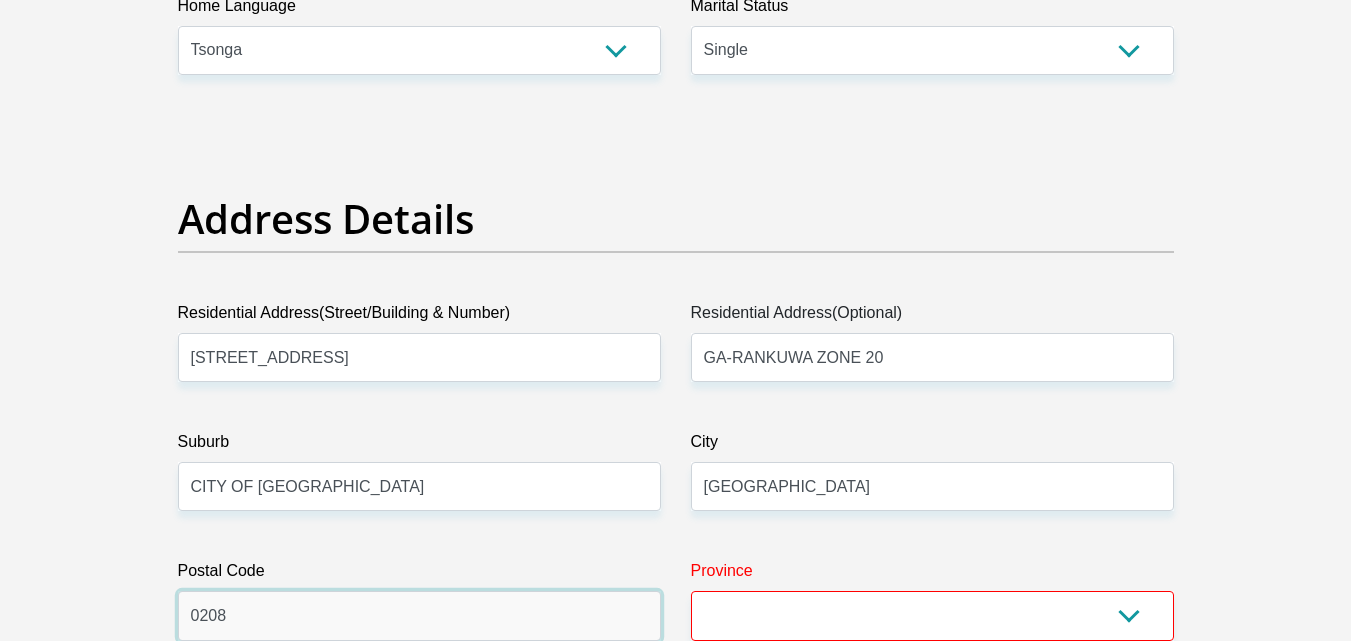 type on "0208" 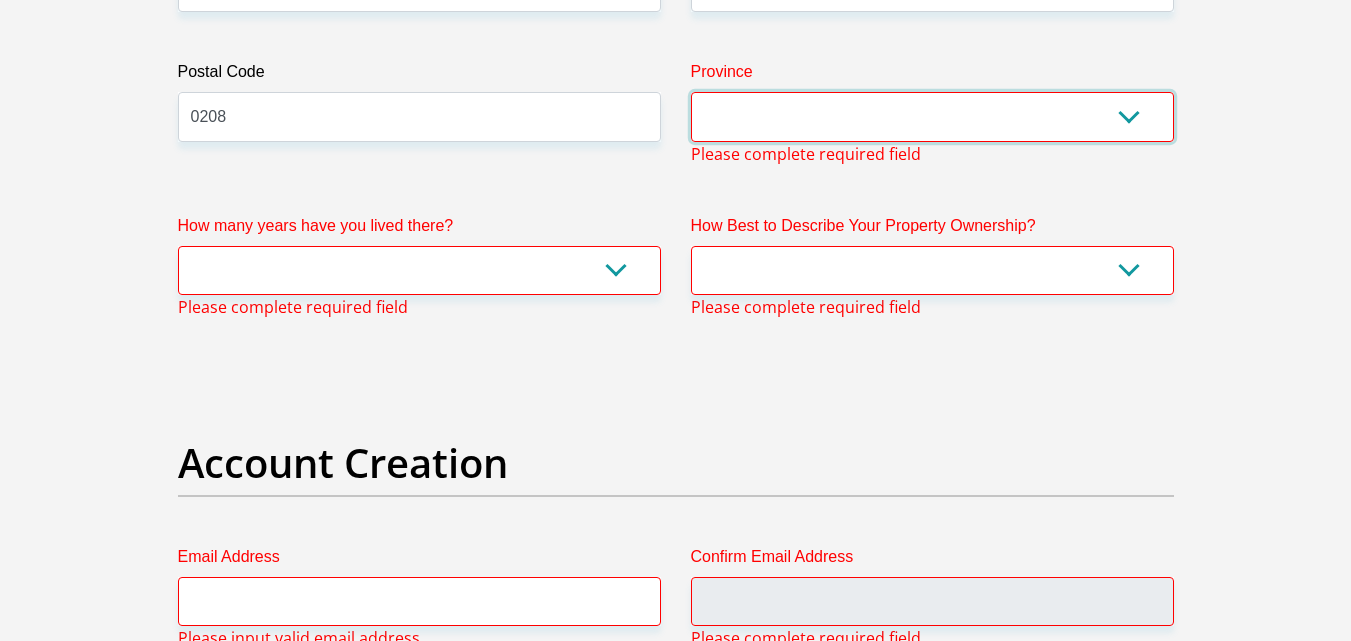 scroll, scrollTop: 1337, scrollLeft: 0, axis: vertical 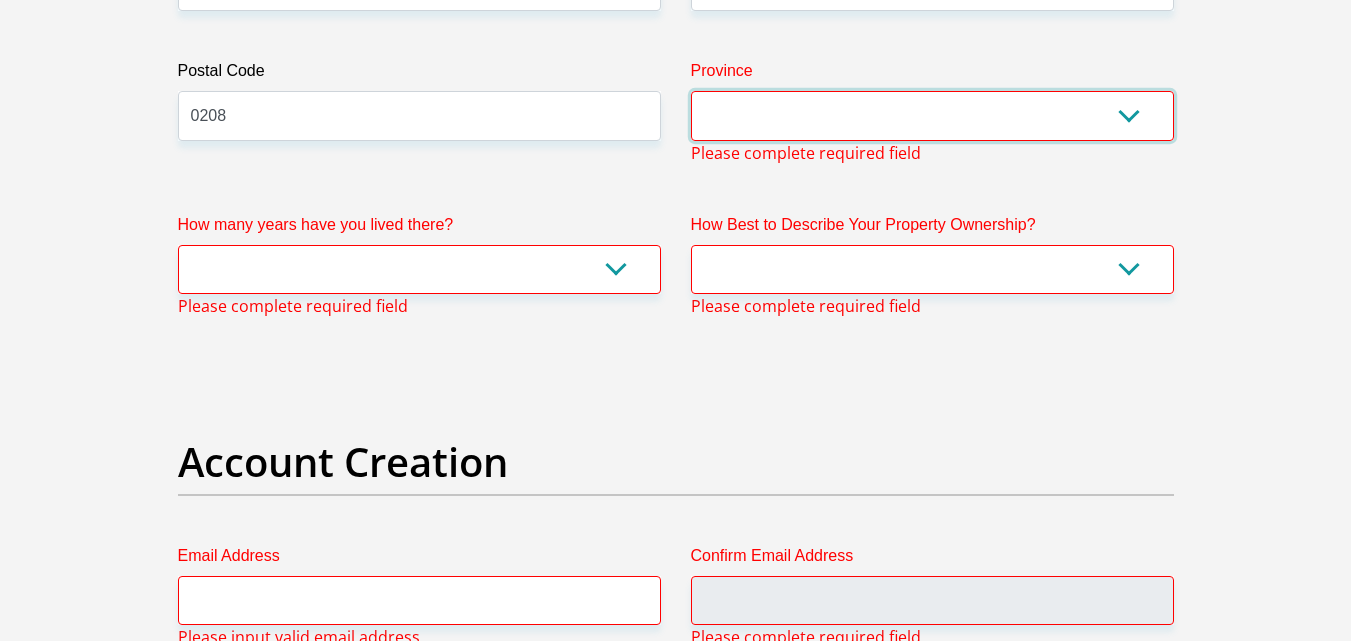 click on "Eastern Cape
Free State
[GEOGRAPHIC_DATA]
[GEOGRAPHIC_DATA][DATE]
[GEOGRAPHIC_DATA]
[GEOGRAPHIC_DATA]
[GEOGRAPHIC_DATA]
[GEOGRAPHIC_DATA]" at bounding box center [932, 115] 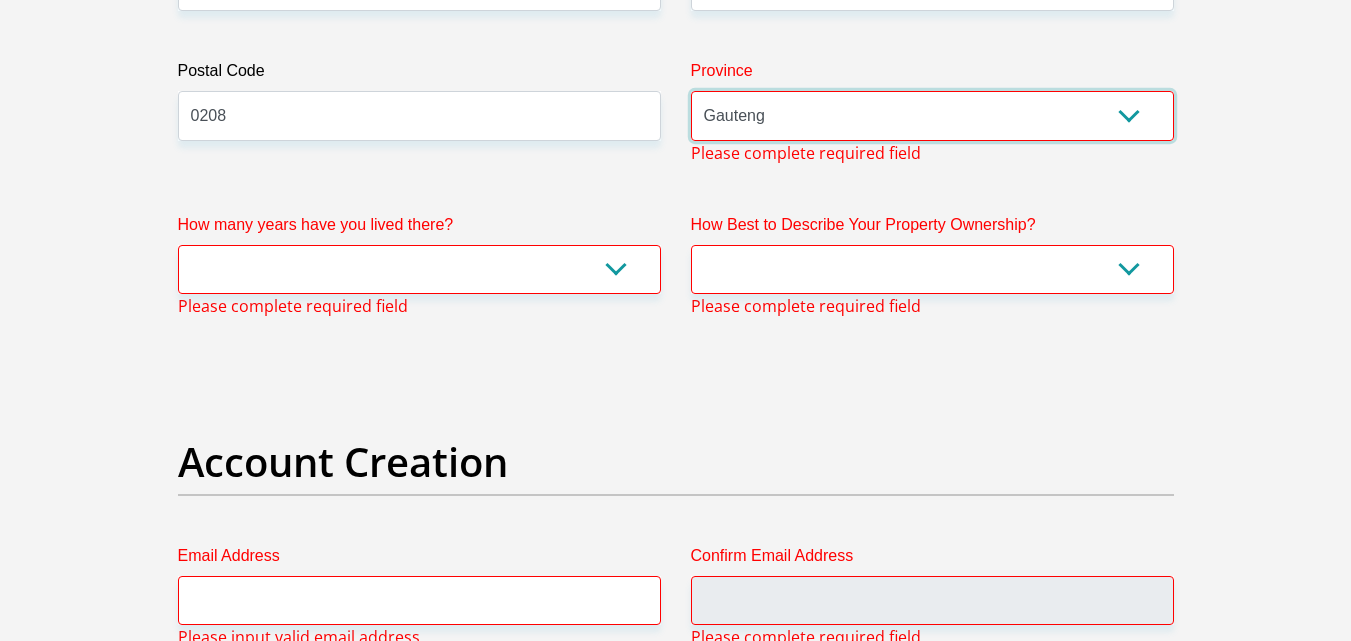 click on "Eastern Cape
Free State
[GEOGRAPHIC_DATA]
[GEOGRAPHIC_DATA][DATE]
[GEOGRAPHIC_DATA]
[GEOGRAPHIC_DATA]
[GEOGRAPHIC_DATA]
[GEOGRAPHIC_DATA]" at bounding box center (932, 115) 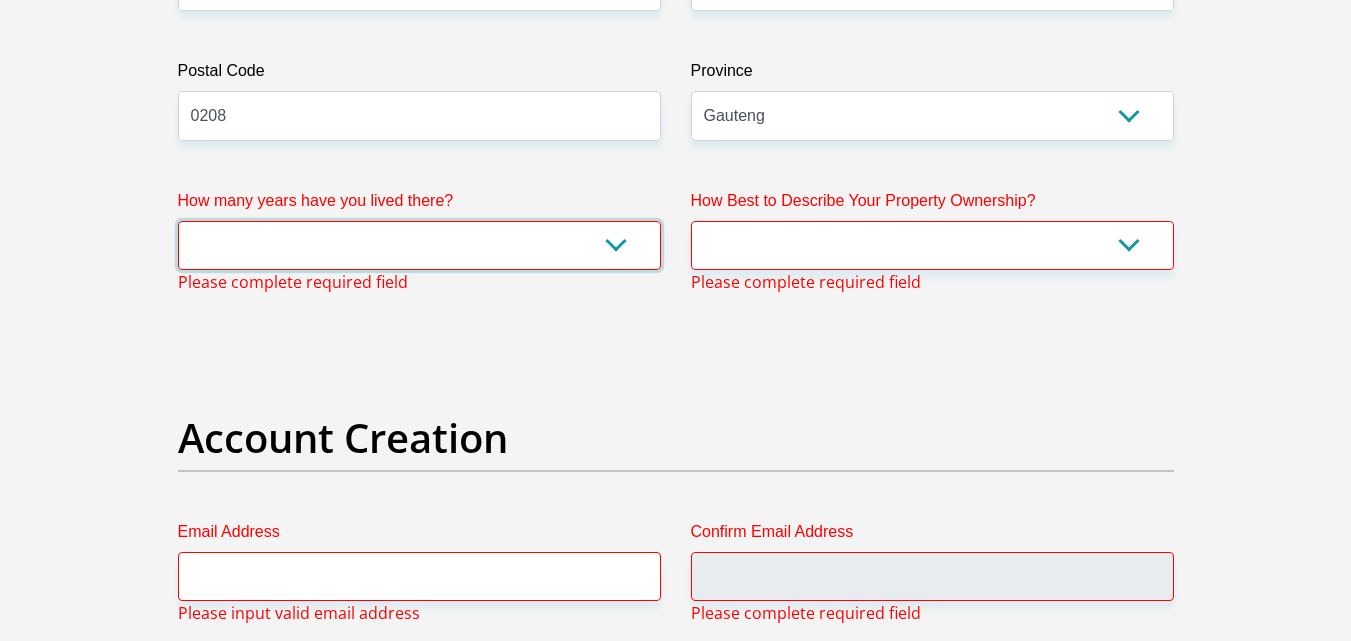 click on "less than 1 year
1-3 years
3-5 years
5+ years" at bounding box center [419, 245] 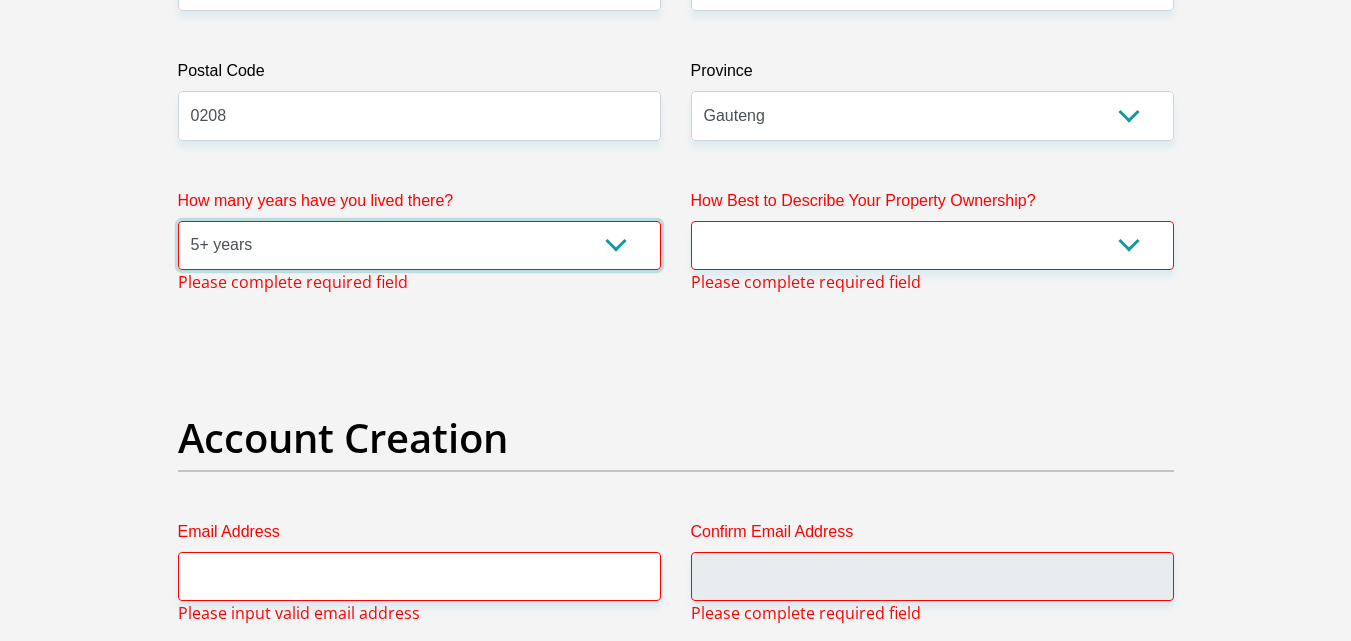 click on "less than 1 year
1-3 years
3-5 years
5+ years" at bounding box center [419, 245] 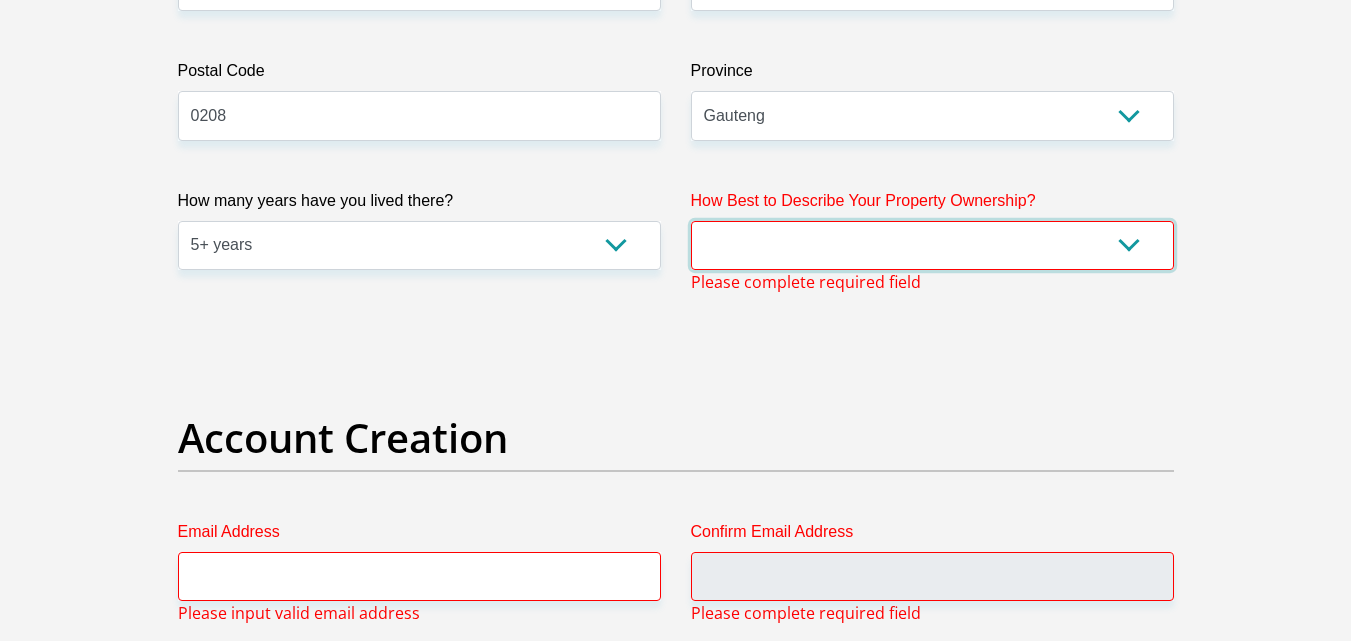 click on "Owned
Rented
Family Owned
Company Dwelling" at bounding box center [932, 245] 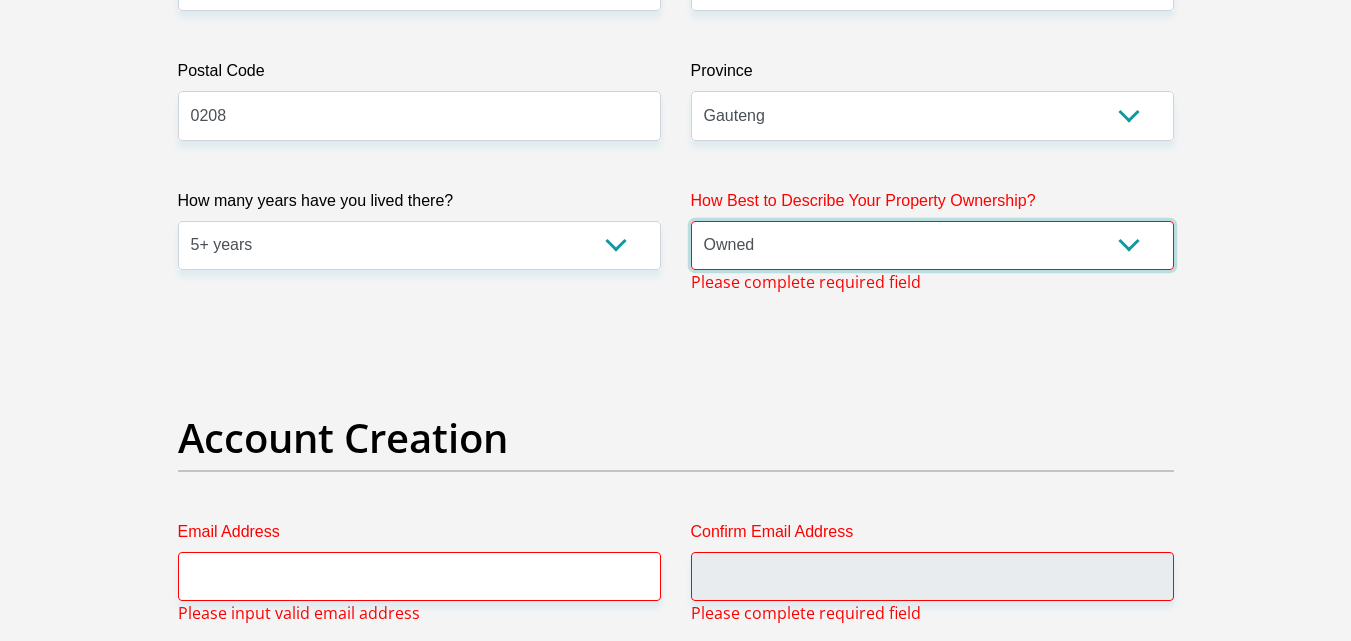 click on "Owned
Rented
Family Owned
Company Dwelling" at bounding box center [932, 245] 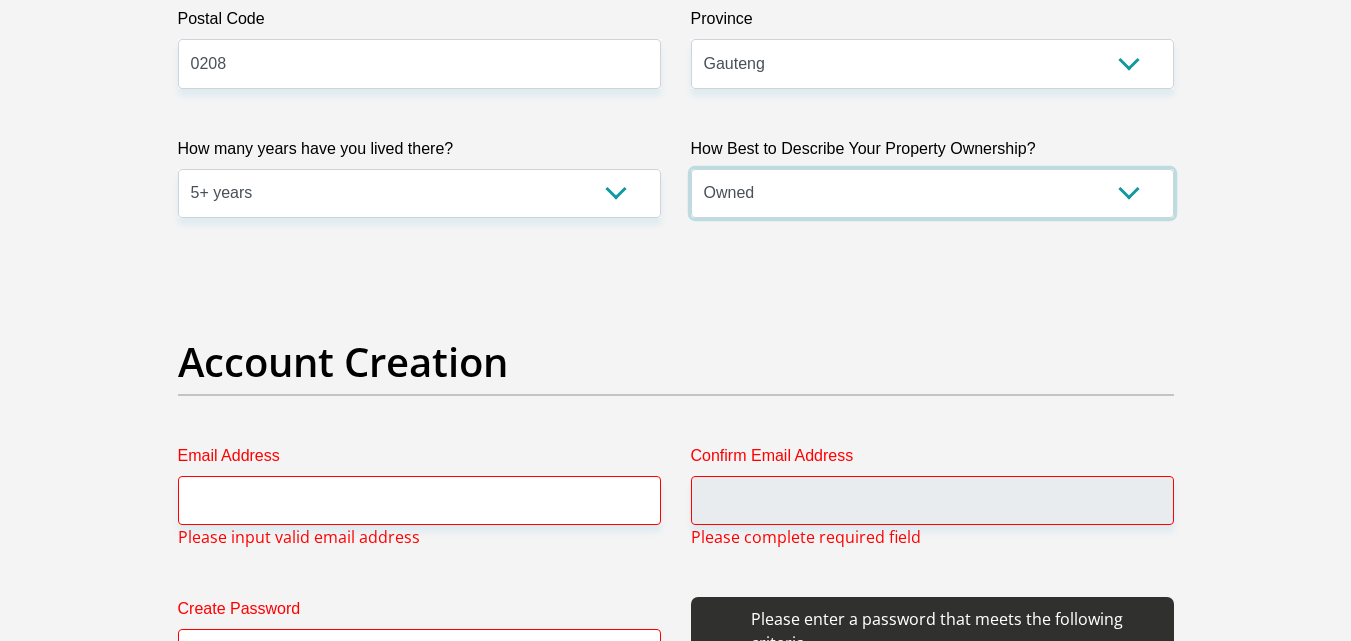 scroll, scrollTop: 1437, scrollLeft: 0, axis: vertical 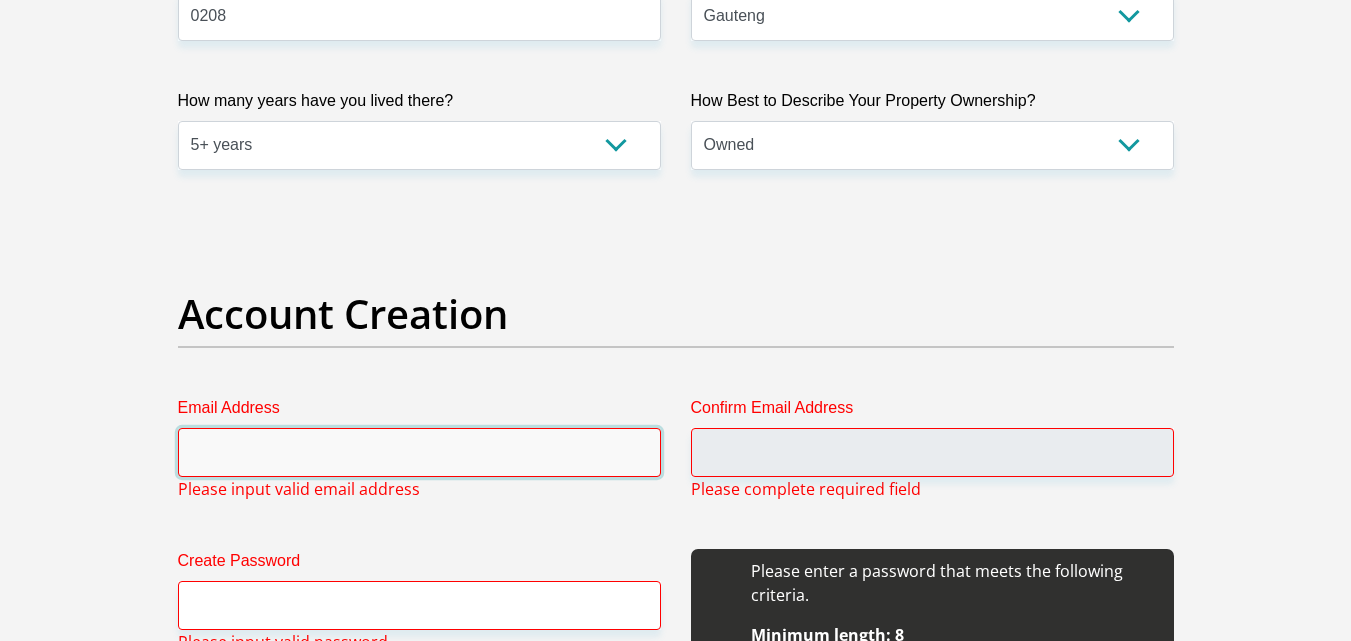 click on "Email Address" at bounding box center (419, 452) 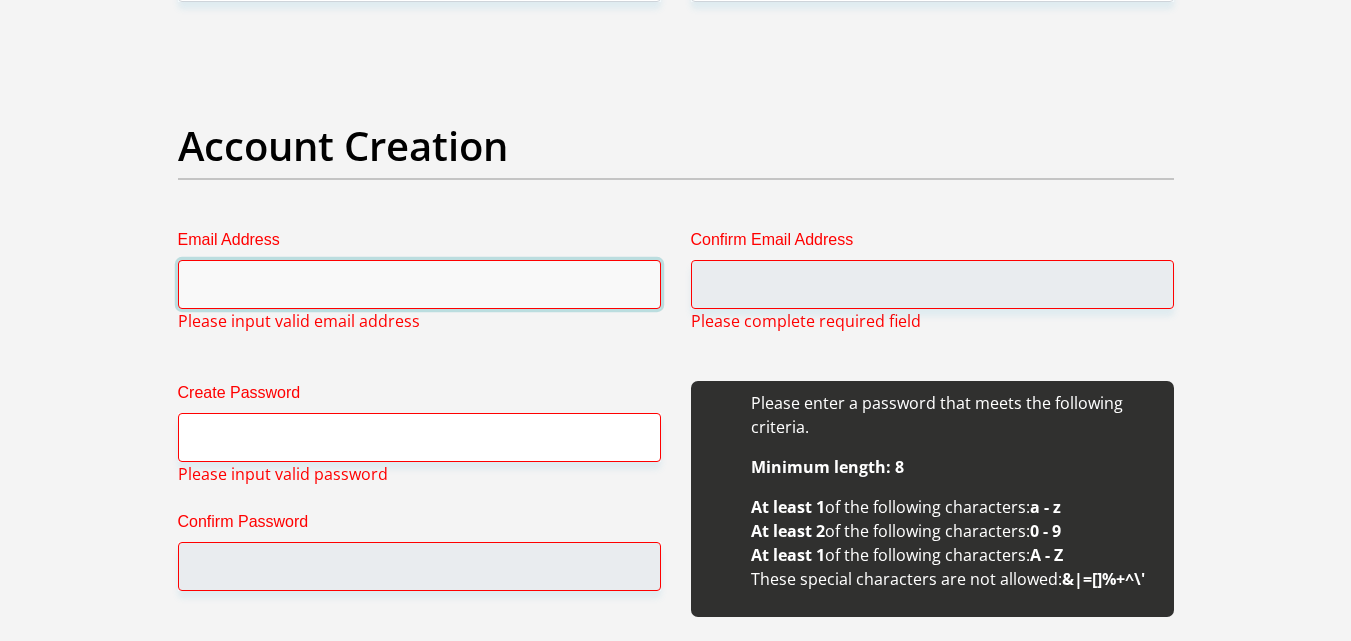 scroll, scrollTop: 1637, scrollLeft: 0, axis: vertical 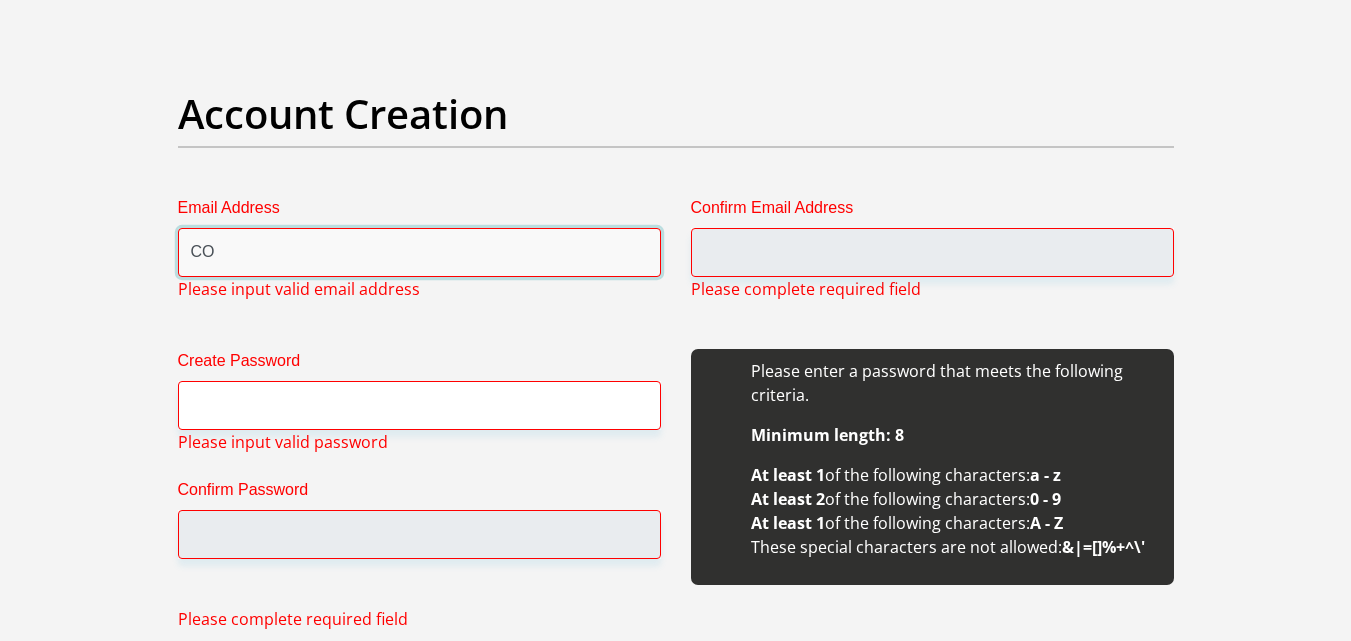type on "C" 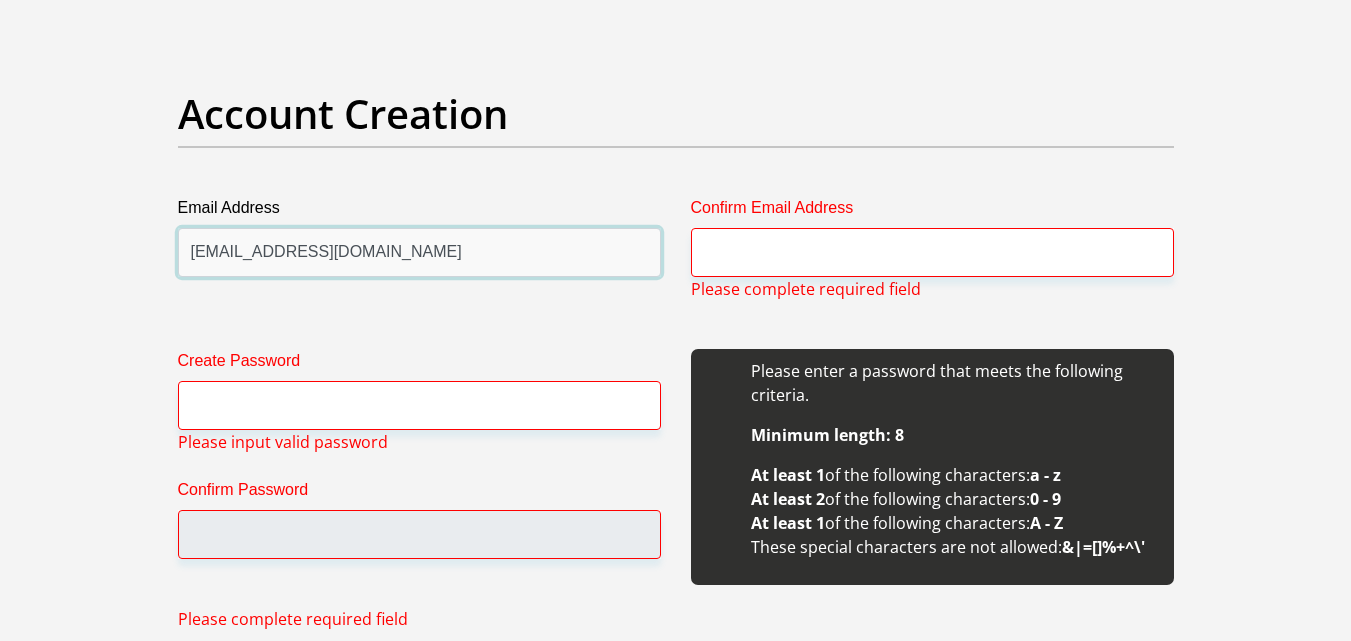 type on "[EMAIL_ADDRESS][DOMAIN_NAME]" 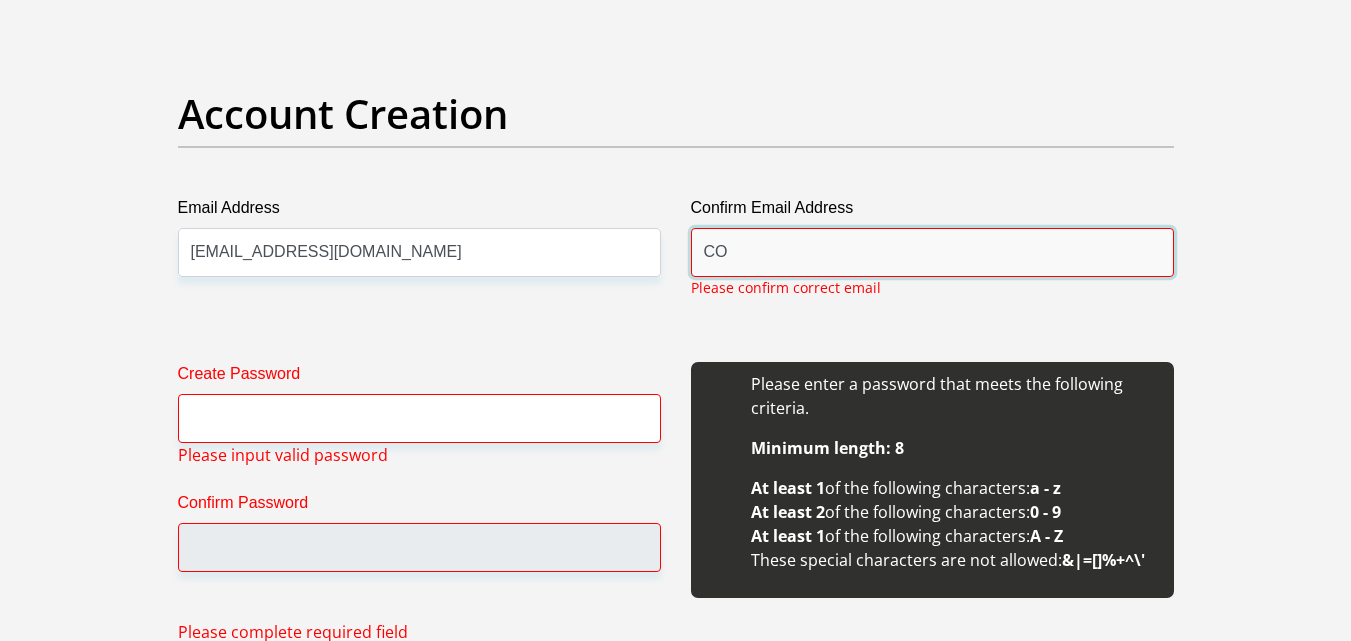 type on "C" 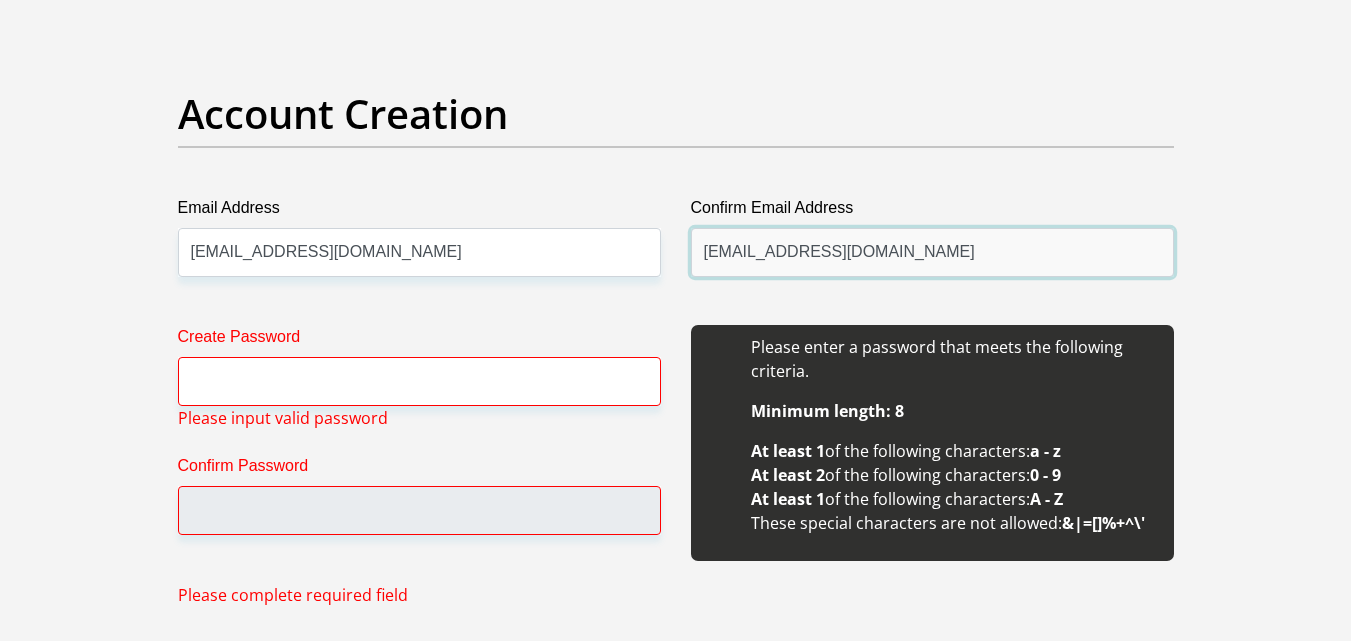 type on "[EMAIL_ADDRESS][DOMAIN_NAME]" 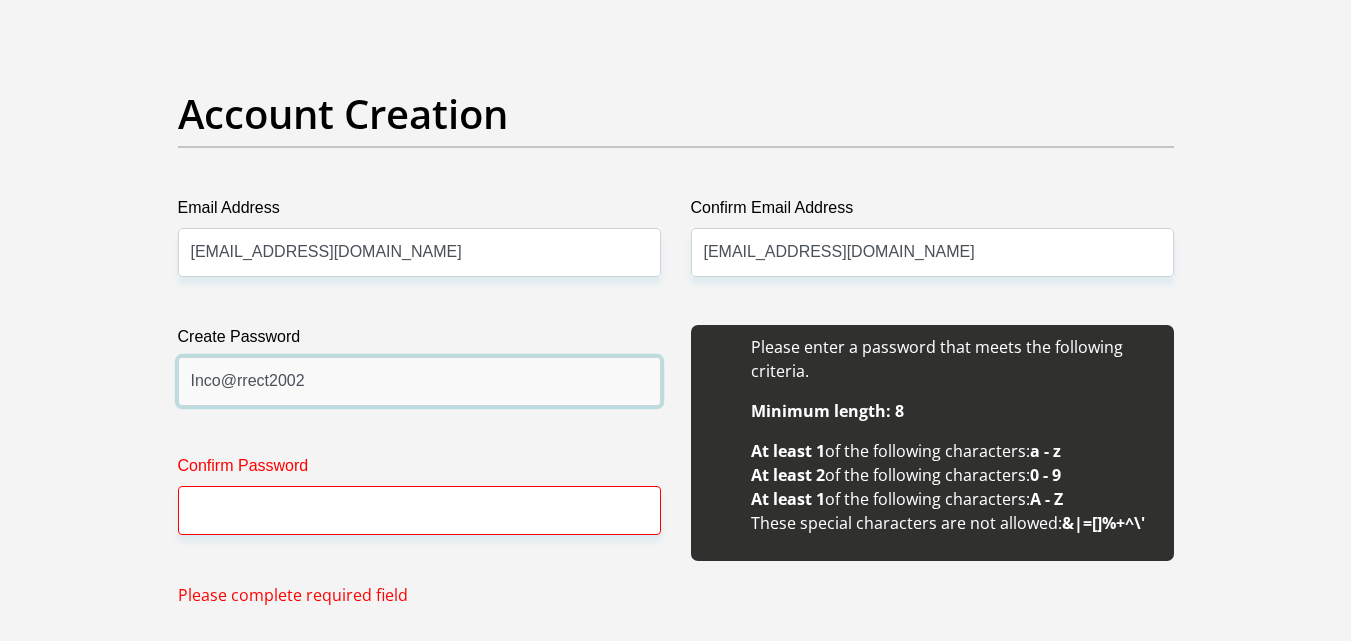 type on "Inco@rrect2002" 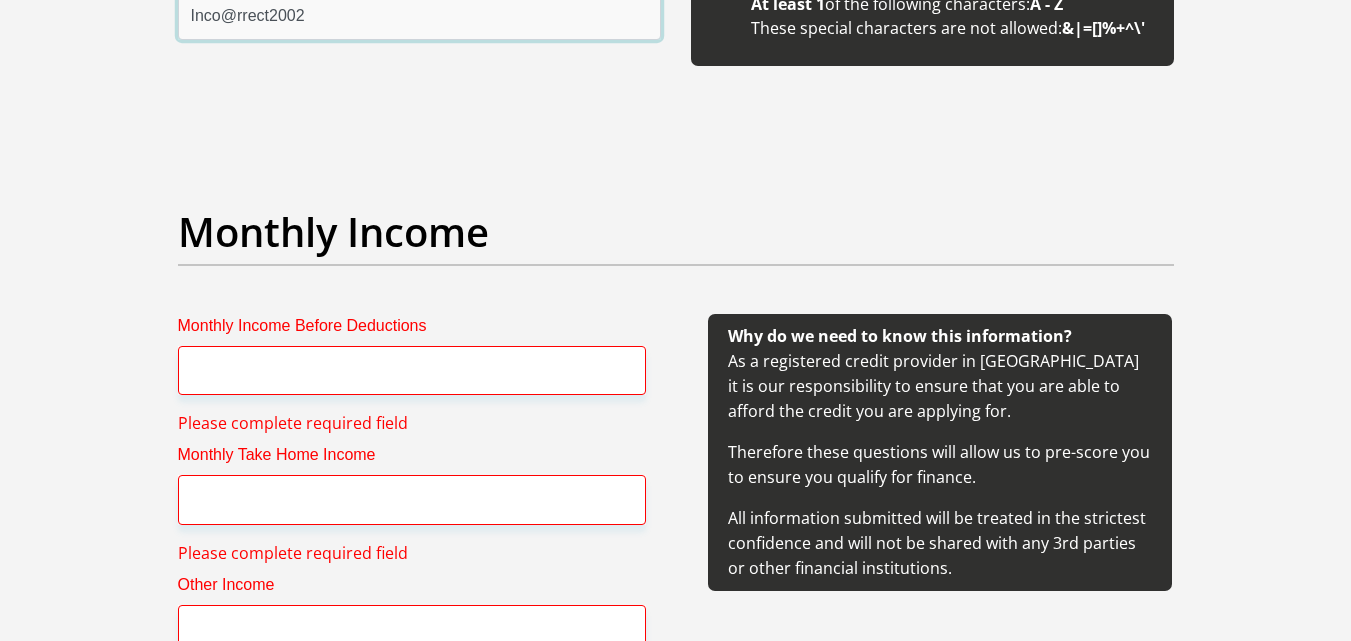 scroll, scrollTop: 2137, scrollLeft: 0, axis: vertical 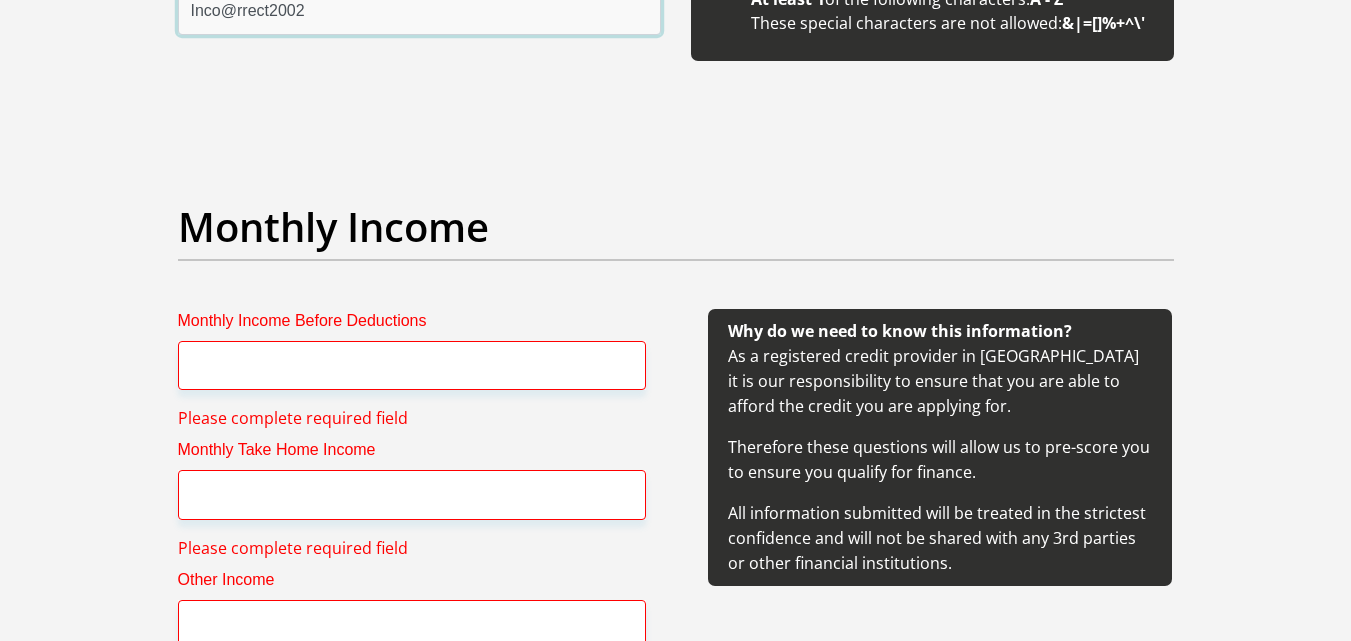 type on "Inco@rrect2002" 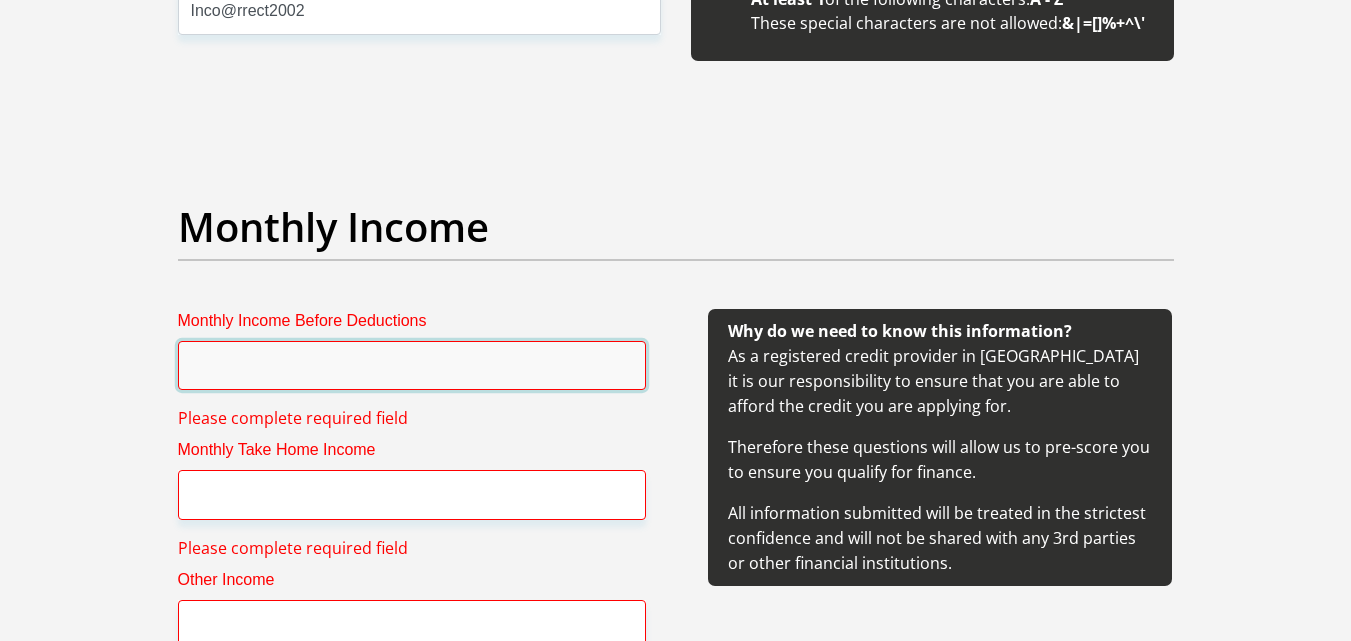click on "Monthly Income Before Deductions" at bounding box center (412, 365) 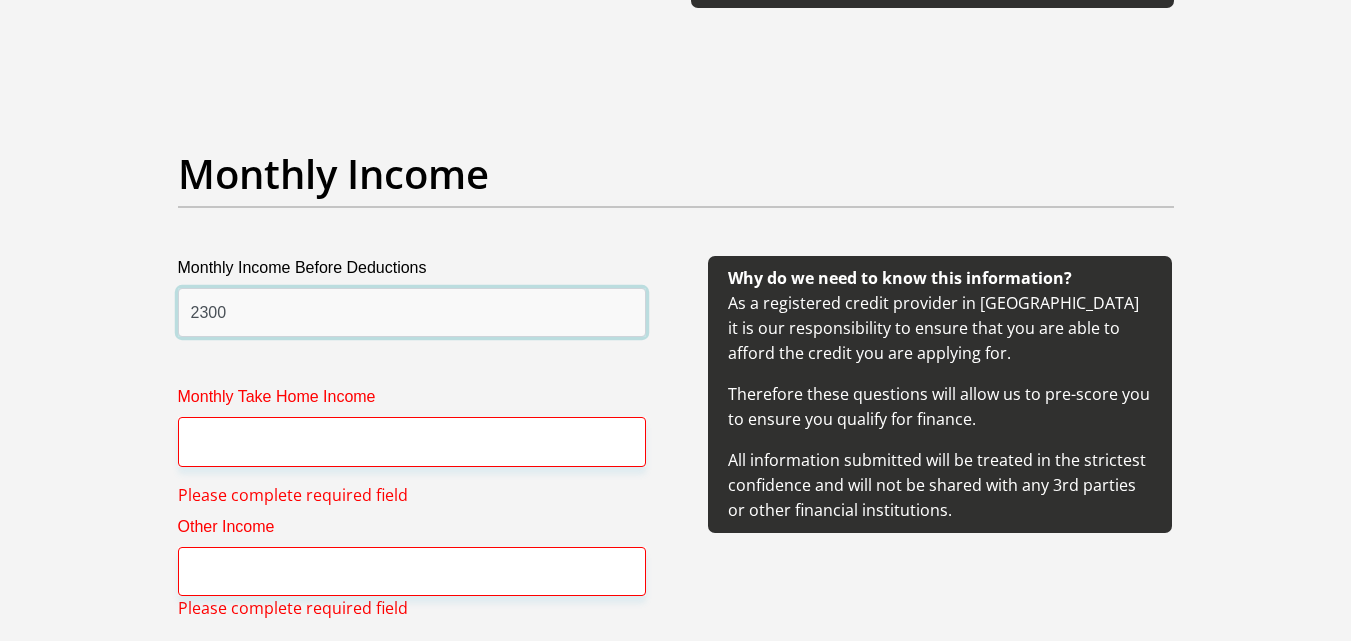 scroll, scrollTop: 2237, scrollLeft: 0, axis: vertical 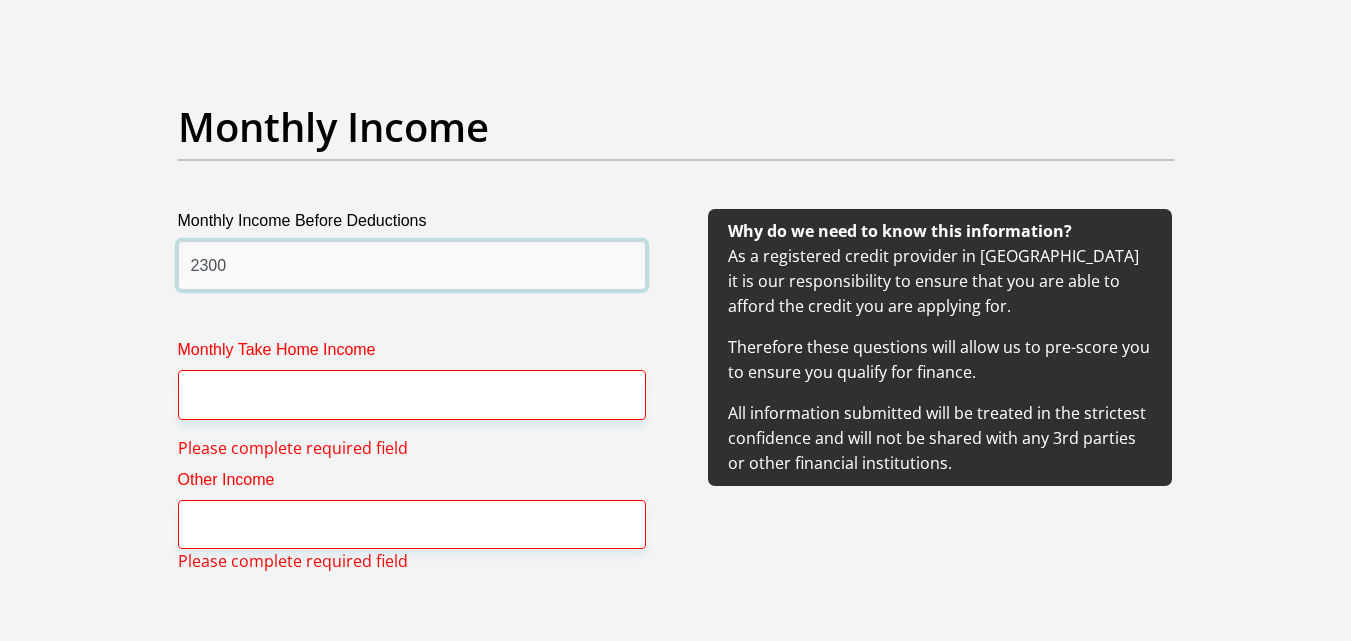 type on "2300" 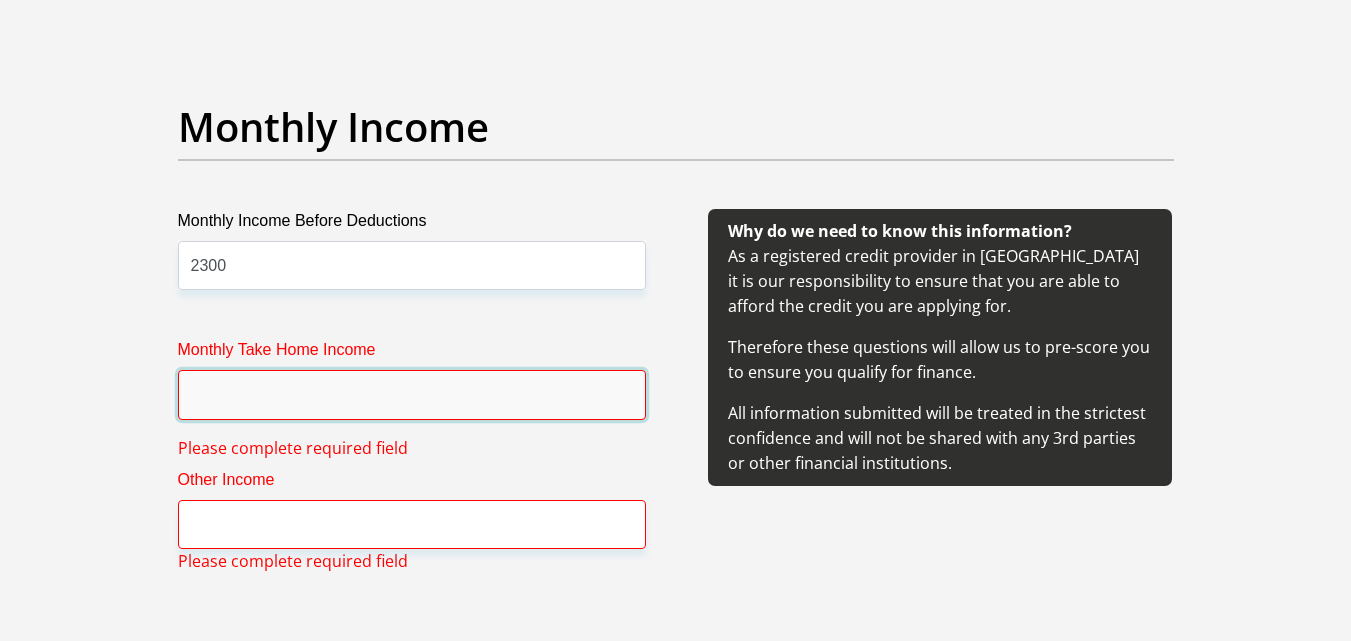 click on "Monthly Take Home Income" at bounding box center (412, 394) 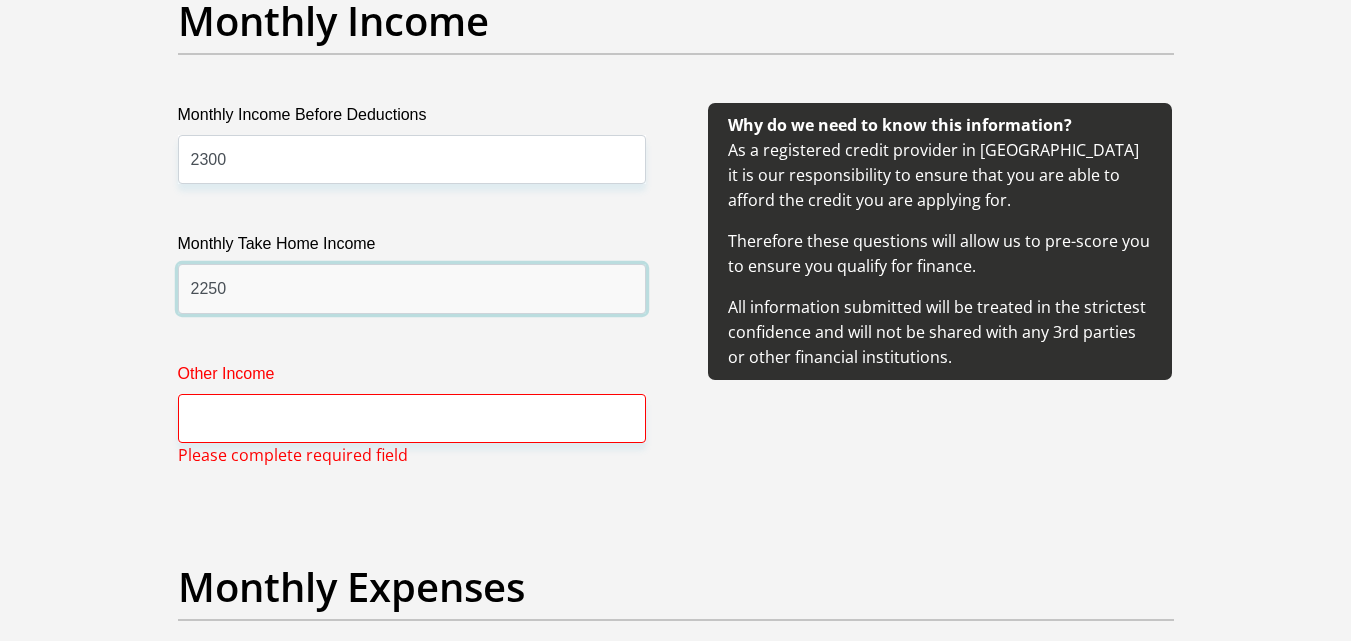 scroll, scrollTop: 2637, scrollLeft: 0, axis: vertical 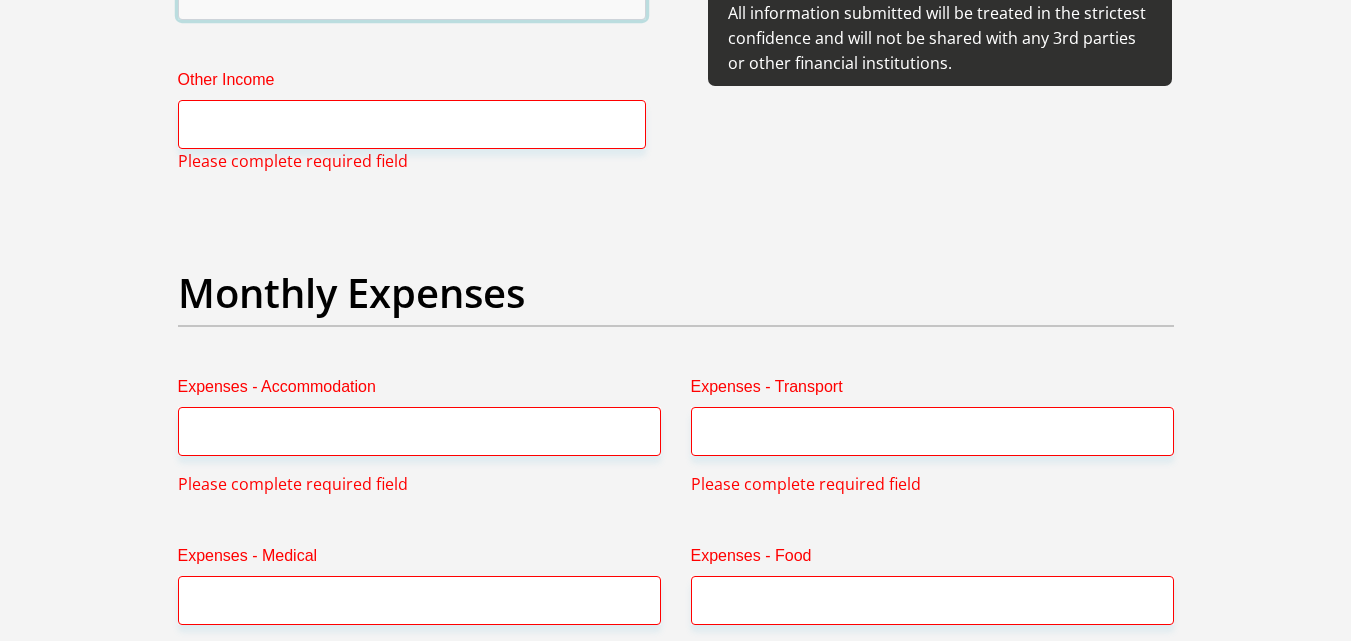 type on "2250" 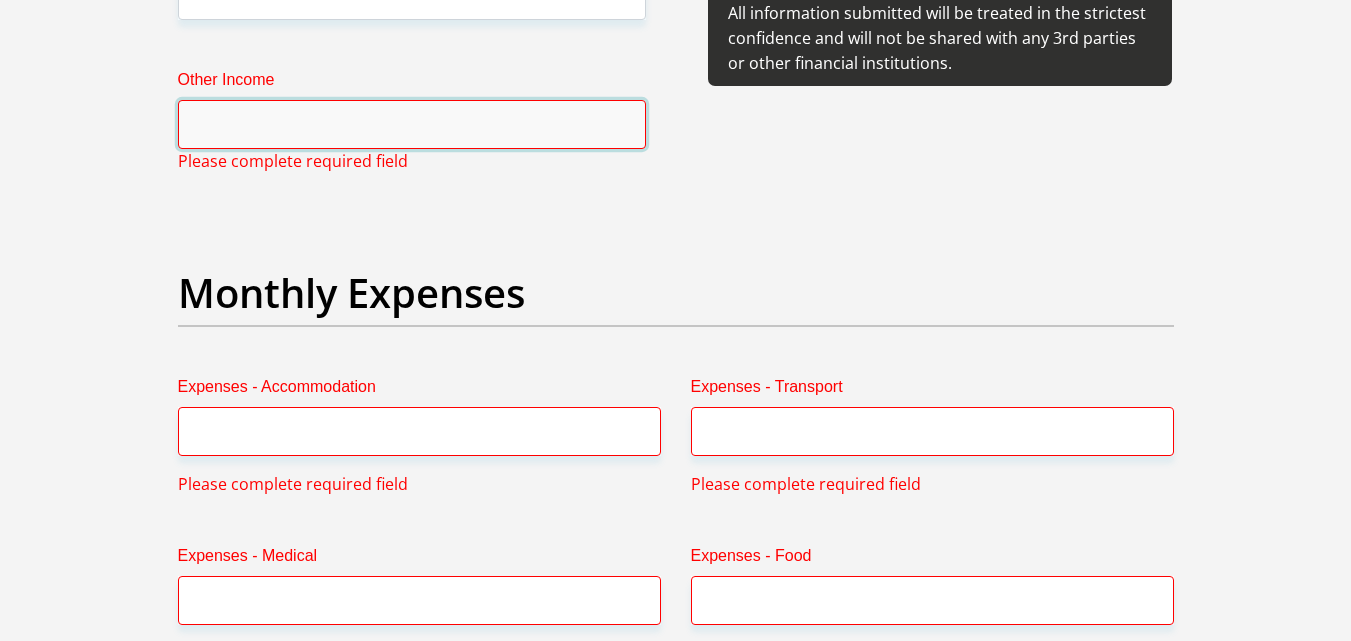 click on "Other Income" at bounding box center [412, 124] 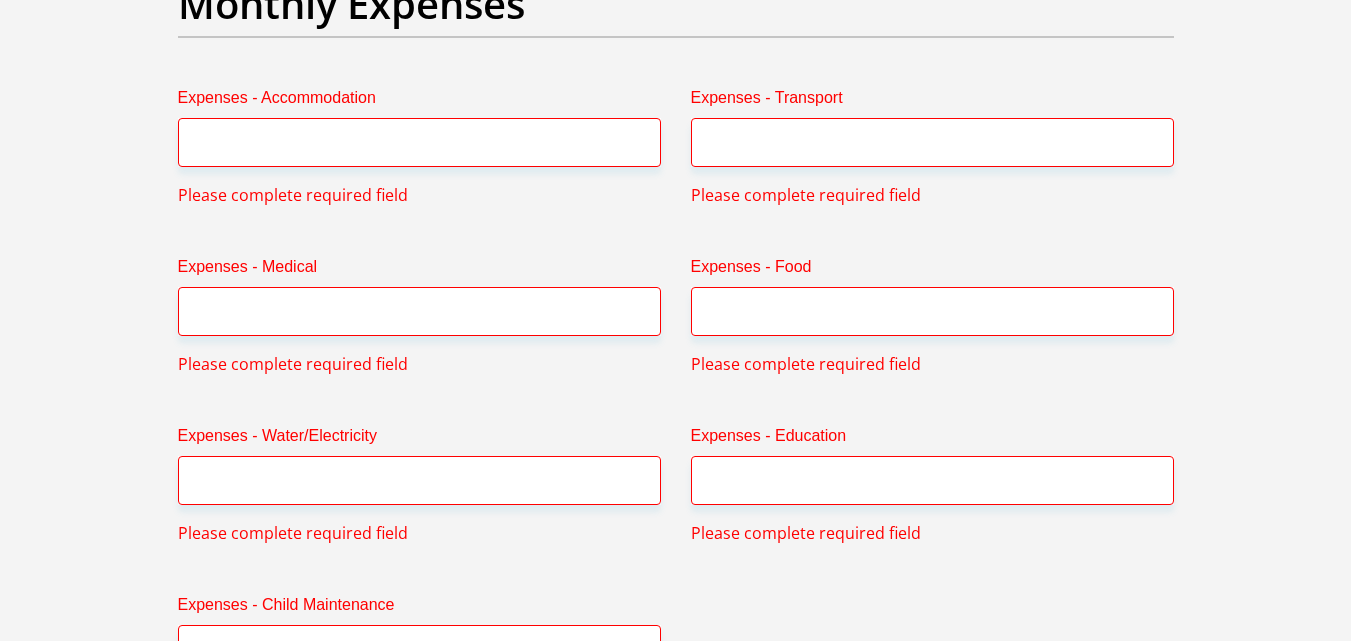 scroll, scrollTop: 2937, scrollLeft: 0, axis: vertical 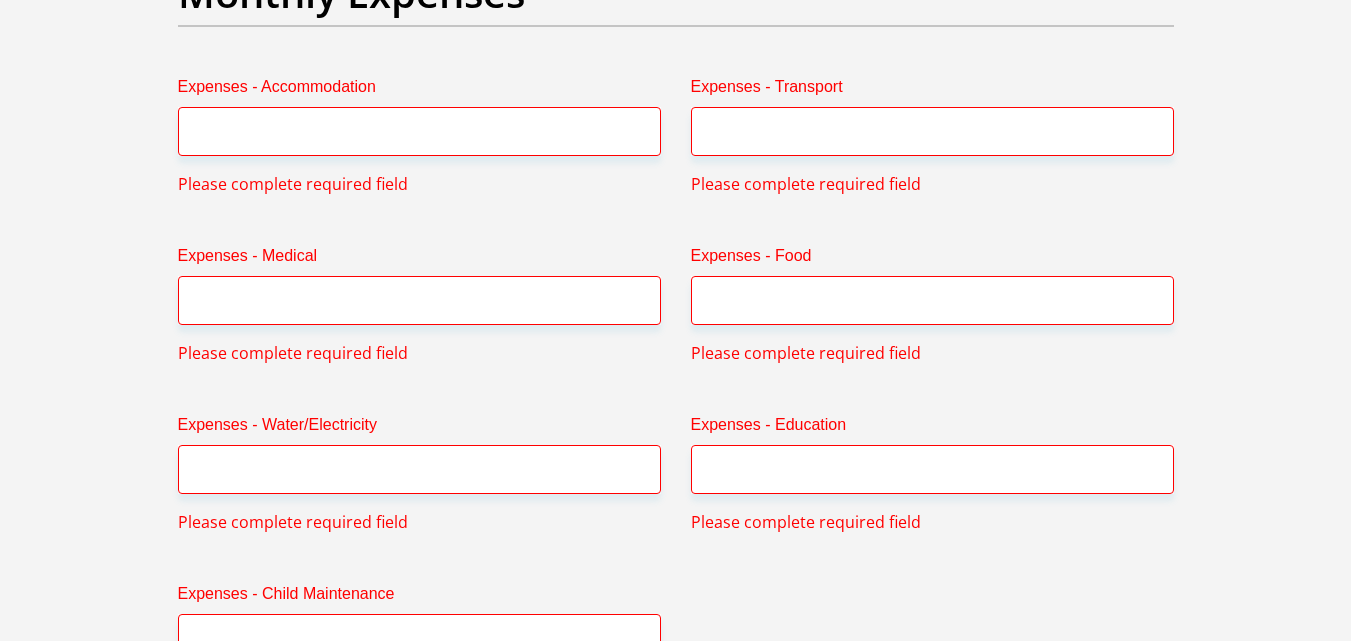 type on "1500" 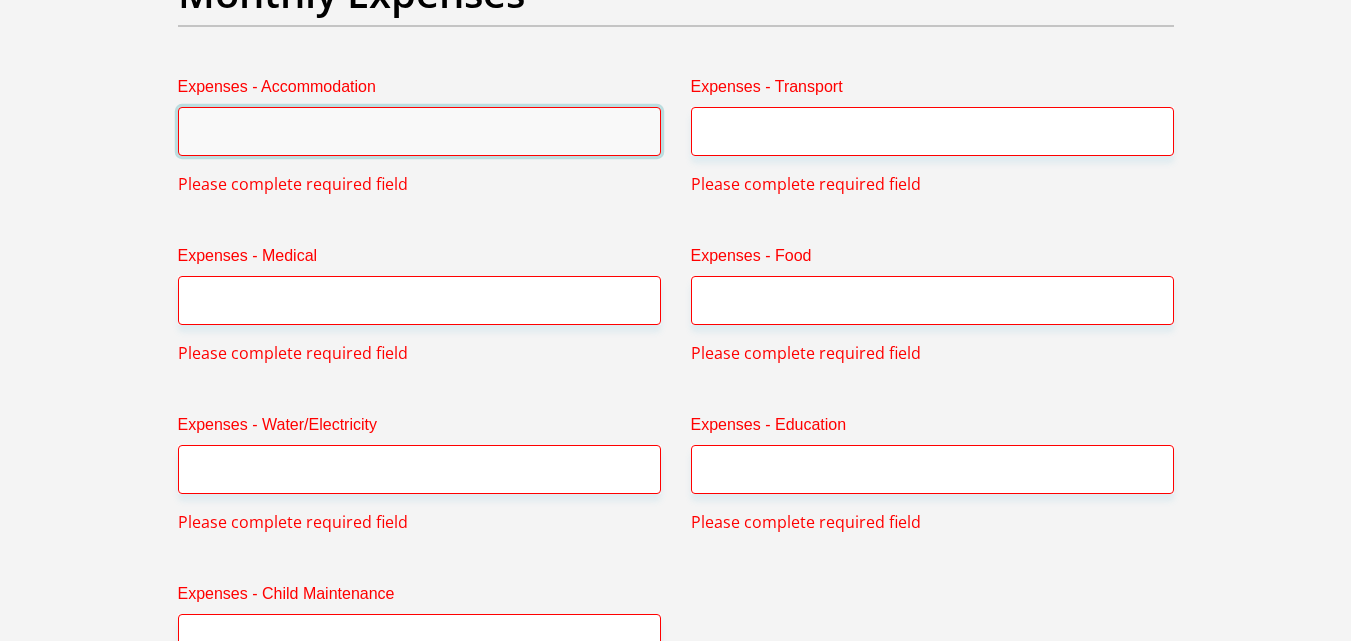 click on "Expenses - Accommodation" at bounding box center (419, 131) 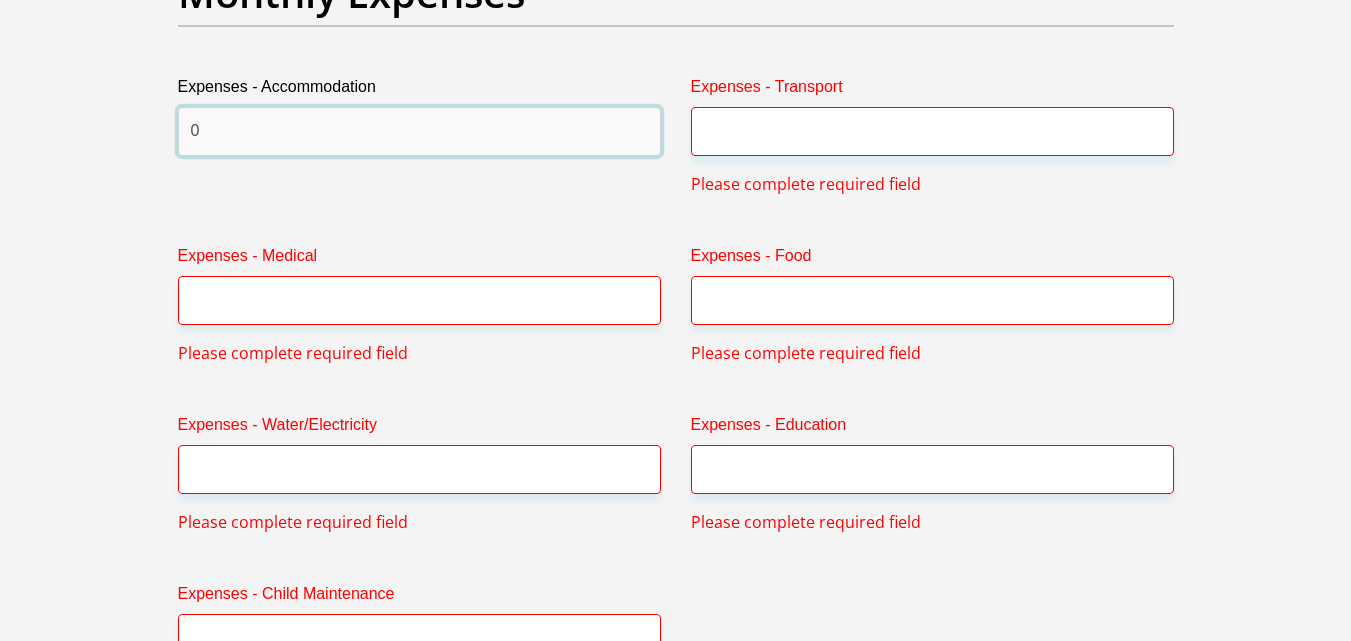 type on "0" 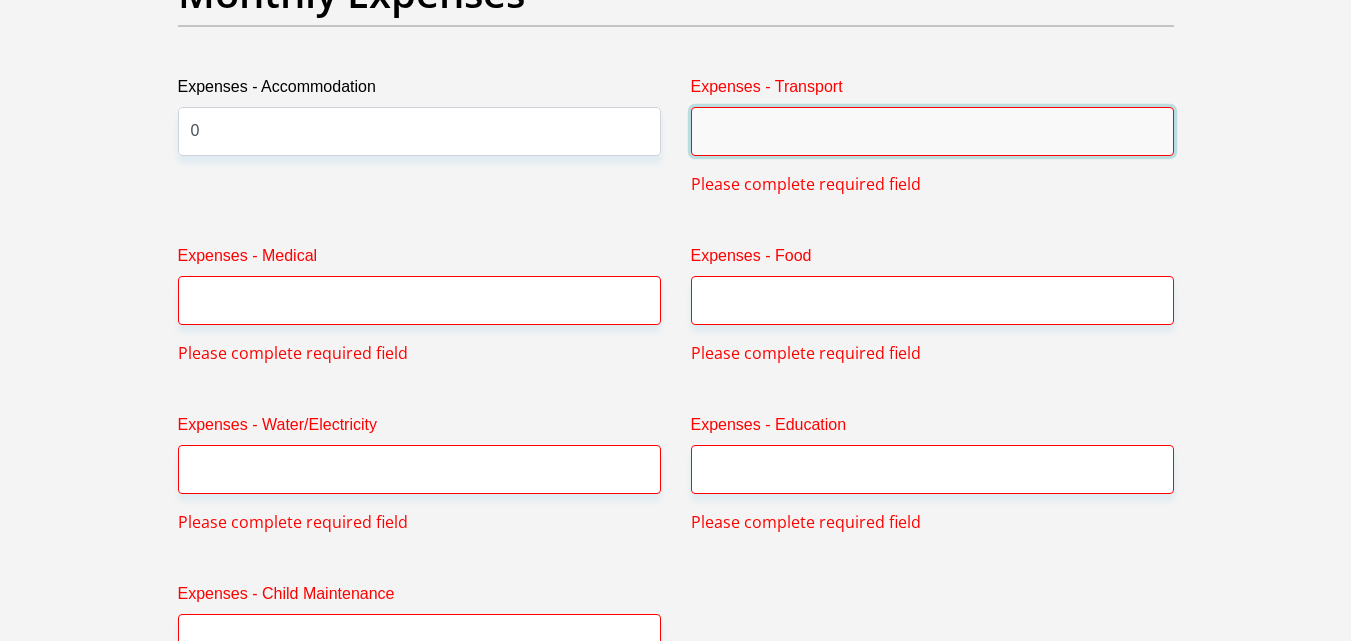 click on "Expenses - Transport" at bounding box center (932, 131) 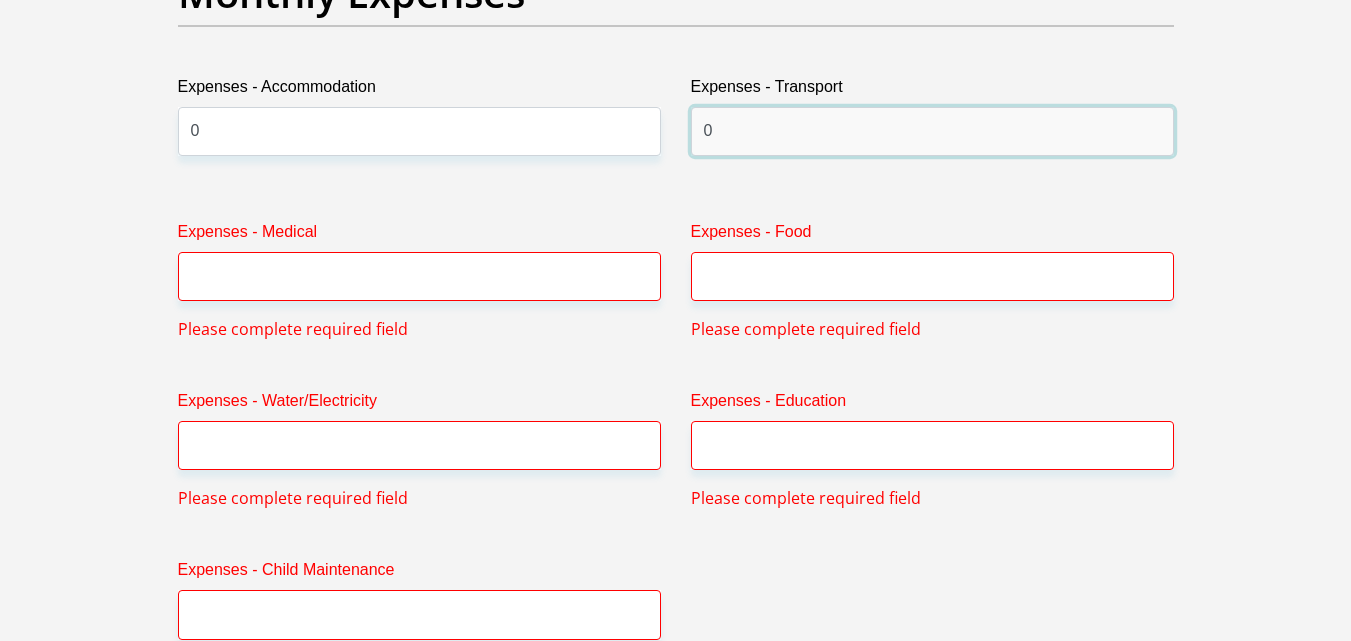 type on "0" 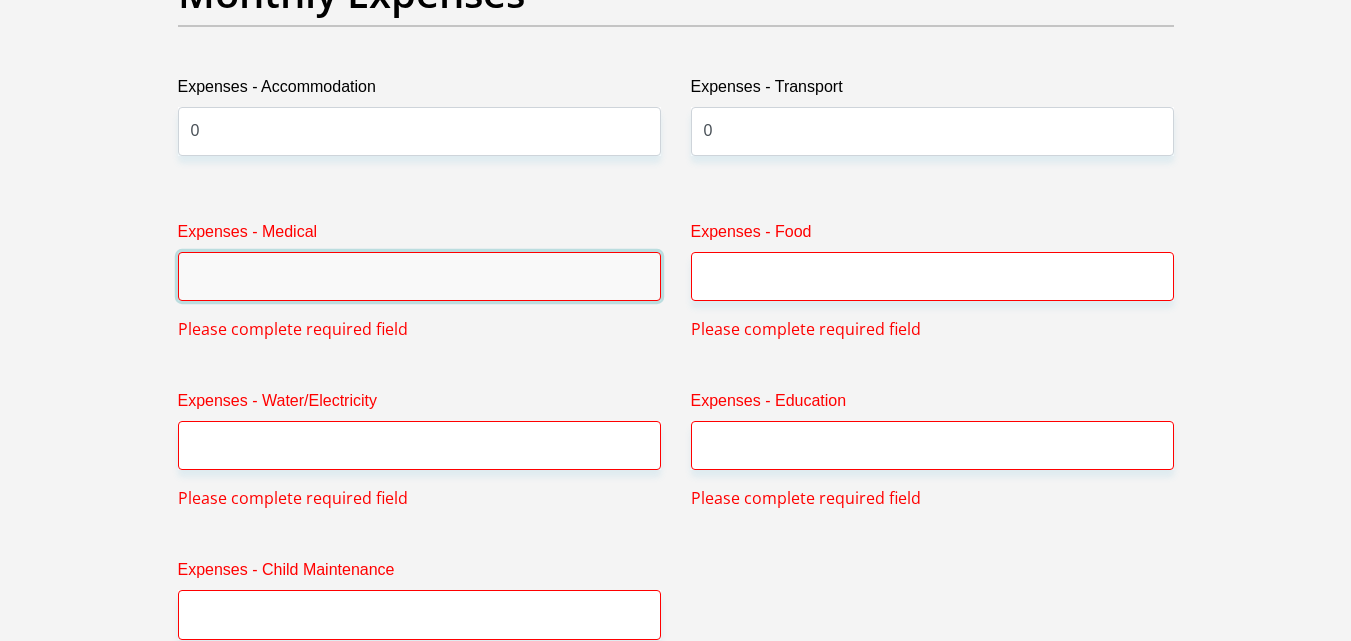 click on "Expenses - Medical" at bounding box center [419, 276] 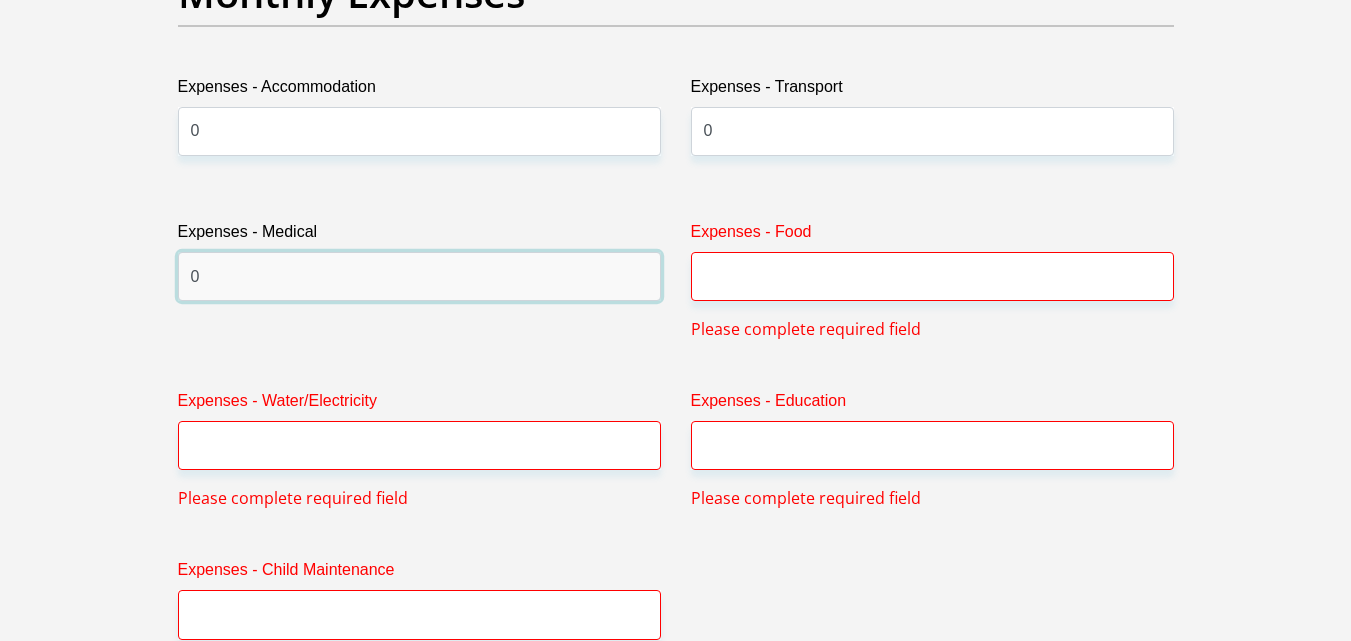 type on "0" 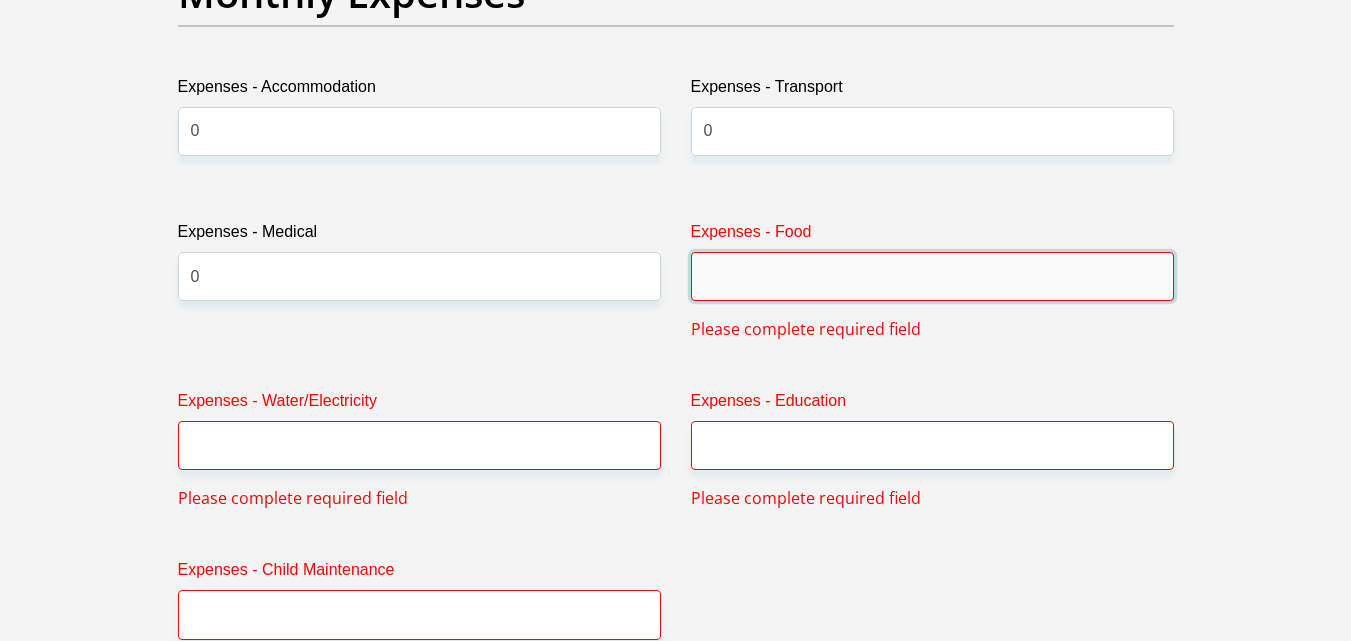 click on "Expenses - Food" at bounding box center [932, 276] 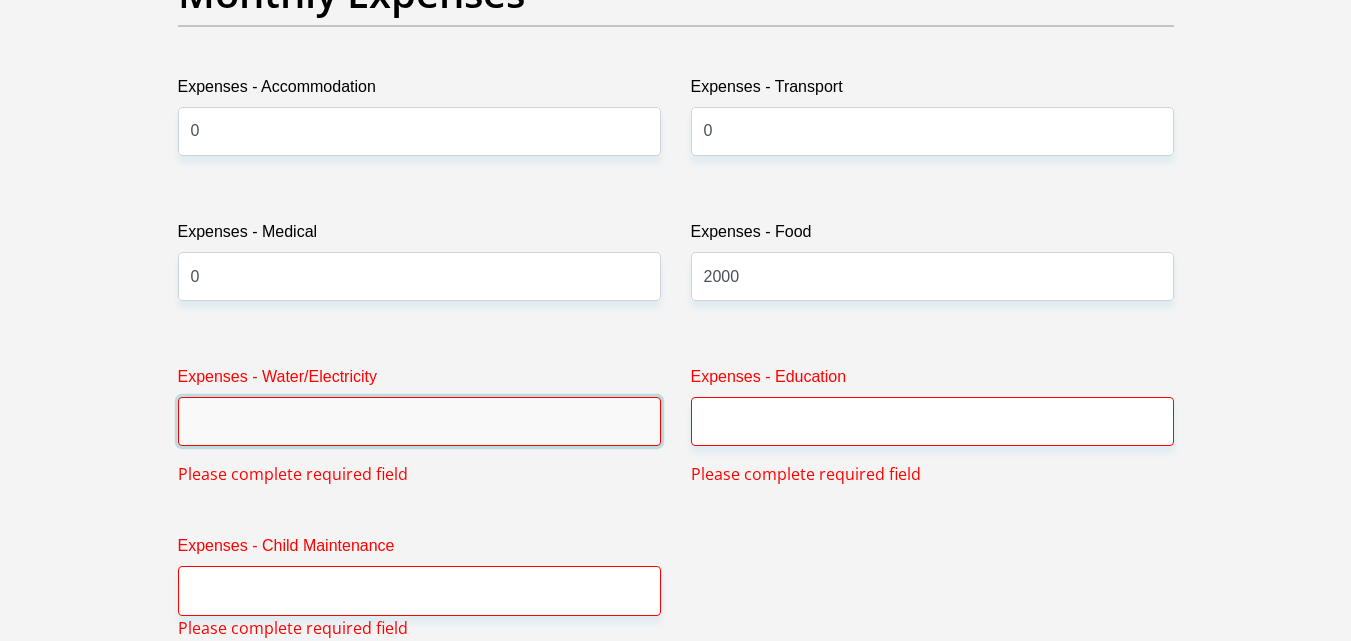 click on "Expenses - Water/Electricity" at bounding box center [419, 421] 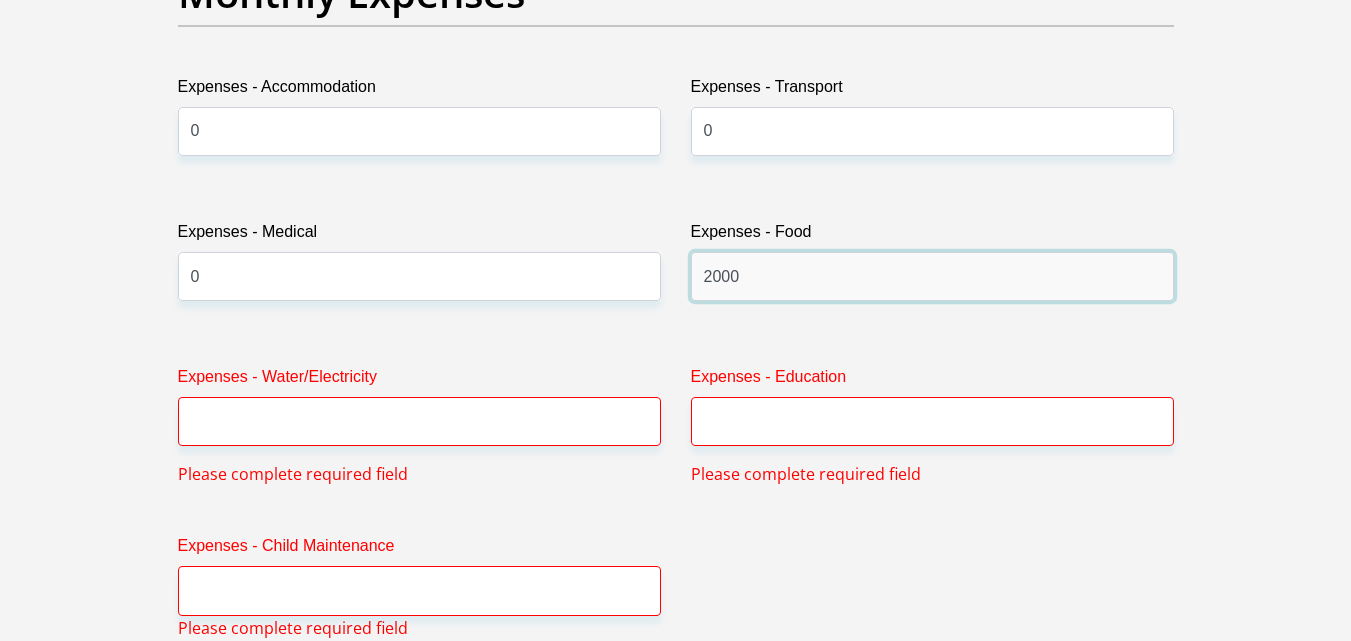 click on "2000" at bounding box center (932, 276) 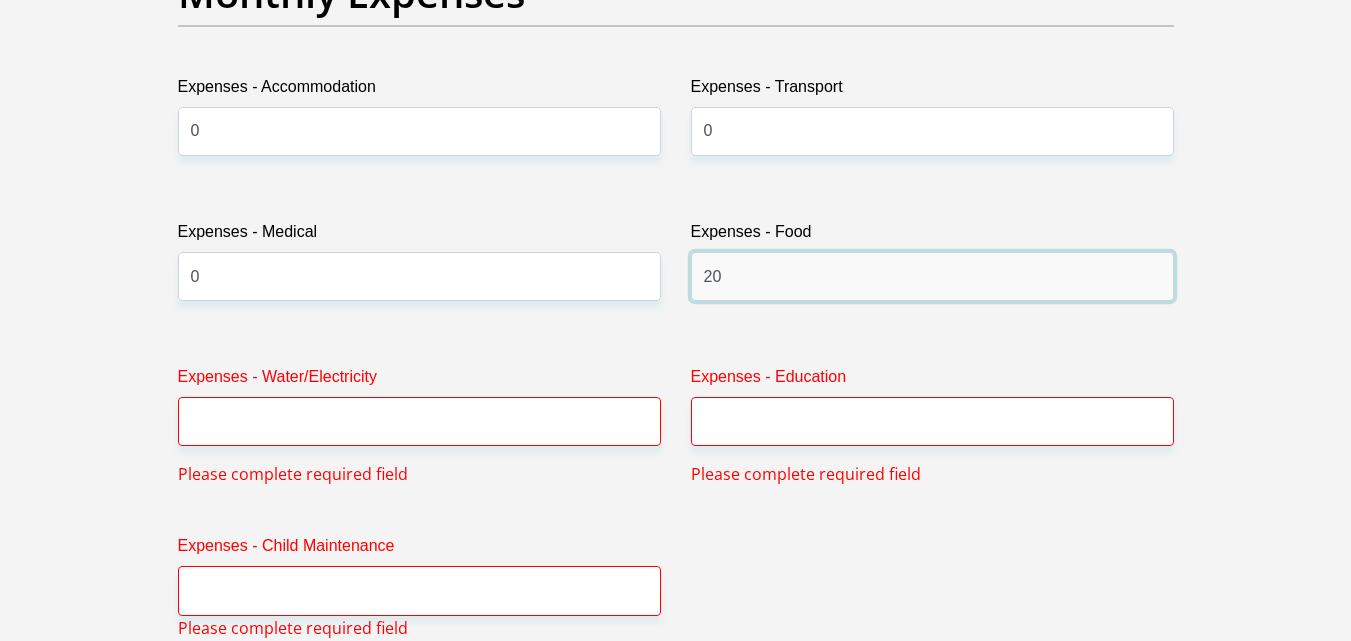 type on "2" 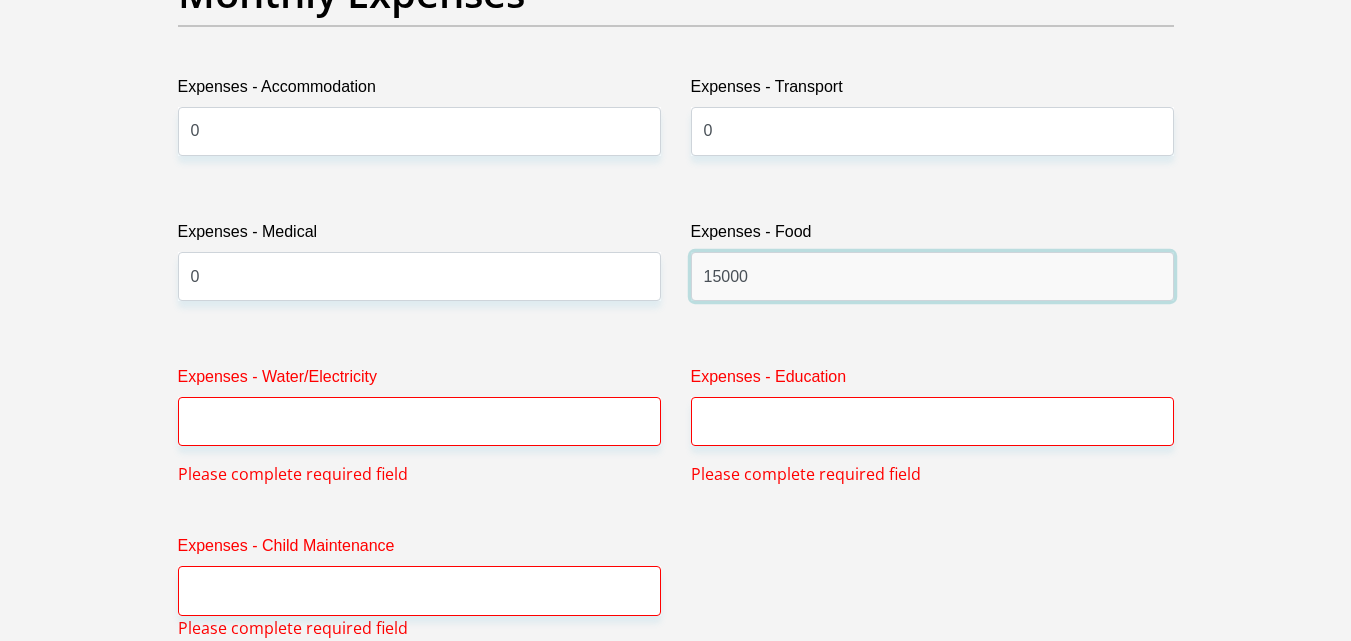 type on "15000" 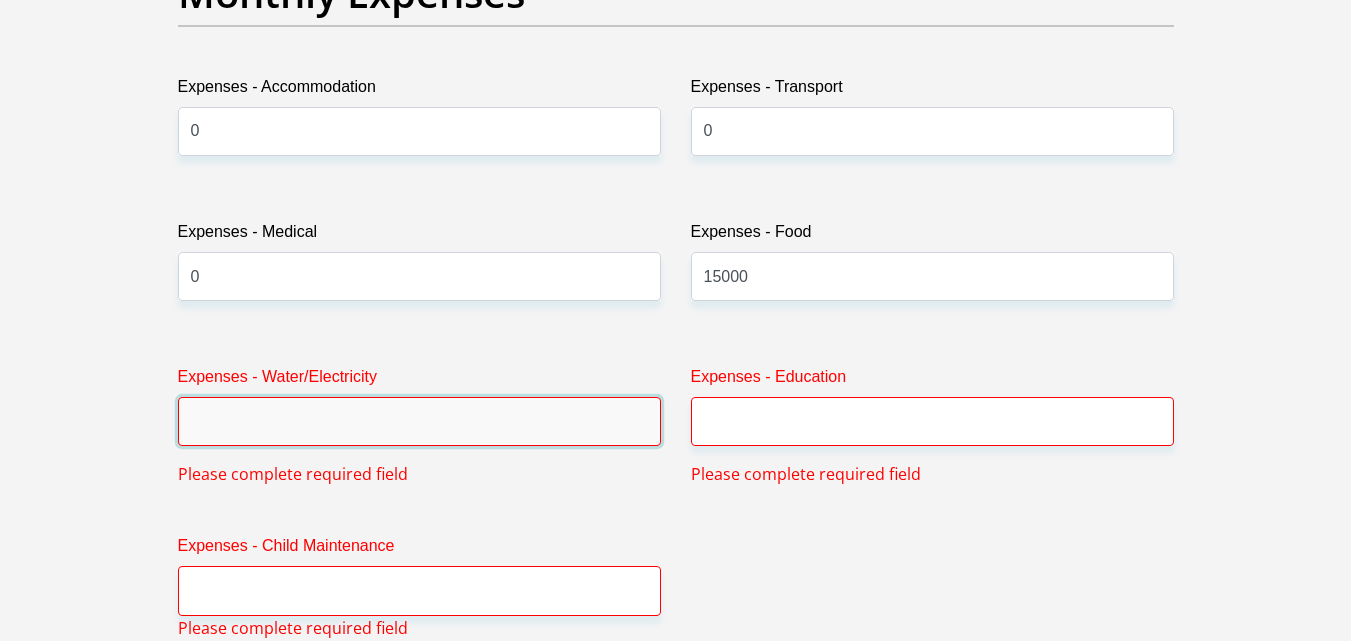 click on "Expenses - Water/Electricity" at bounding box center (419, 421) 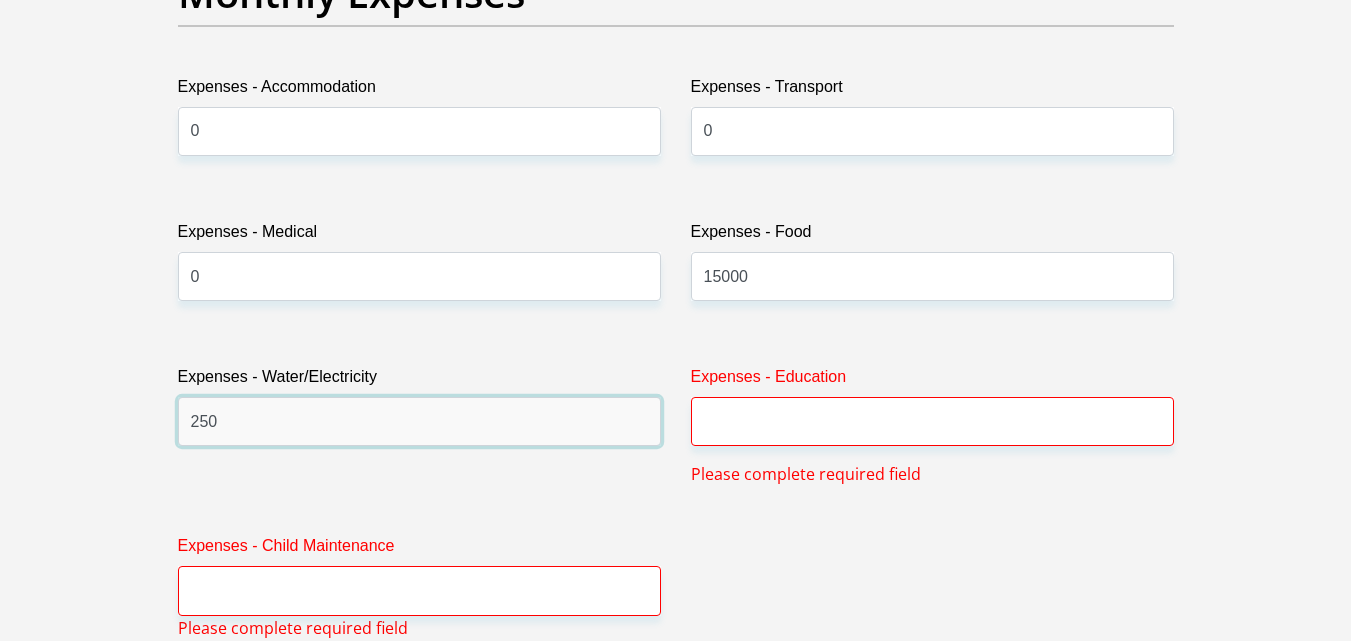 type on "250" 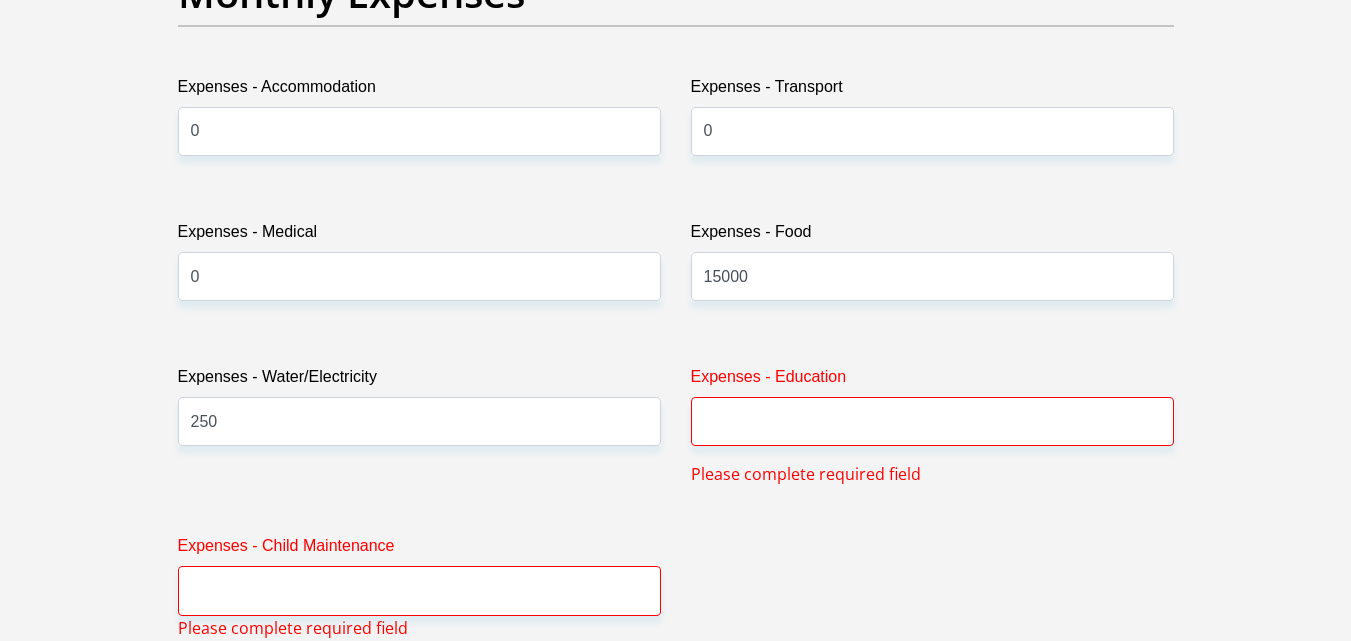click on "Expenses - Education" at bounding box center [932, 381] 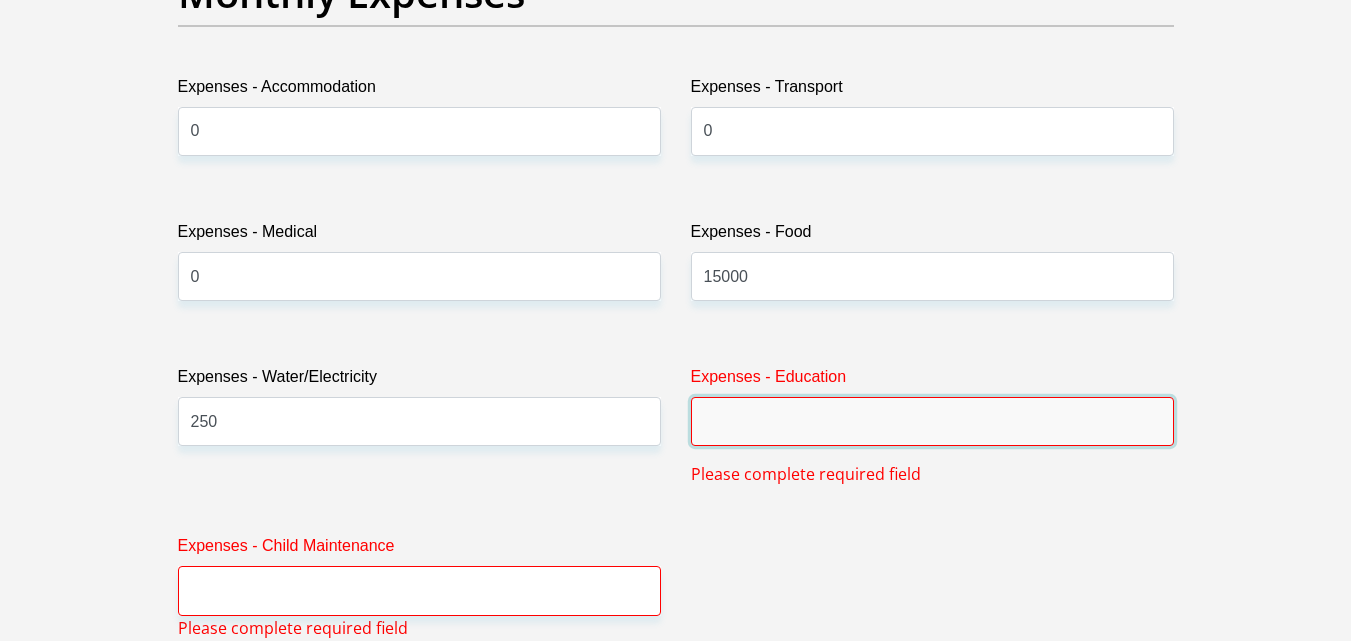 click on "Expenses - Education" at bounding box center (932, 421) 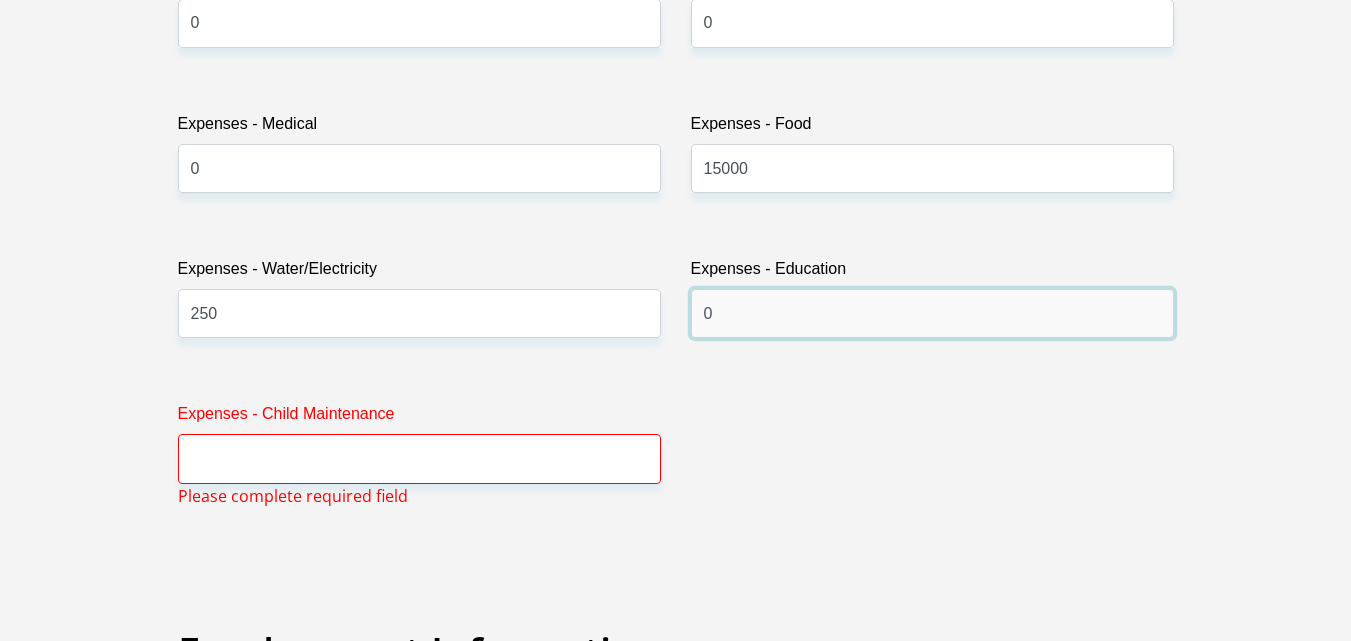 scroll, scrollTop: 3237, scrollLeft: 0, axis: vertical 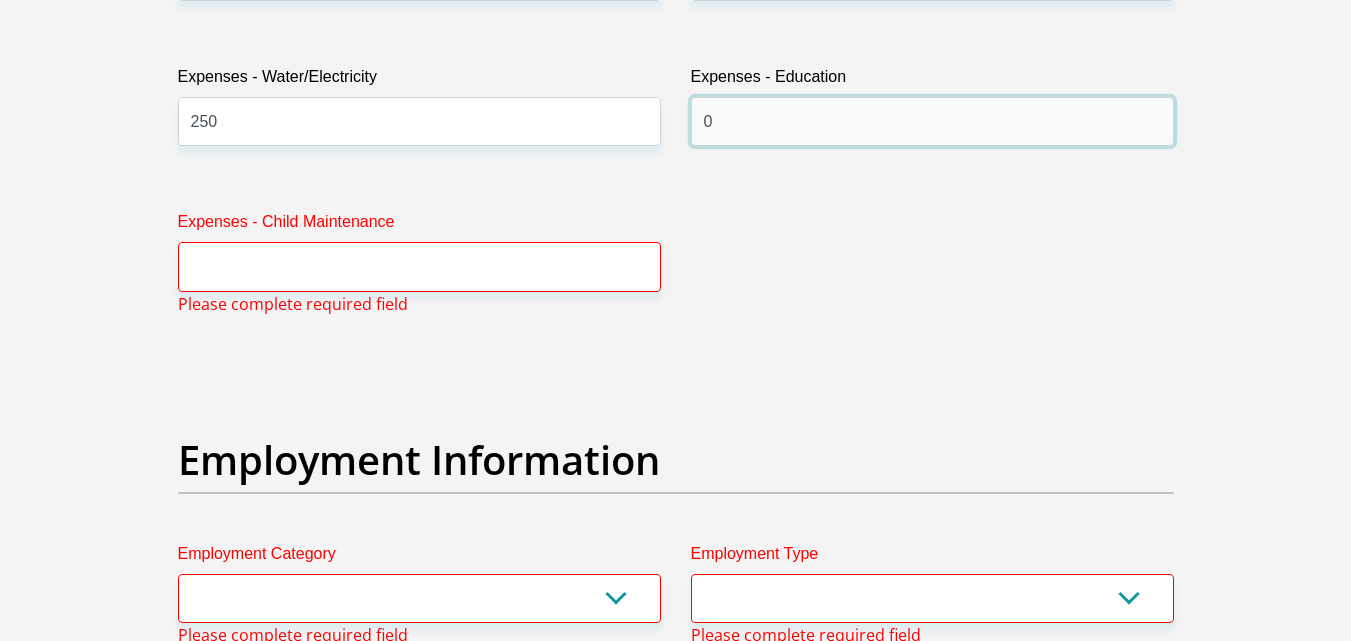 type on "0" 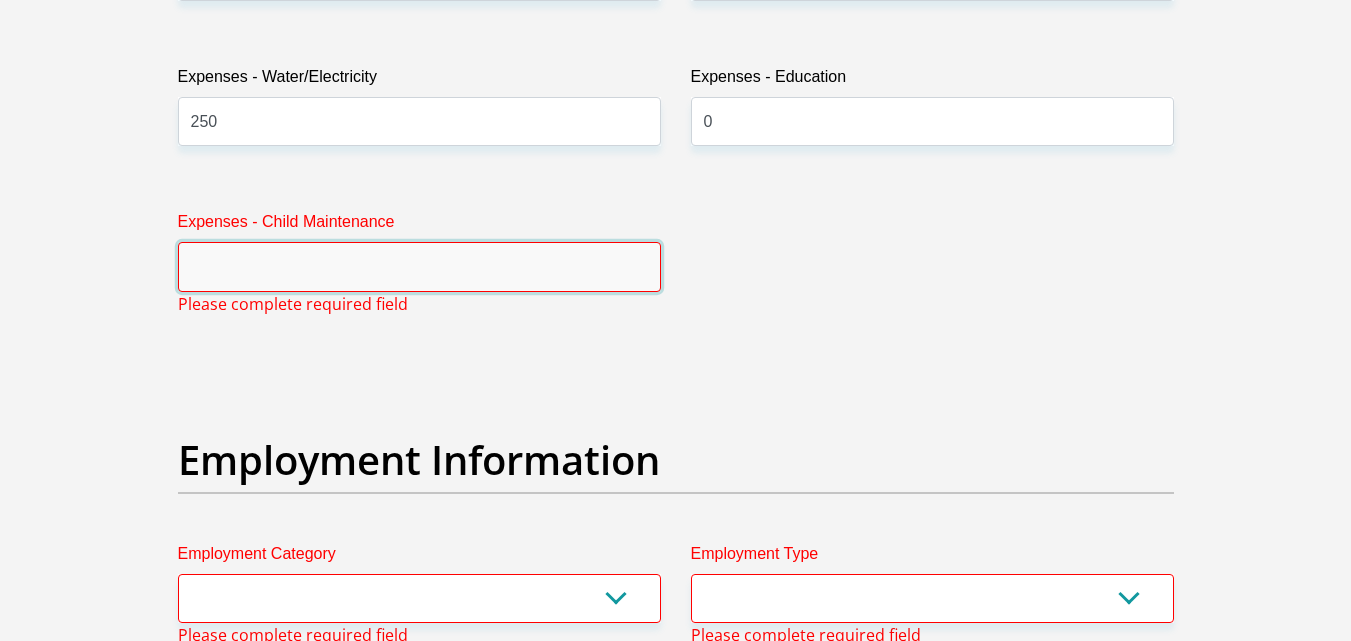 click on "Expenses - Child Maintenance" at bounding box center (419, 266) 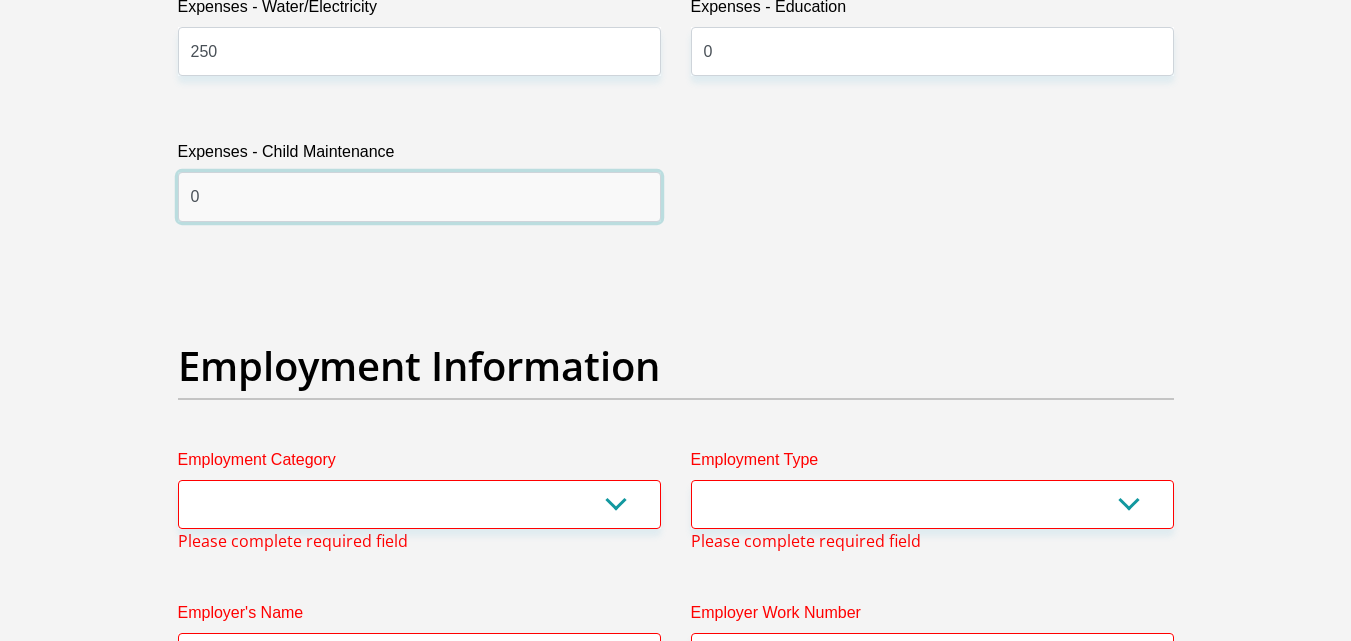 scroll, scrollTop: 3537, scrollLeft: 0, axis: vertical 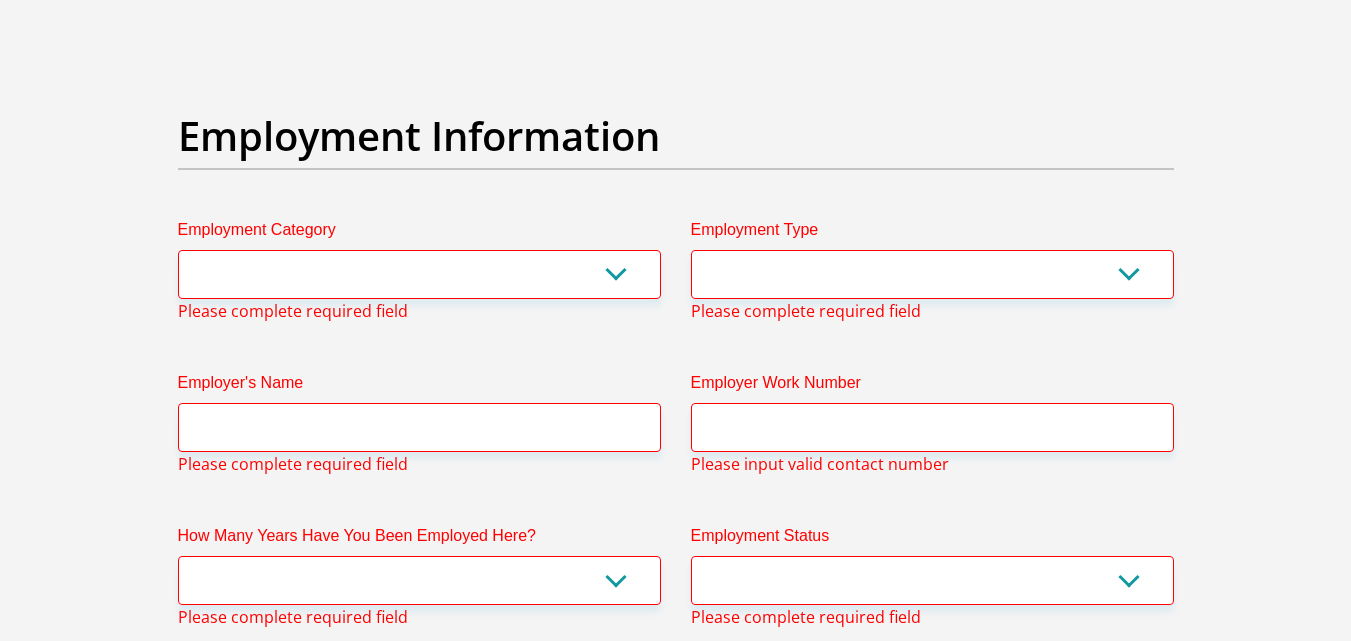 type on "0" 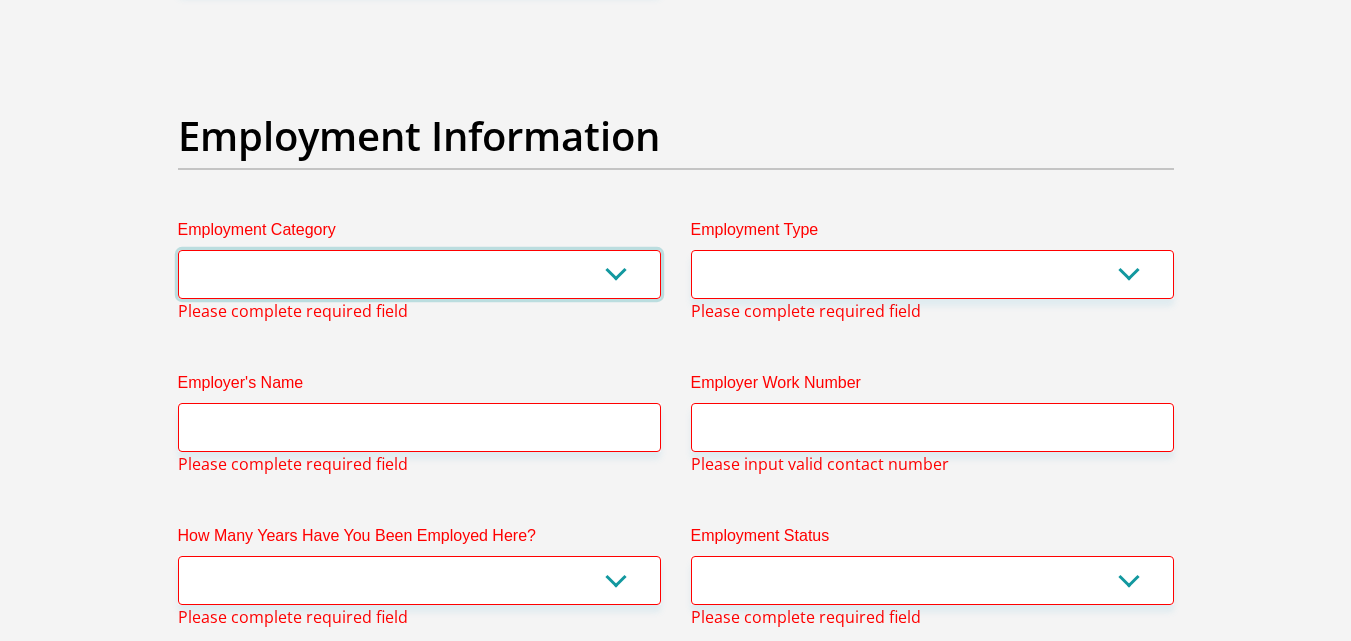 click on "AGRICULTURE
ALCOHOL & TOBACCO
CONSTRUCTION MATERIALS
METALLURGY
EQUIPMENT FOR RENEWABLE ENERGY
SPECIALIZED CONTRACTORS
CAR
GAMING (INCL. INTERNET
OTHER WHOLESALE
UNLICENSED PHARMACEUTICALS
CURRENCY EXCHANGE HOUSES
OTHER FINANCIAL INSTITUTIONS & INSURANCE
REAL ESTATE AGENTS
OIL & GAS
OTHER MATERIALS (E.G. IRON ORE)
PRECIOUS STONES & PRECIOUS METALS
POLITICAL ORGANIZATIONS
RELIGIOUS ORGANIZATIONS(NOT SECTS)
ACTI. HAVING BUSINESS DEAL WITH PUBLIC ADMINISTRATION
LAUNDROMATS" at bounding box center [419, 274] 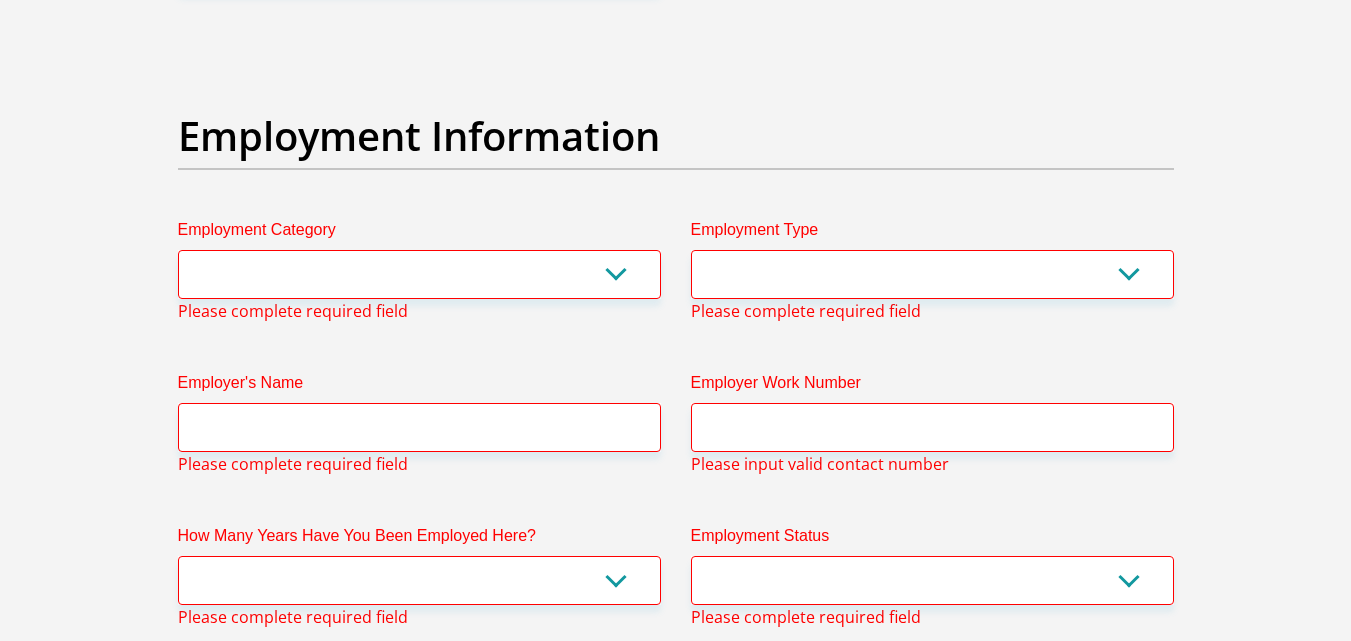click on "Personal Details
Title
Mr
Ms
Mrs
Dr
[PERSON_NAME]
First Name
[GEOGRAPHIC_DATA]
Surname
TOKA
ID Number
[CREDIT_CARD_NUMBER]
Please input valid ID number
Race
Black
Coloured
Indian
White
Other
Contact Number
0623593364
Please input valid contact number
[GEOGRAPHIC_DATA]" at bounding box center (675, 144) 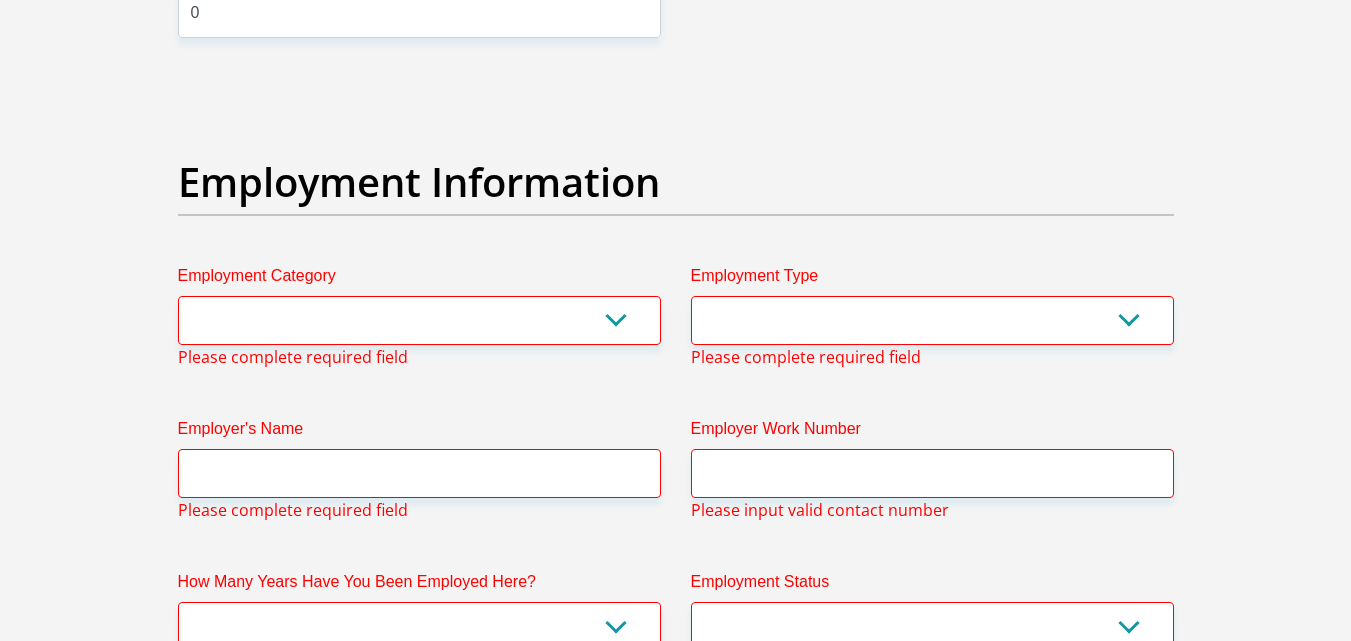 scroll, scrollTop: 3537, scrollLeft: 0, axis: vertical 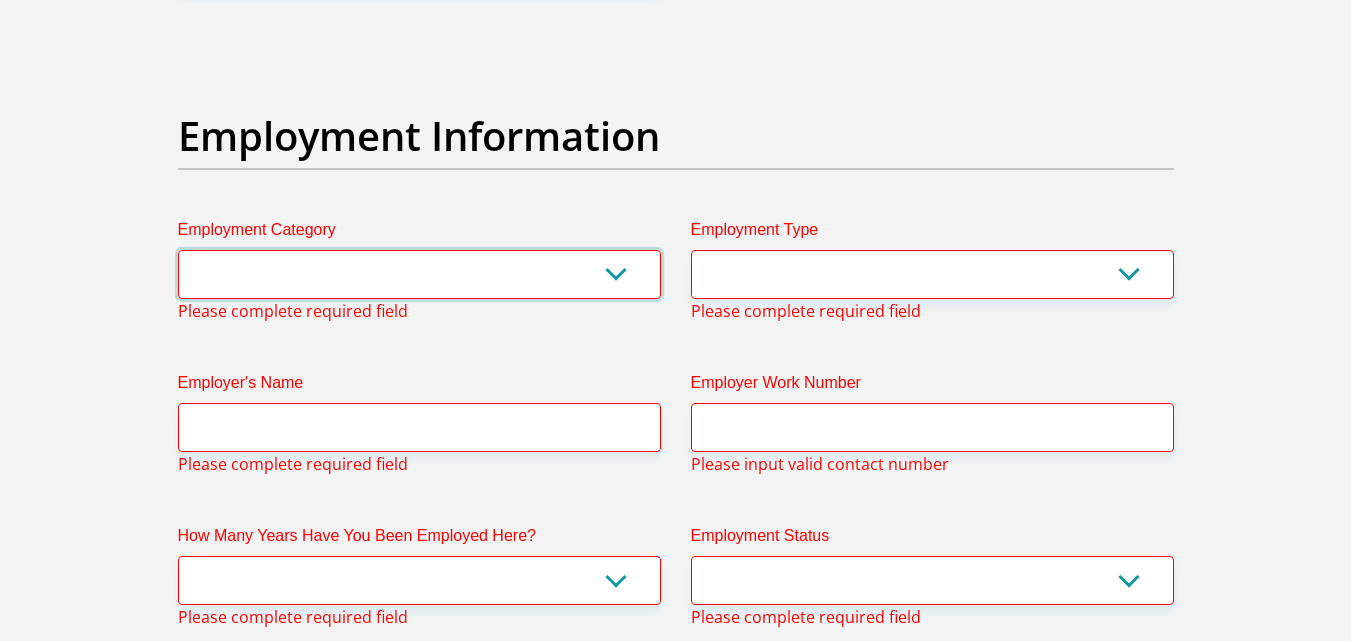 click on "AGRICULTURE
ALCOHOL & TOBACCO
CONSTRUCTION MATERIALS
METALLURGY
EQUIPMENT FOR RENEWABLE ENERGY
SPECIALIZED CONTRACTORS
CAR
GAMING (INCL. INTERNET
OTHER WHOLESALE
UNLICENSED PHARMACEUTICALS
CURRENCY EXCHANGE HOUSES
OTHER FINANCIAL INSTITUTIONS & INSURANCE
REAL ESTATE AGENTS
OIL & GAS
OTHER MATERIALS (E.G. IRON ORE)
PRECIOUS STONES & PRECIOUS METALS
POLITICAL ORGANIZATIONS
RELIGIOUS ORGANIZATIONS(NOT SECTS)
ACTI. HAVING BUSINESS DEAL WITH PUBLIC ADMINISTRATION
LAUNDROMATS" at bounding box center (419, 274) 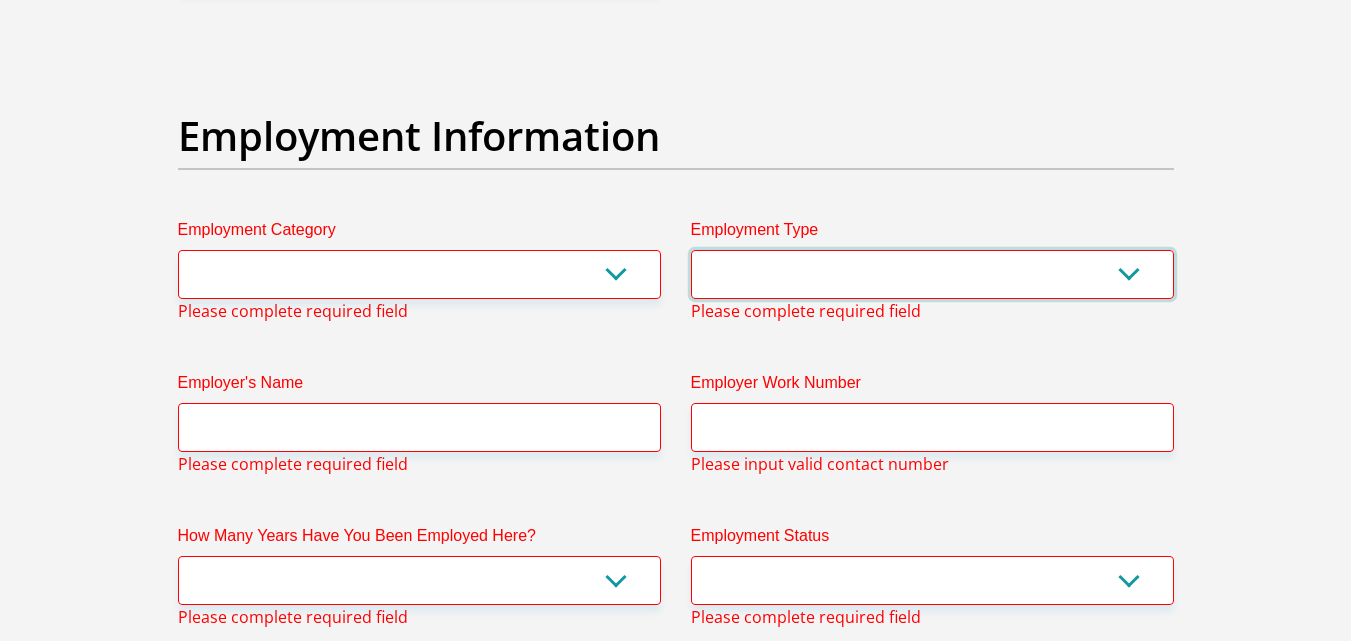 click on "College/Lecturer
Craft Seller
Creative
Driver
Executive
Farmer
Forces - Non Commissioned
Forces - Officer
Hawker
Housewife
Labourer
Licenced Professional
Manager
Miner
Non Licenced Professional
Office Staff/Clerk
Outside Worker
Pensioner
Permanent Teacher
Production/Manufacturing
Sales
Self-Employed
Semi-Professional Worker
Service Industry  Social Worker  Student" at bounding box center [932, 274] 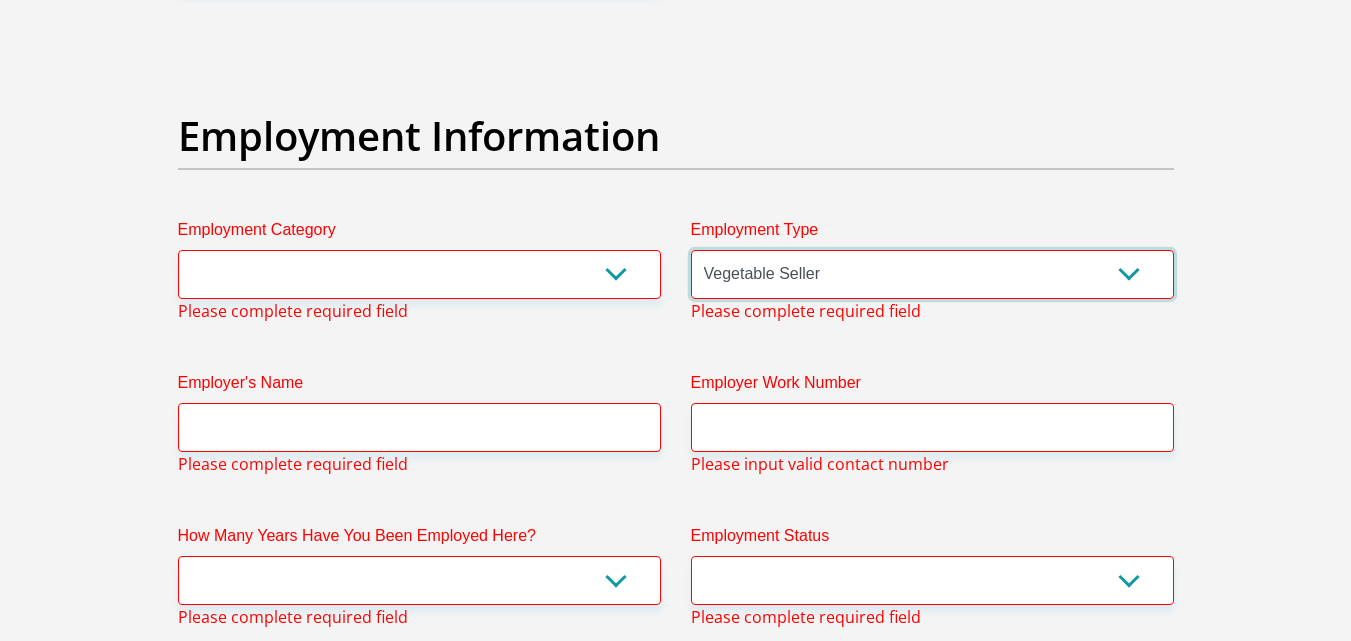click on "College/Lecturer
Craft Seller
Creative
Driver
Executive
Farmer
Forces - Non Commissioned
Forces - Officer
Hawker
Housewife
Labourer
Licenced Professional
Manager
Miner
Non Licenced Professional
Office Staff/Clerk
Outside Worker
Pensioner
Permanent Teacher
Production/Manufacturing
Sales
Self-Employed
Semi-Professional Worker
Service Industry  Social Worker  Student" at bounding box center [932, 274] 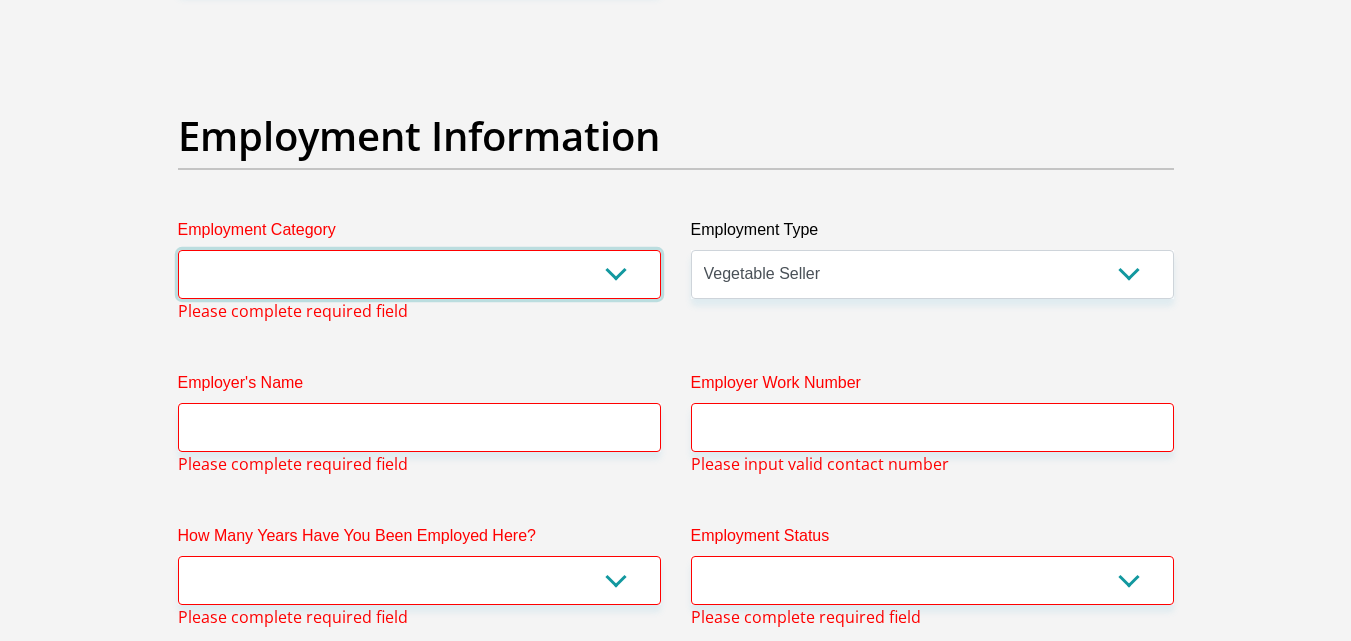click on "AGRICULTURE
ALCOHOL & TOBACCO
CONSTRUCTION MATERIALS
METALLURGY
EQUIPMENT FOR RENEWABLE ENERGY
SPECIALIZED CONTRACTORS
CAR
GAMING (INCL. INTERNET
OTHER WHOLESALE
UNLICENSED PHARMACEUTICALS
CURRENCY EXCHANGE HOUSES
OTHER FINANCIAL INSTITUTIONS & INSURANCE
REAL ESTATE AGENTS
OIL & GAS
OTHER MATERIALS (E.G. IRON ORE)
PRECIOUS STONES & PRECIOUS METALS
POLITICAL ORGANIZATIONS
RELIGIOUS ORGANIZATIONS(NOT SECTS)
ACTI. HAVING BUSINESS DEAL WITH PUBLIC ADMINISTRATION
LAUNDROMATS" at bounding box center (419, 274) 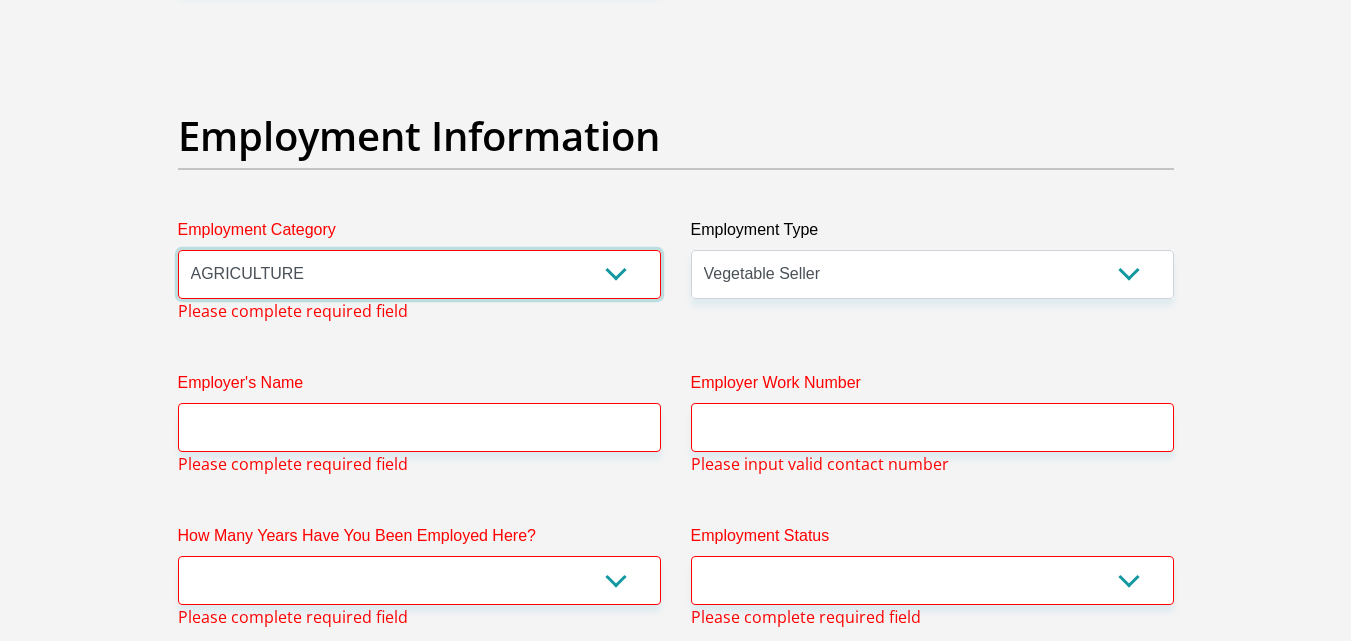 click on "AGRICULTURE
ALCOHOL & TOBACCO
CONSTRUCTION MATERIALS
METALLURGY
EQUIPMENT FOR RENEWABLE ENERGY
SPECIALIZED CONTRACTORS
CAR
GAMING (INCL. INTERNET
OTHER WHOLESALE
UNLICENSED PHARMACEUTICALS
CURRENCY EXCHANGE HOUSES
OTHER FINANCIAL INSTITUTIONS & INSURANCE
REAL ESTATE AGENTS
OIL & GAS
OTHER MATERIALS (E.G. IRON ORE)
PRECIOUS STONES & PRECIOUS METALS
POLITICAL ORGANIZATIONS
RELIGIOUS ORGANIZATIONS(NOT SECTS)
ACTI. HAVING BUSINESS DEAL WITH PUBLIC ADMINISTRATION
LAUNDROMATS" at bounding box center [419, 274] 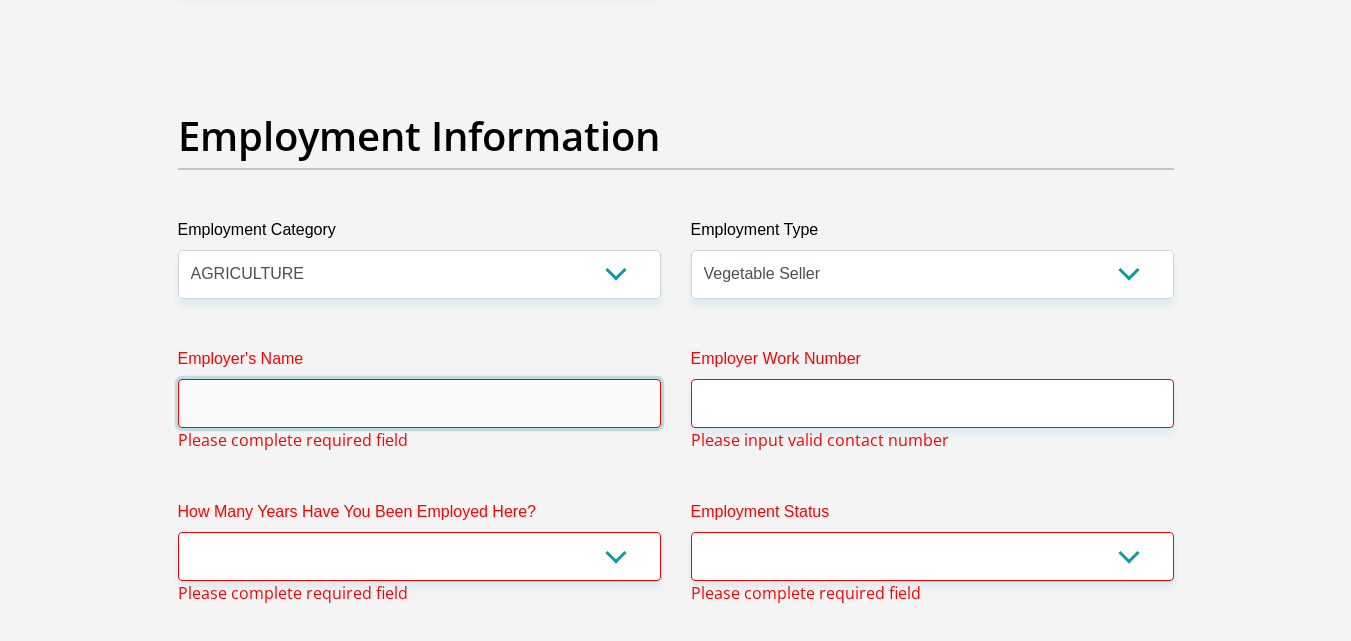 click on "Employer's Name" at bounding box center [419, 403] 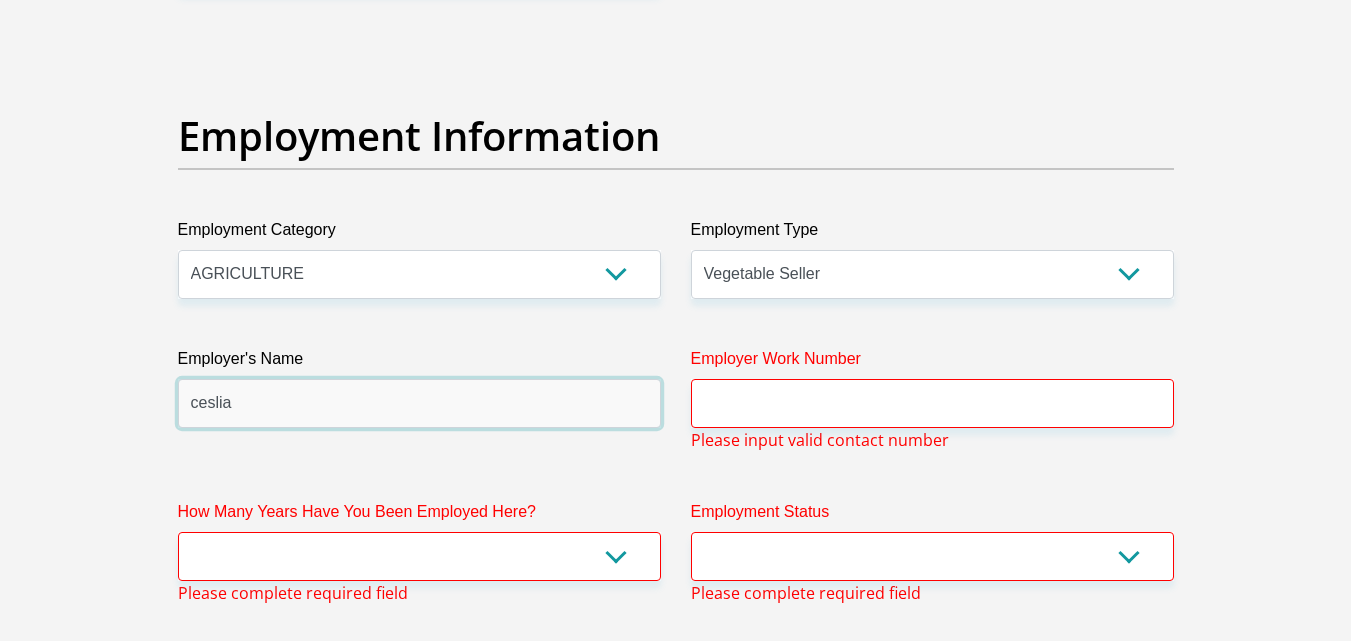 type on "ceslia" 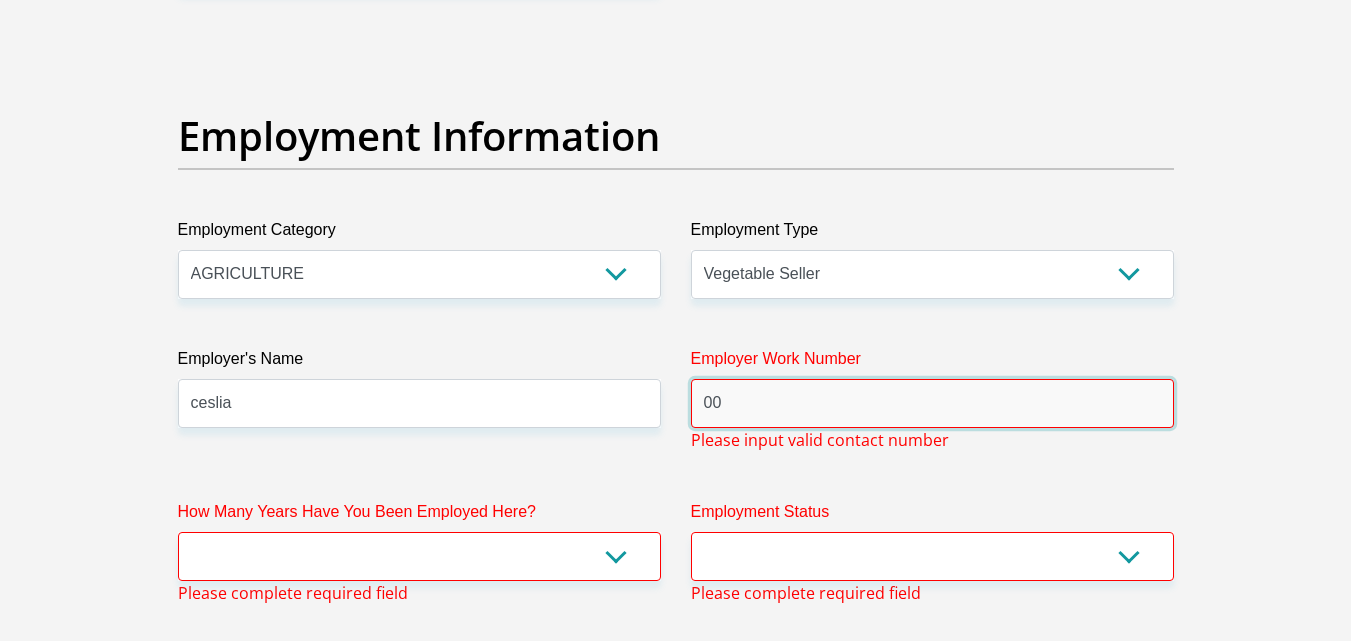 type on "0" 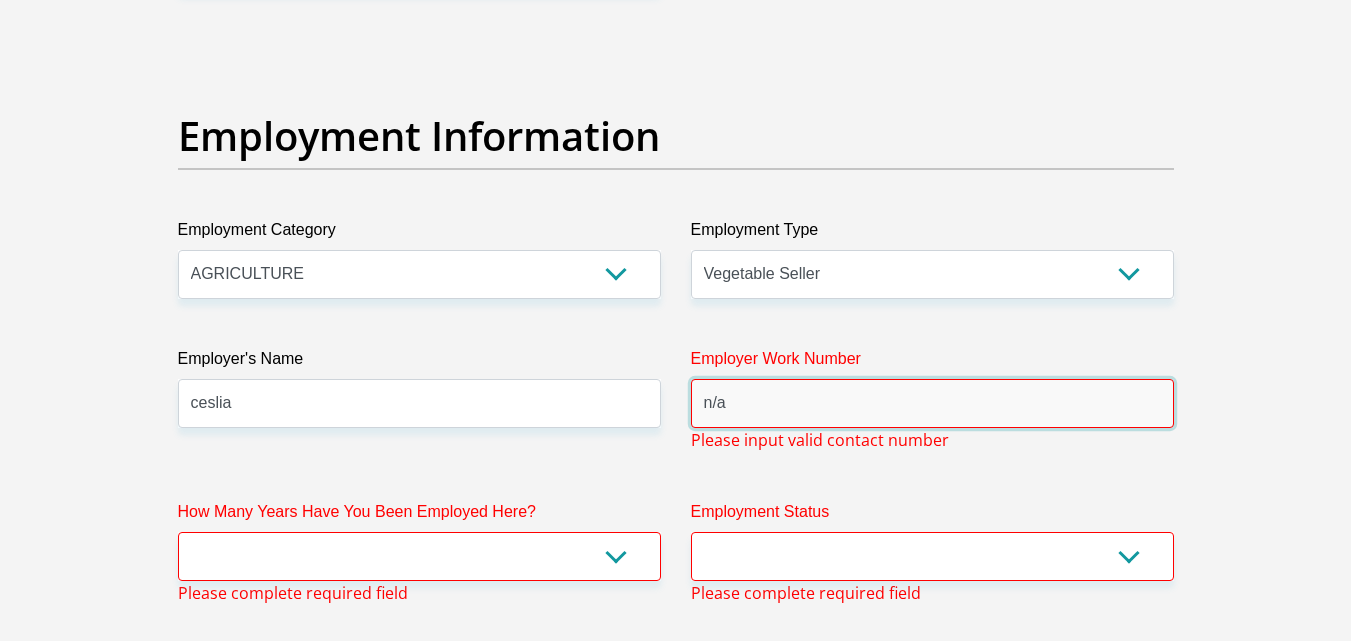 type on "n/a" 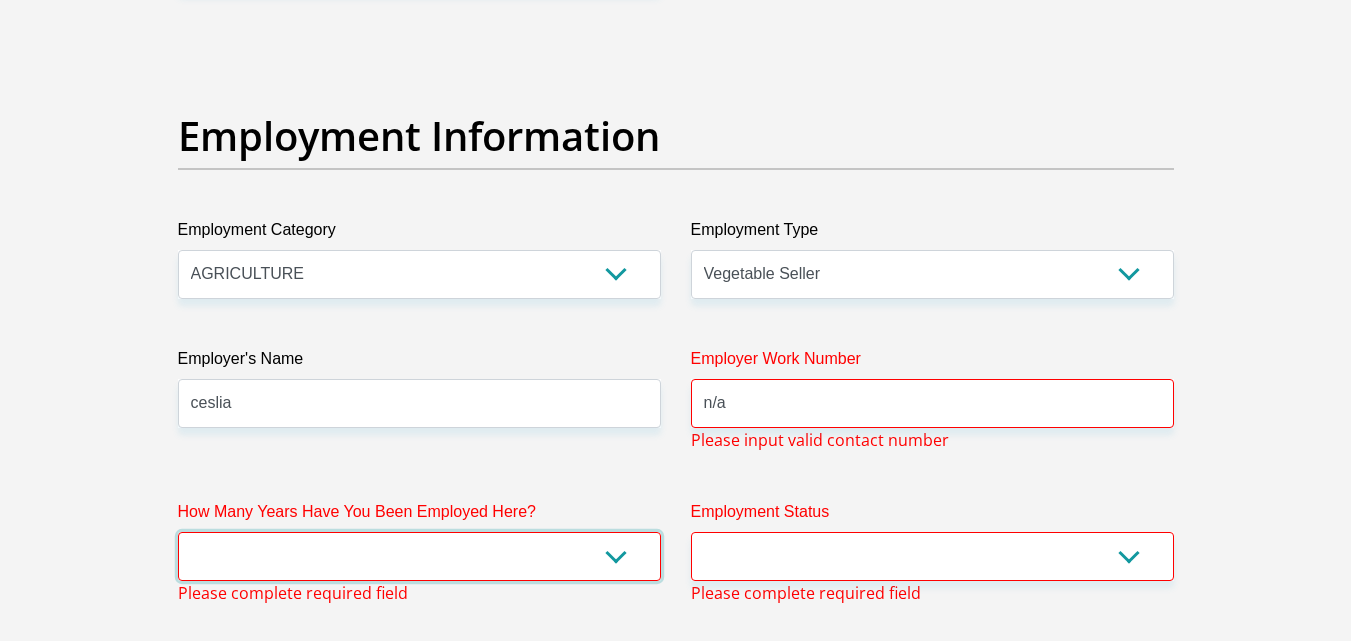 click on "less than 1 year
1-3 years
3-5 years
5+ years" at bounding box center [419, 556] 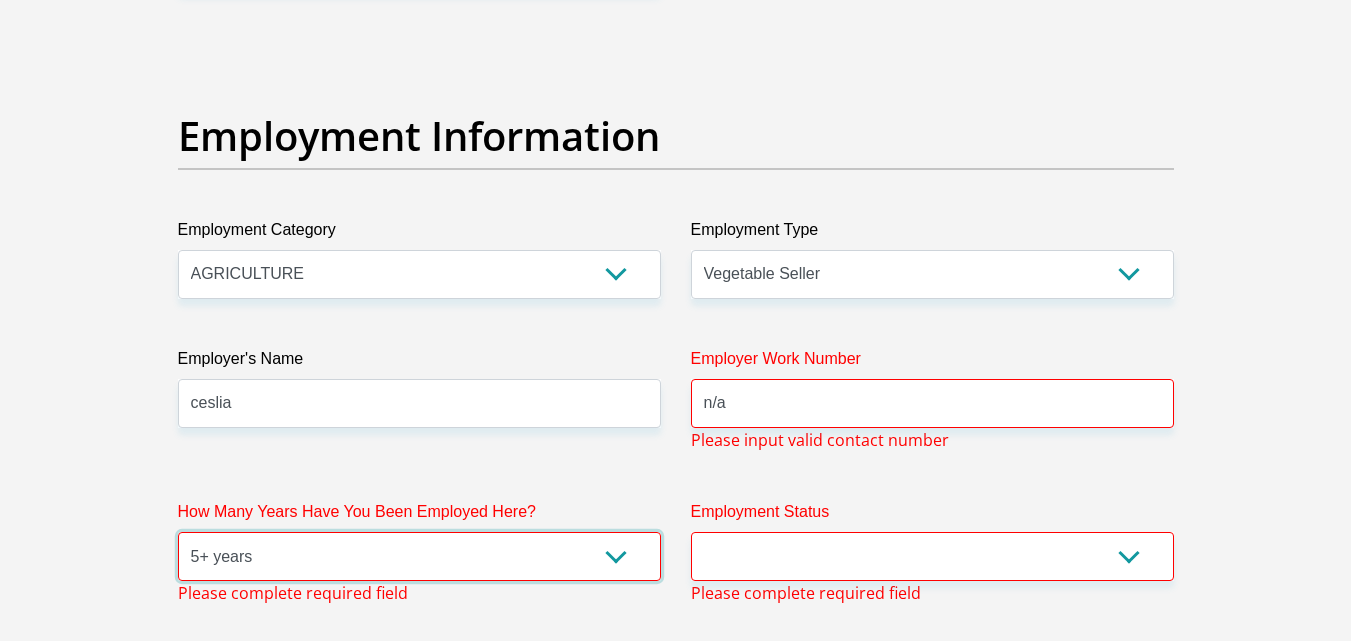 click on "less than 1 year
1-3 years
3-5 years
5+ years" at bounding box center [419, 556] 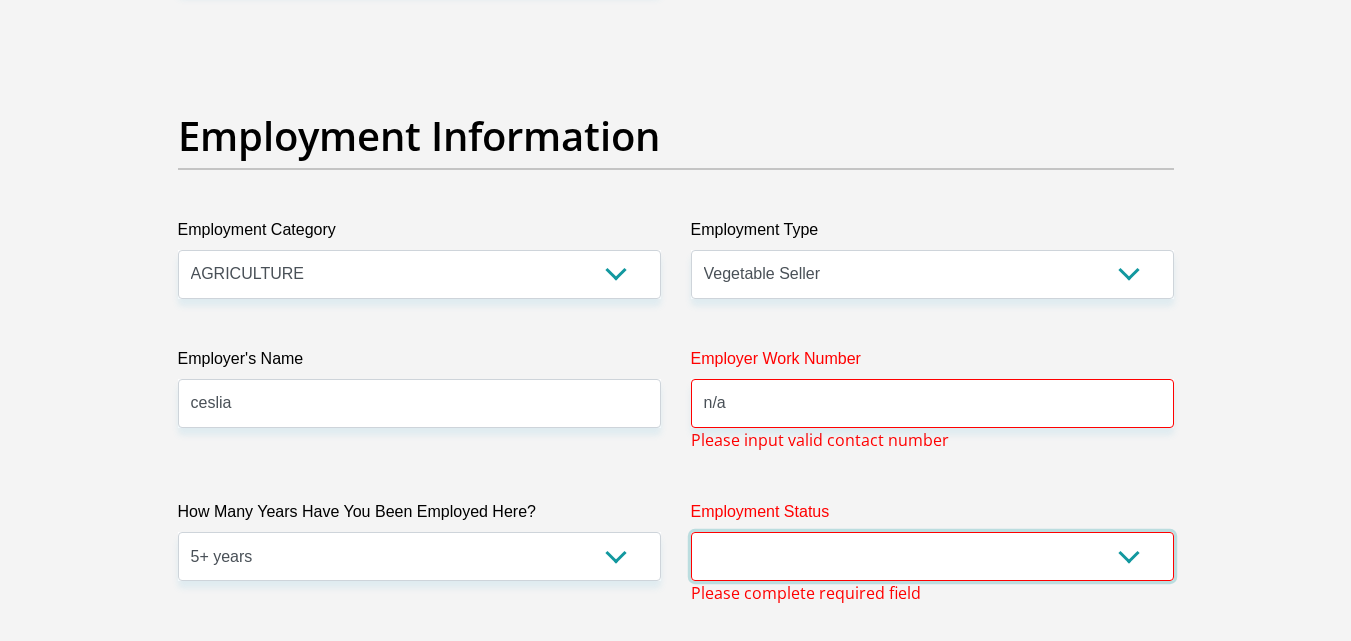 click on "Permanent/Full-time
Part-time/Casual
[DEMOGRAPHIC_DATA] Worker
Self-Employed
Housewife
Retired
Student
Medically Boarded
Disability
Unemployed" at bounding box center (932, 556) 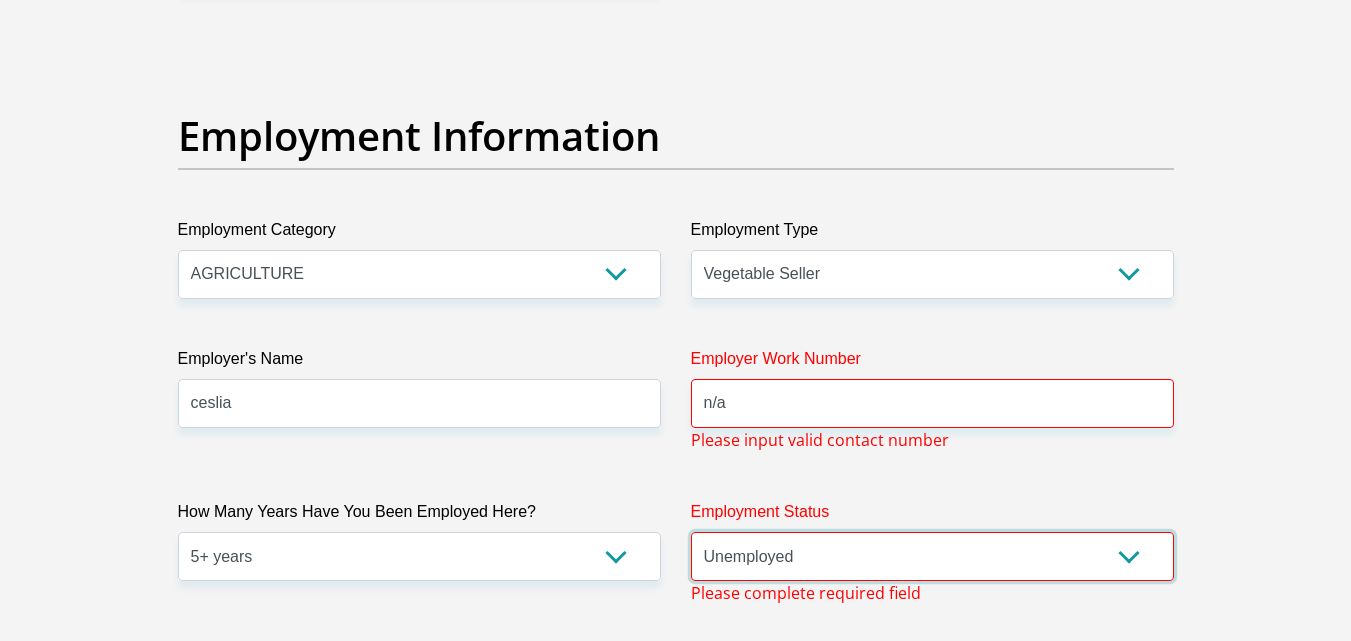 click on "Permanent/Full-time
Part-time/Casual
[DEMOGRAPHIC_DATA] Worker
Self-Employed
Housewife
Retired
Student
Medically Boarded
Disability
Unemployed" at bounding box center [932, 556] 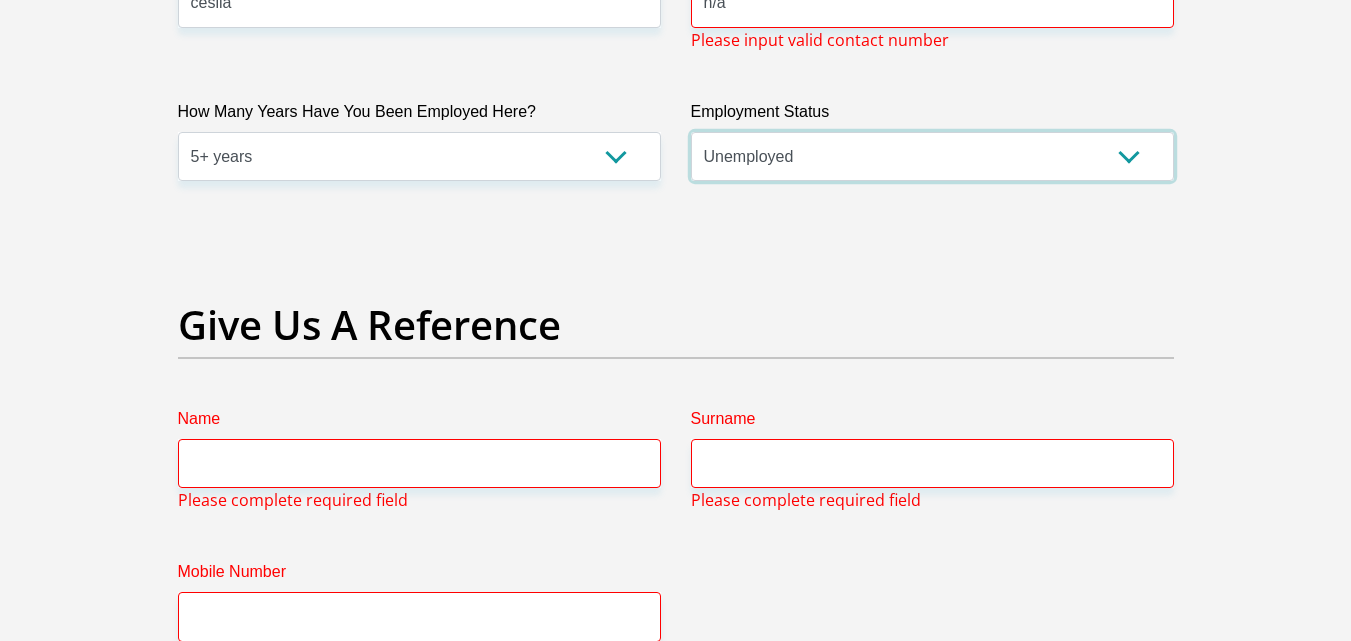 scroll, scrollTop: 4037, scrollLeft: 0, axis: vertical 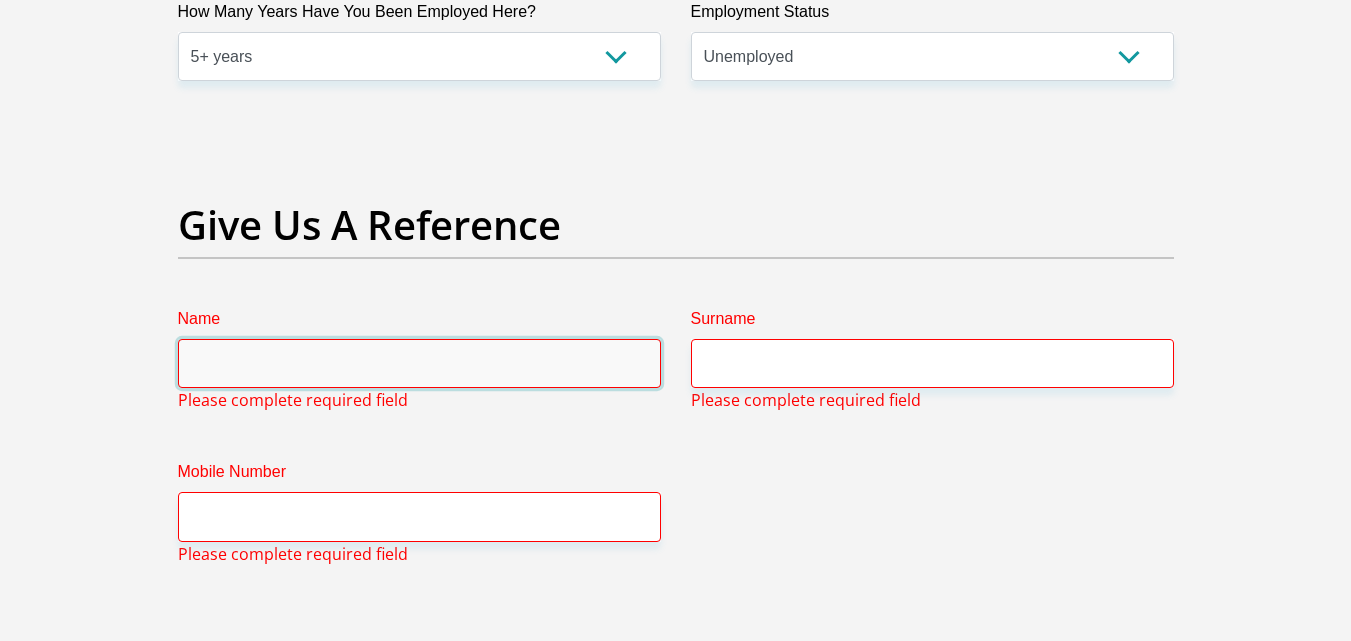 click on "Name" at bounding box center [419, 363] 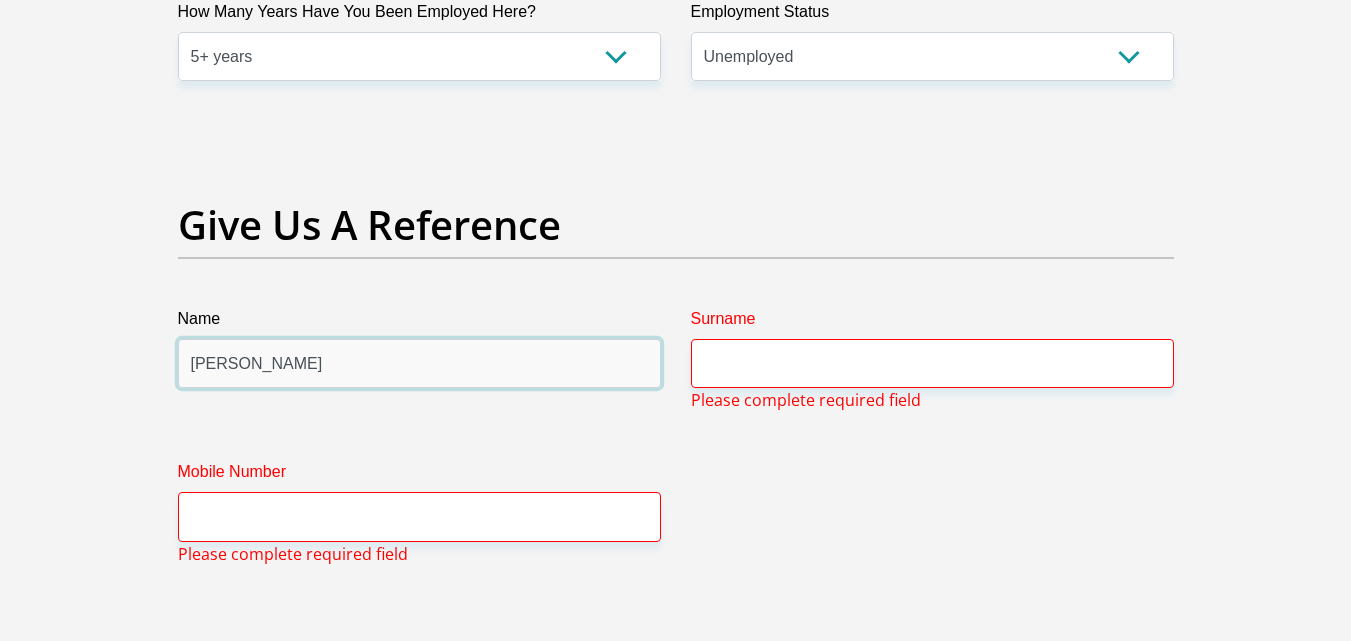 type on "[PERSON_NAME]" 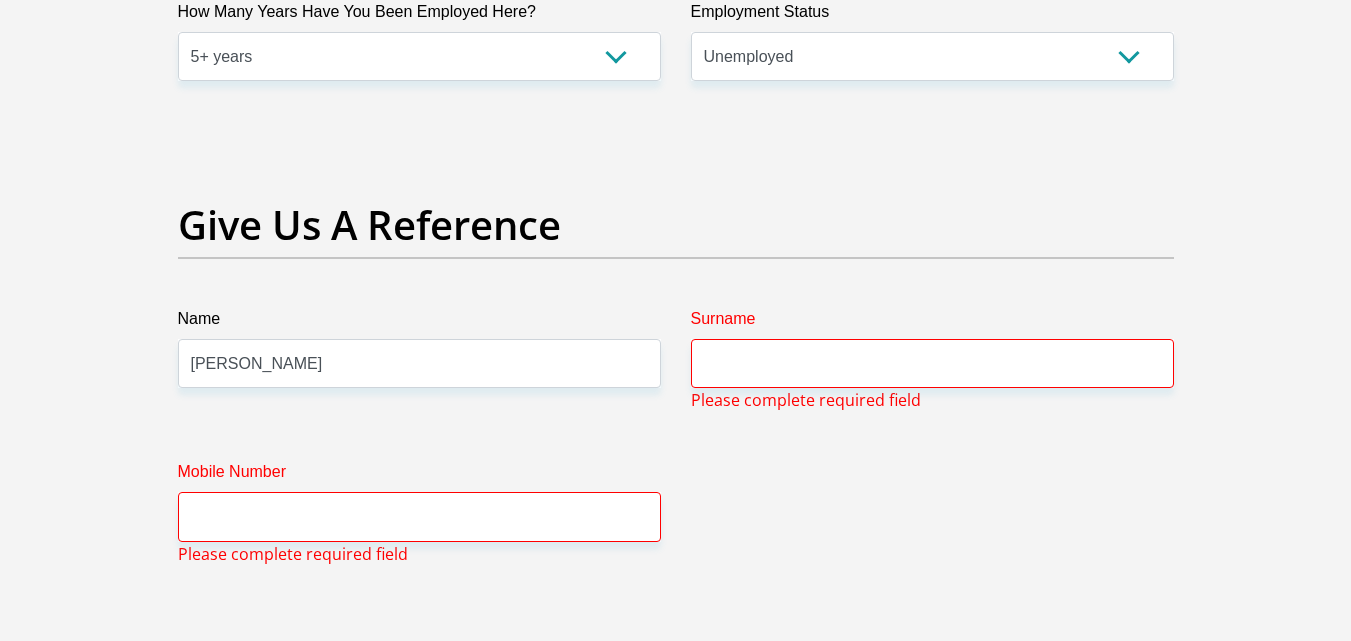 click on "Surname" at bounding box center (932, 323) 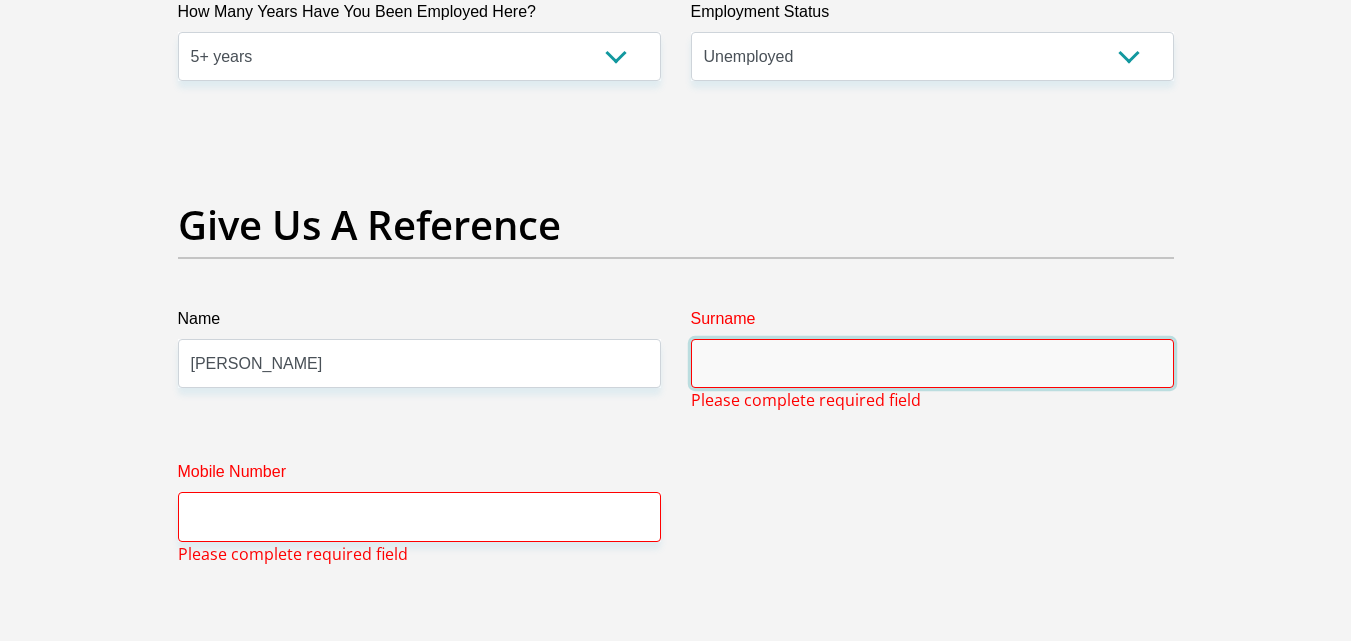 click on "Surname" at bounding box center [932, 363] 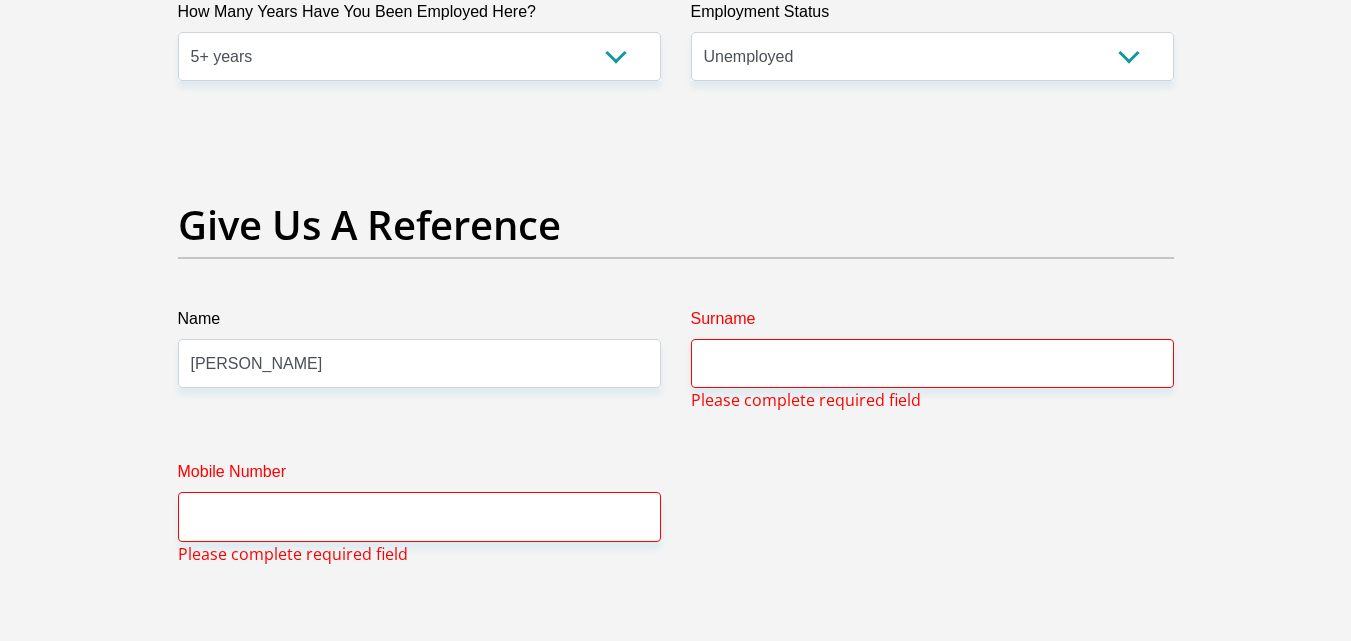 click on "Please complete required field" at bounding box center [806, 400] 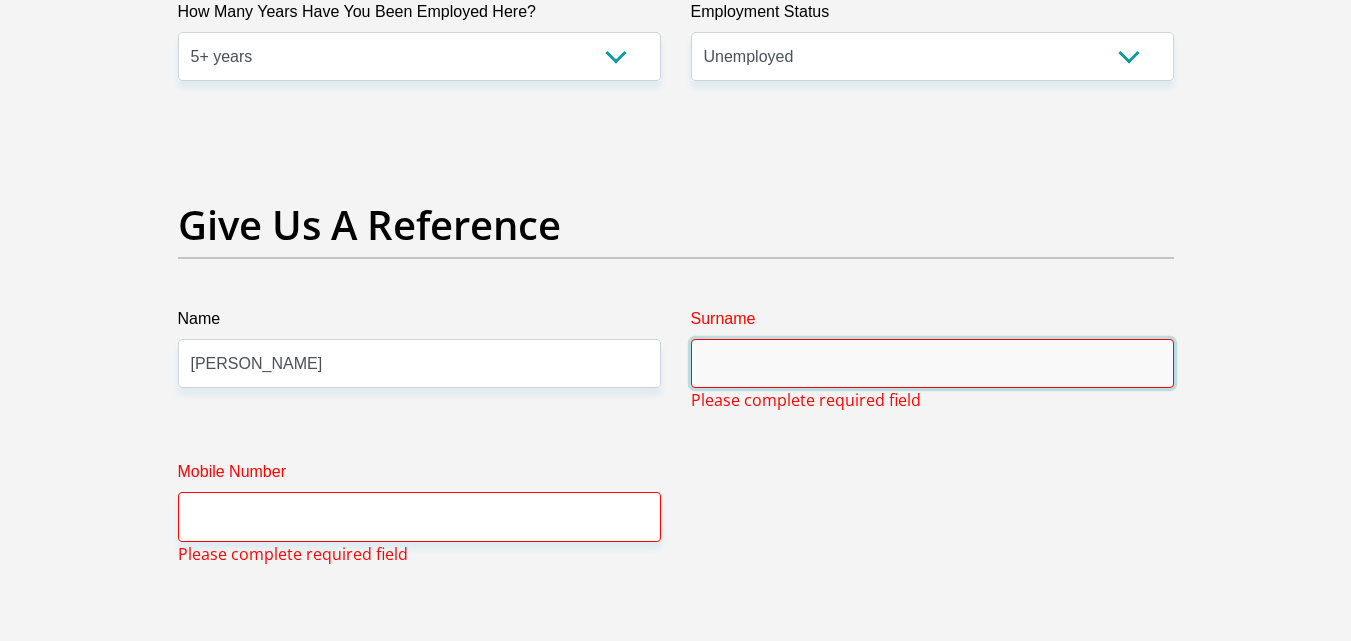 click on "Surname" at bounding box center [932, 363] 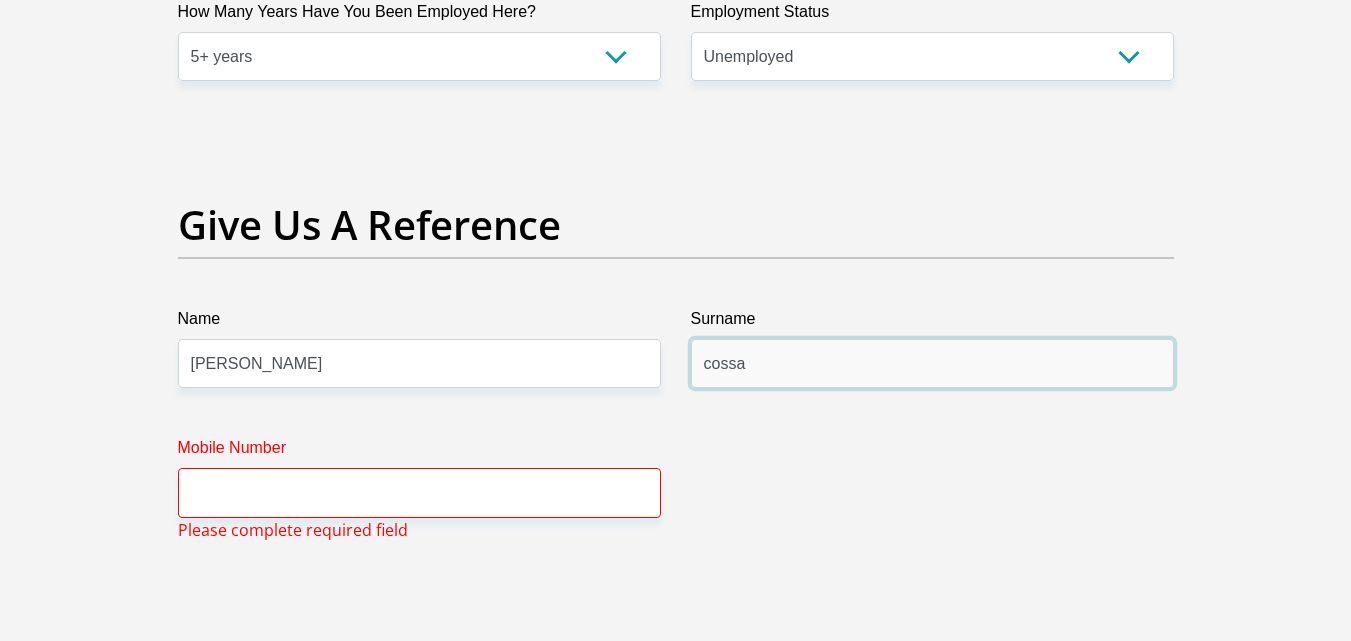 type on "cossa" 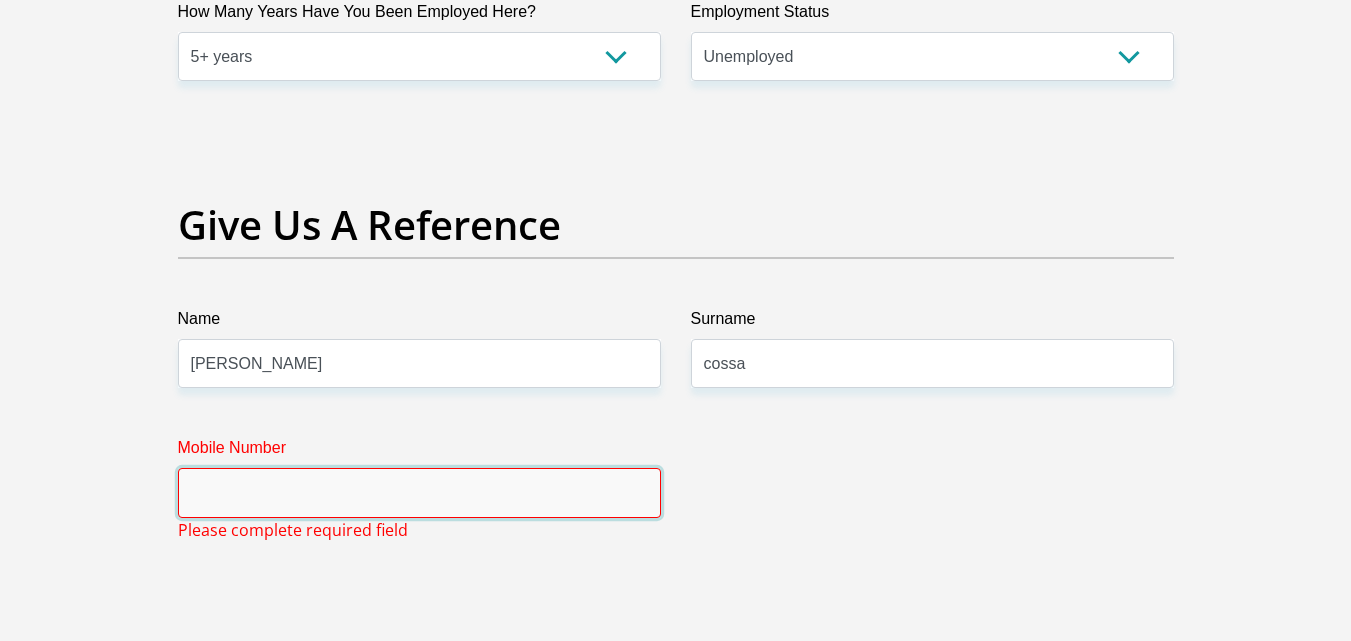 drag, startPoint x: 185, startPoint y: 481, endPoint x: 210, endPoint y: 495, distance: 28.653097 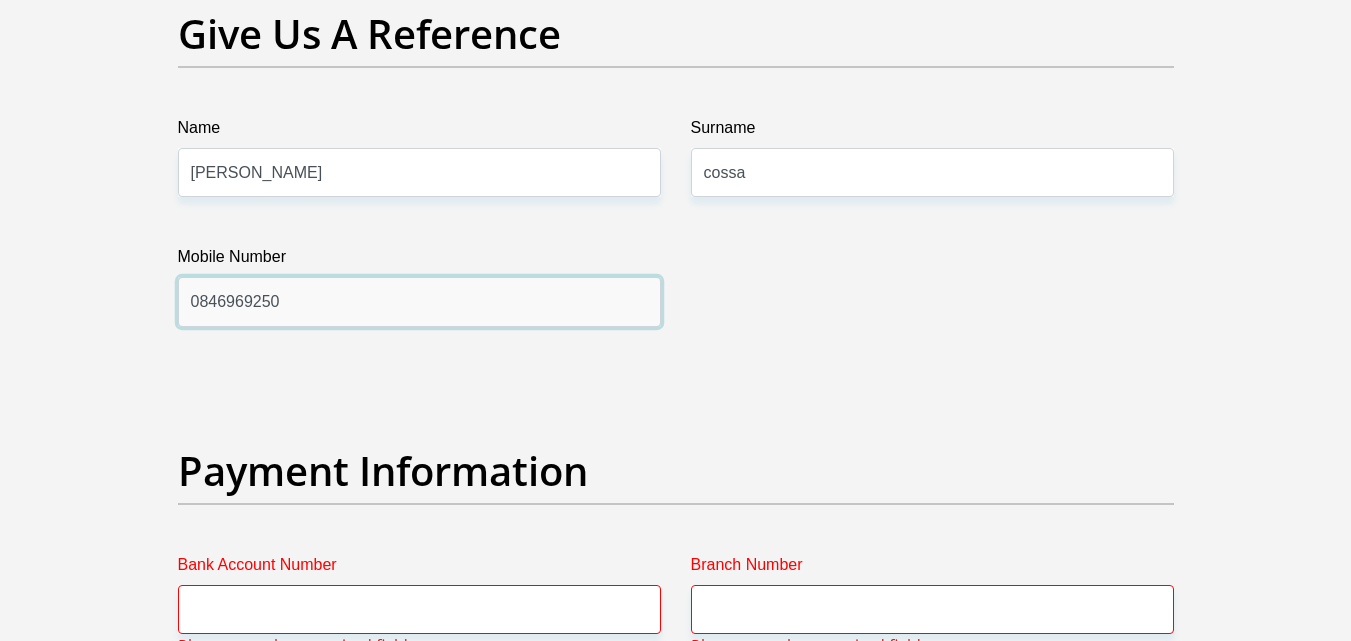 scroll, scrollTop: 4437, scrollLeft: 0, axis: vertical 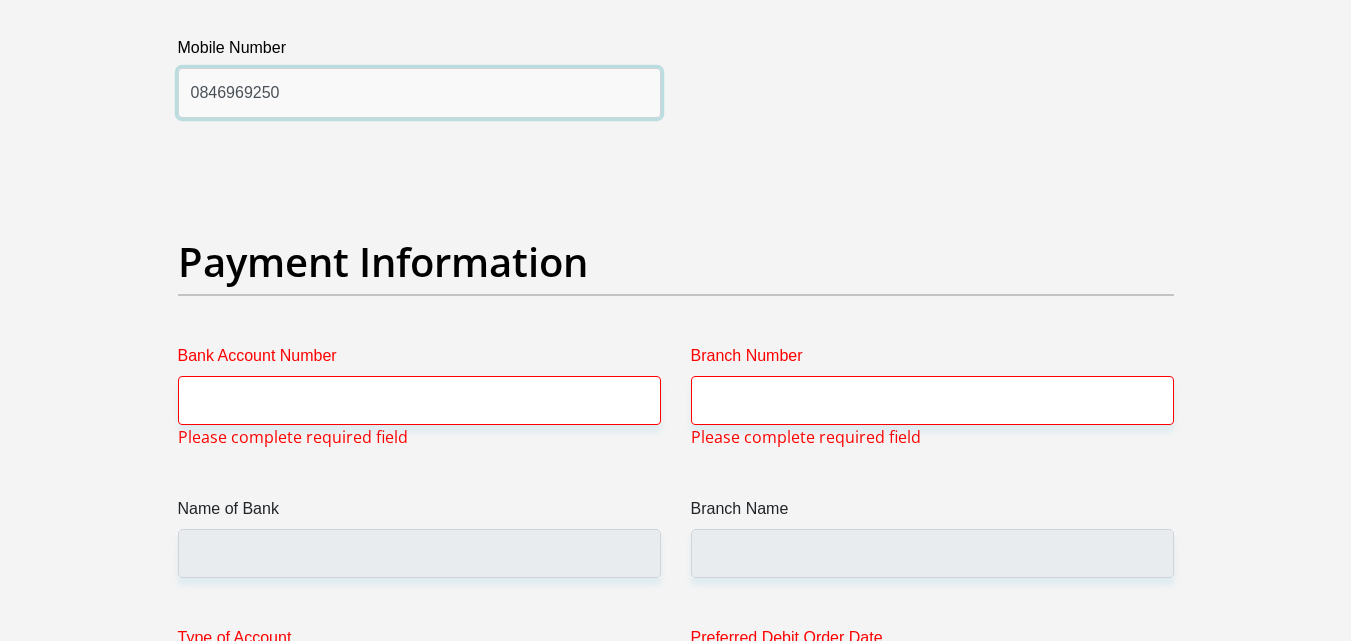 type on "0846969250" 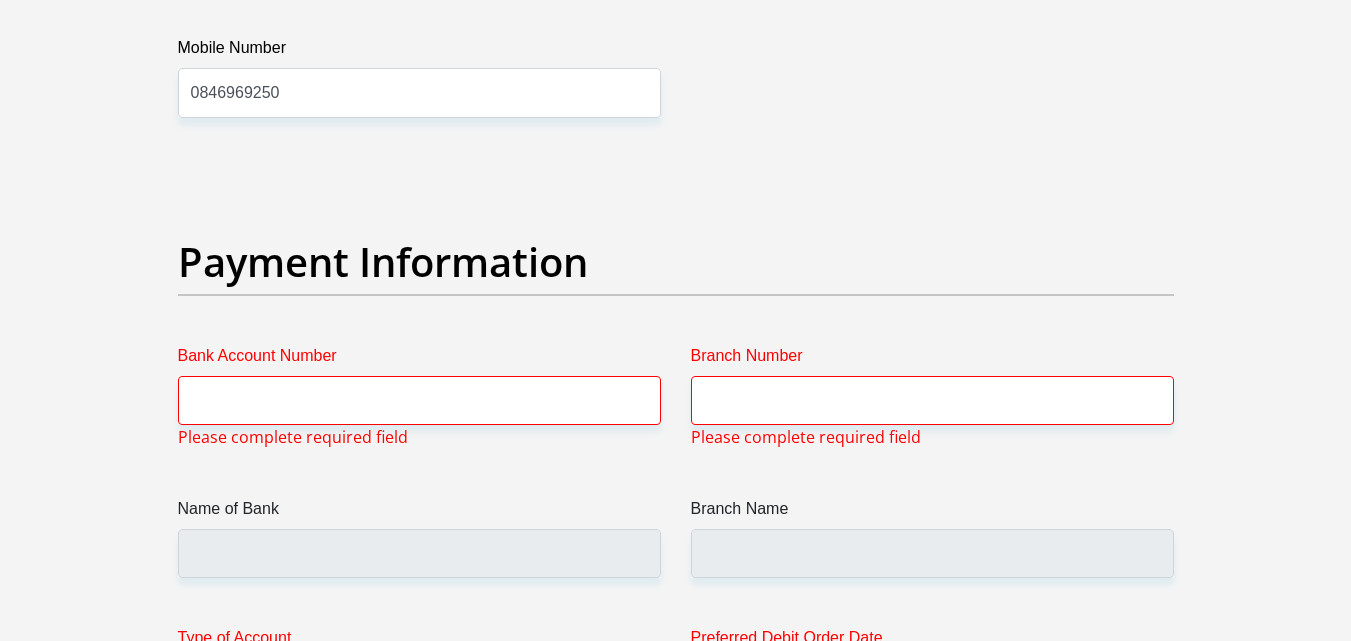 click on "Bank Account Number" at bounding box center [419, 360] 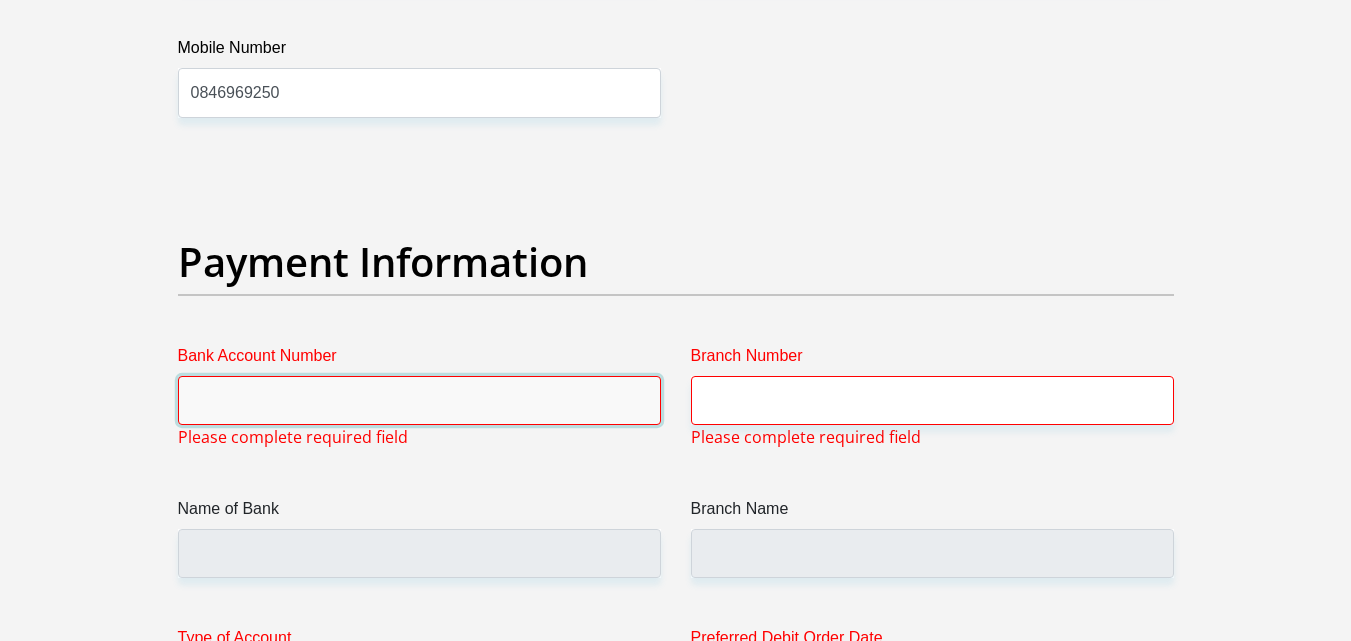 click on "Bank Account Number" at bounding box center [419, 400] 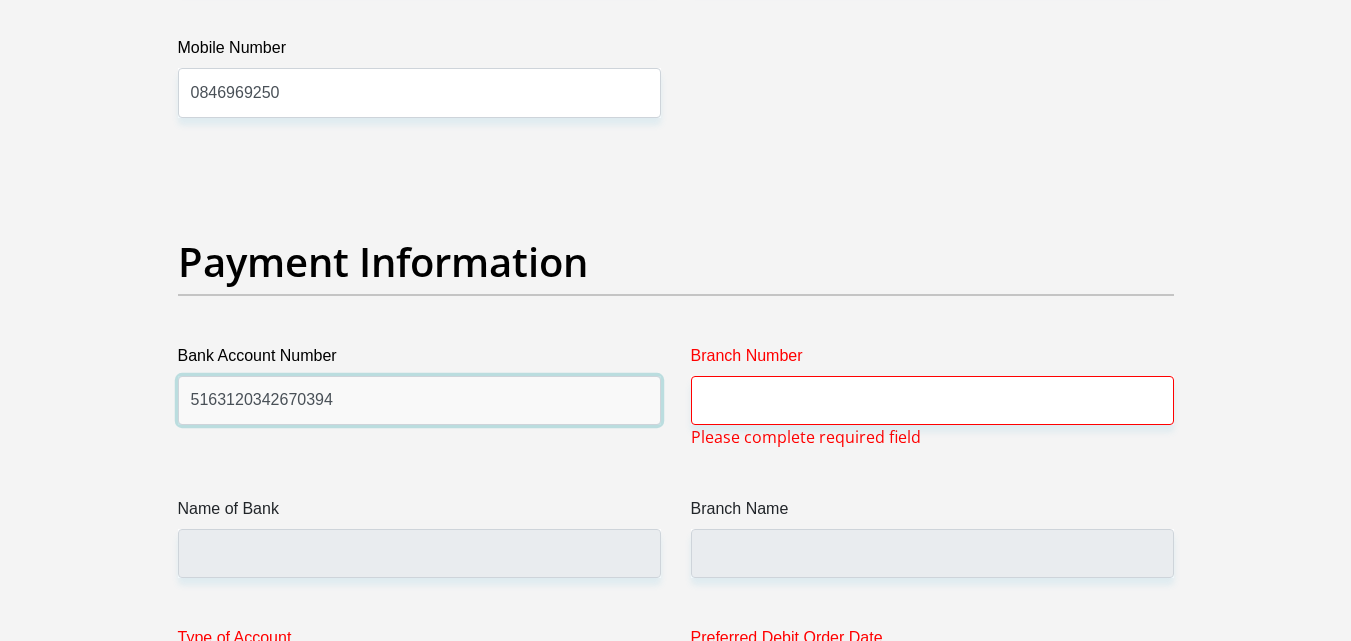 type on "5163120342670394" 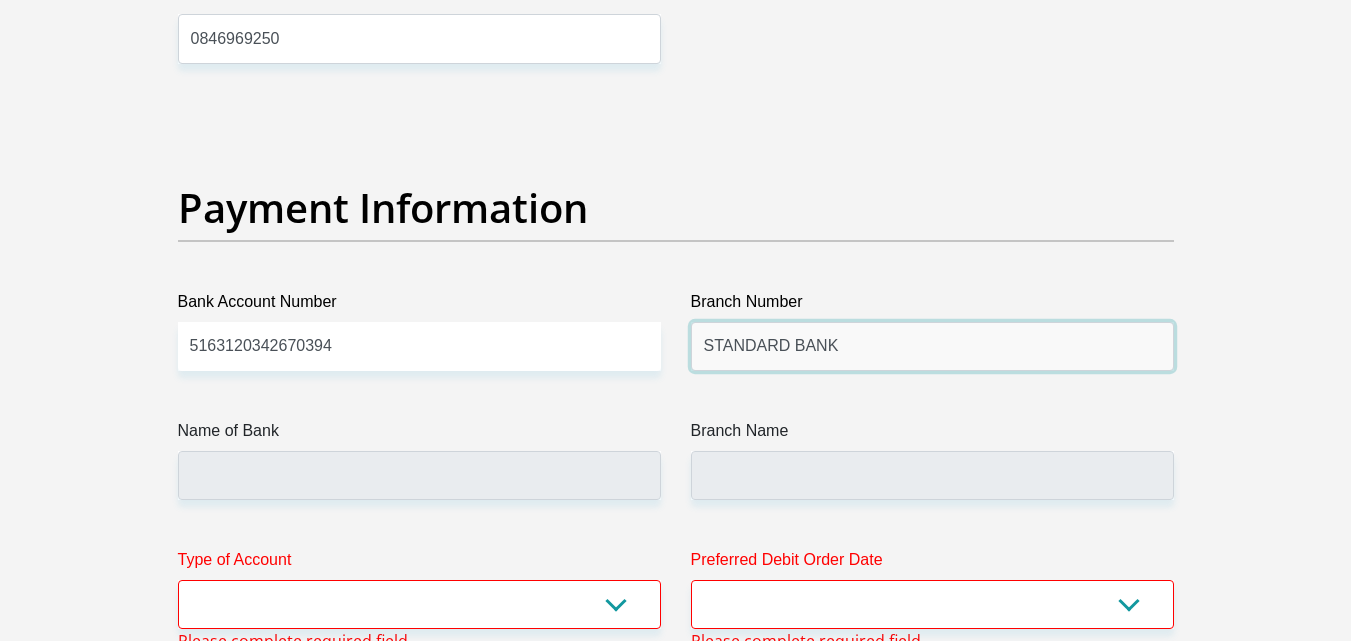 scroll, scrollTop: 4537, scrollLeft: 0, axis: vertical 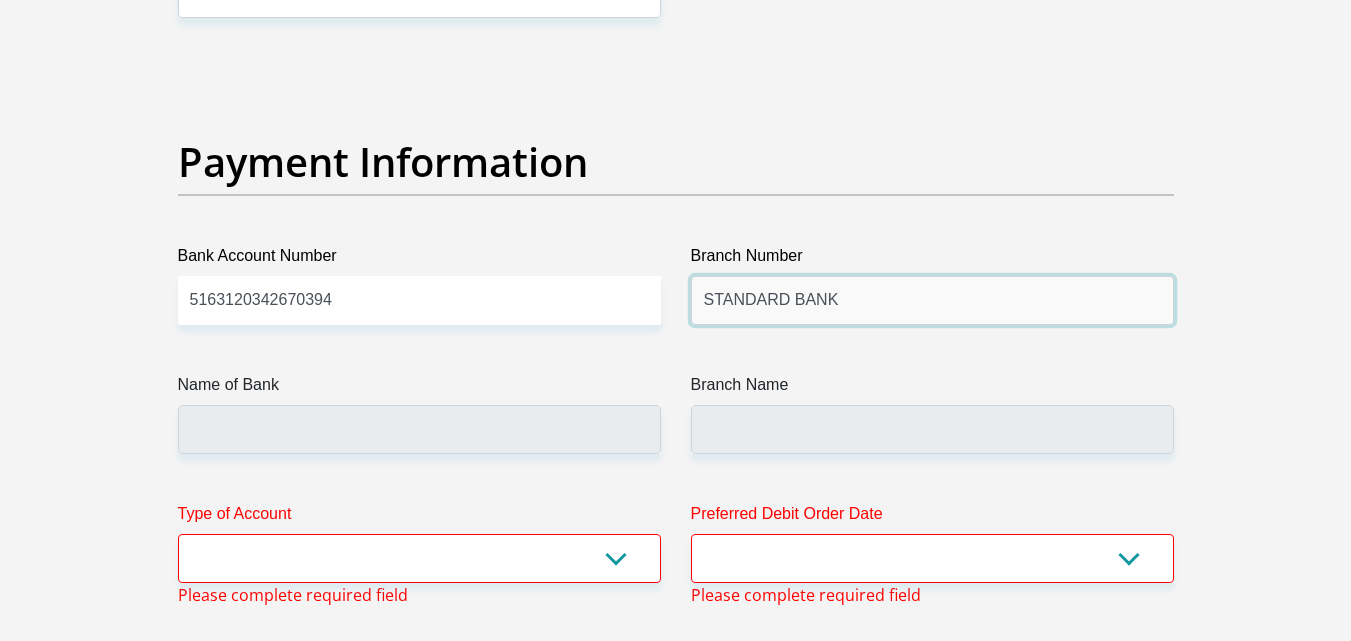 type on "STANDARD BANK" 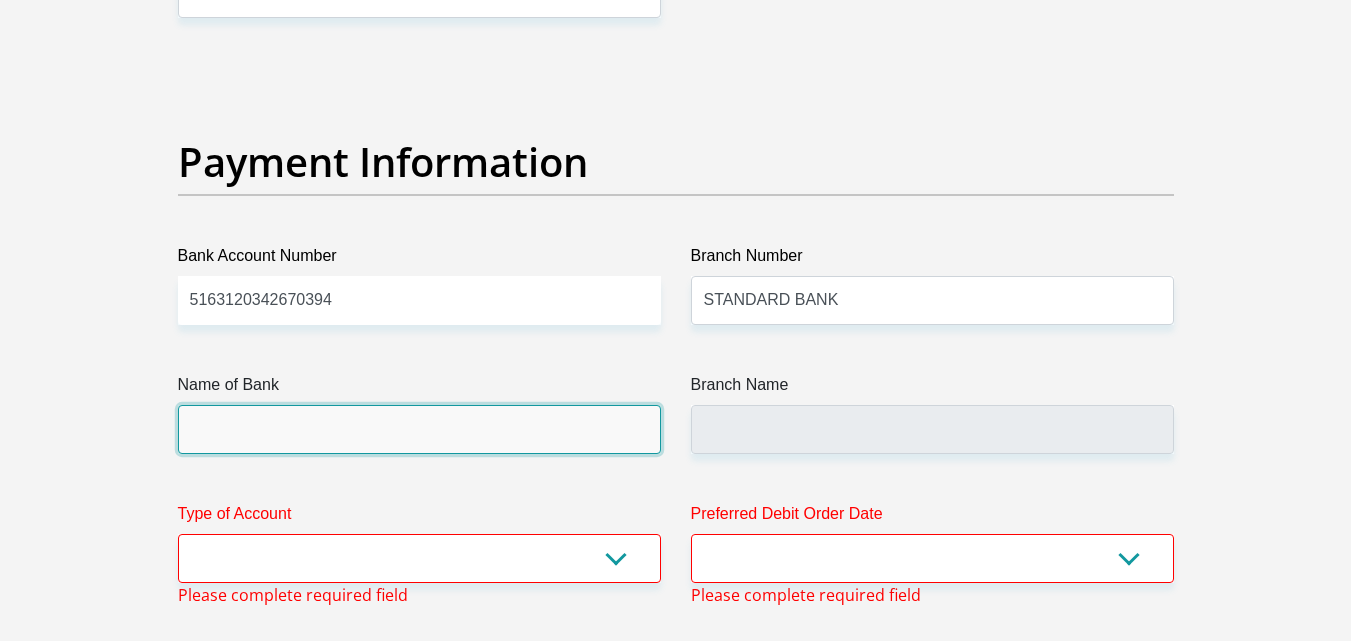 click on "Name of Bank" at bounding box center (419, 429) 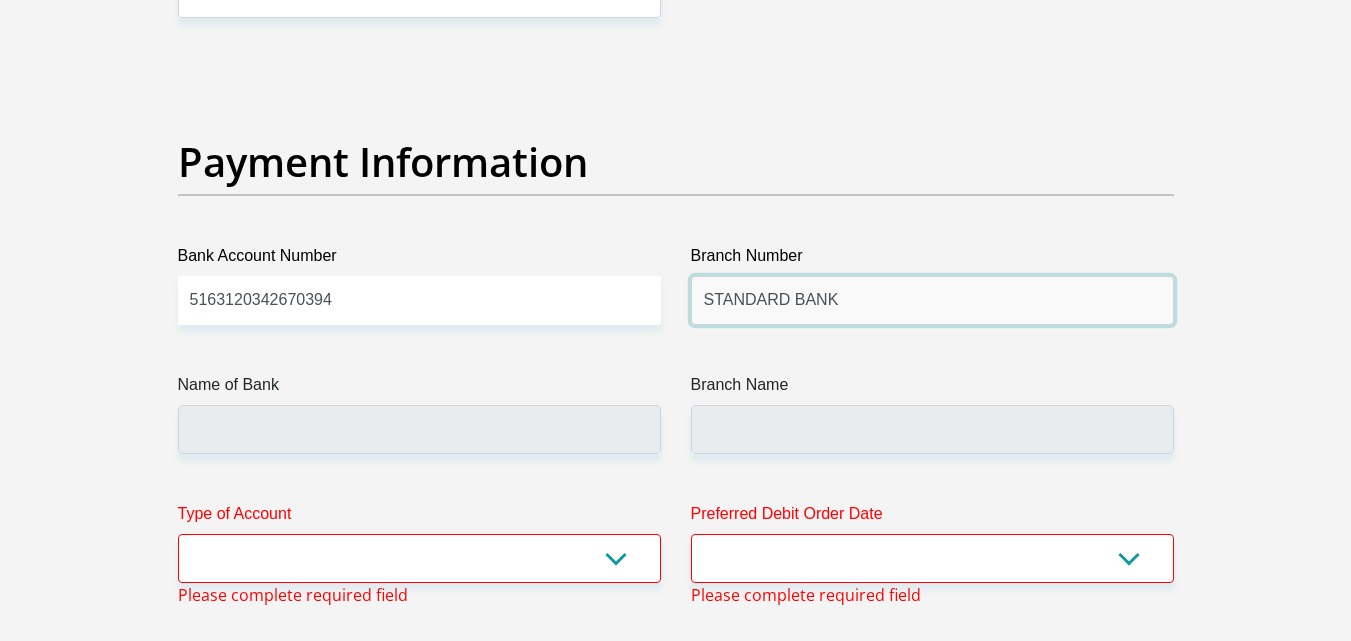 drag, startPoint x: 811, startPoint y: 315, endPoint x: 632, endPoint y: 317, distance: 179.01117 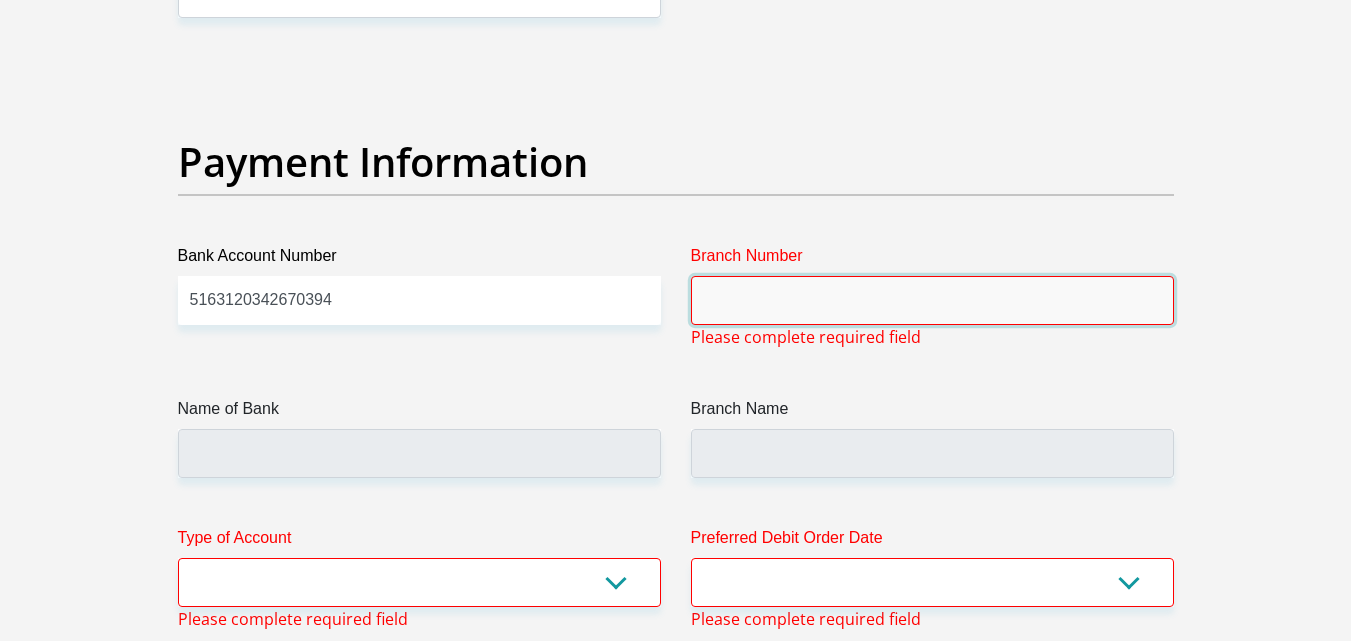 paste on "051001" 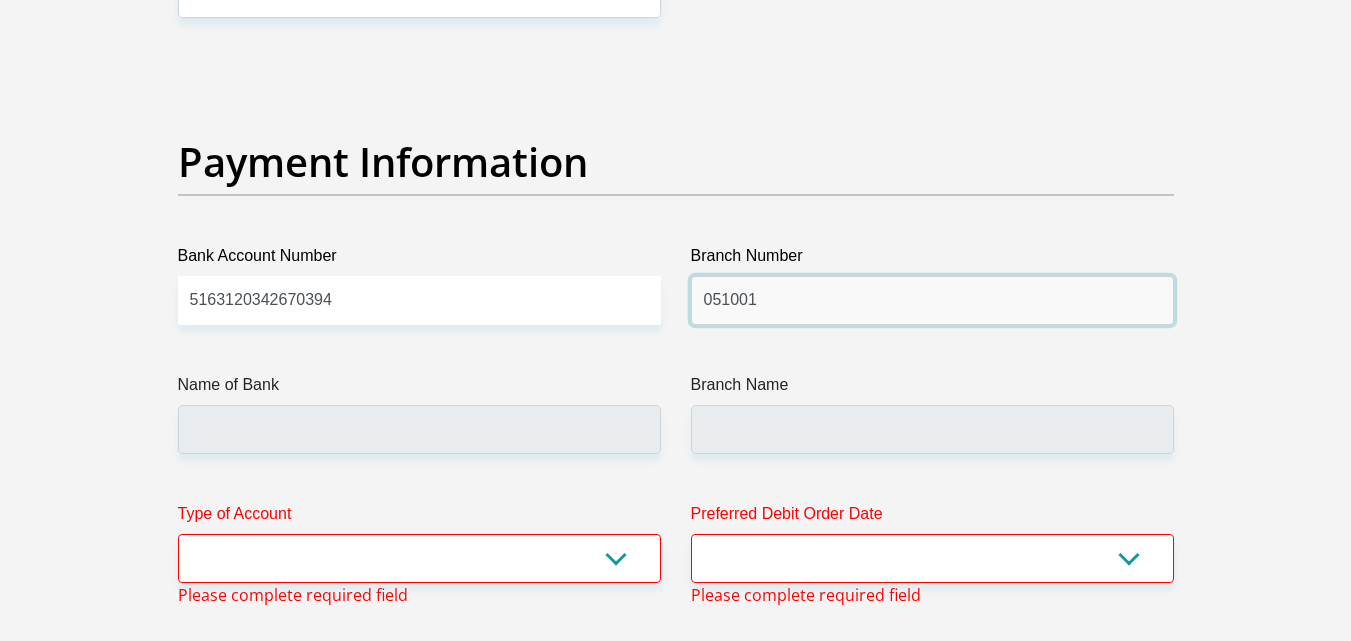 type on "051001" 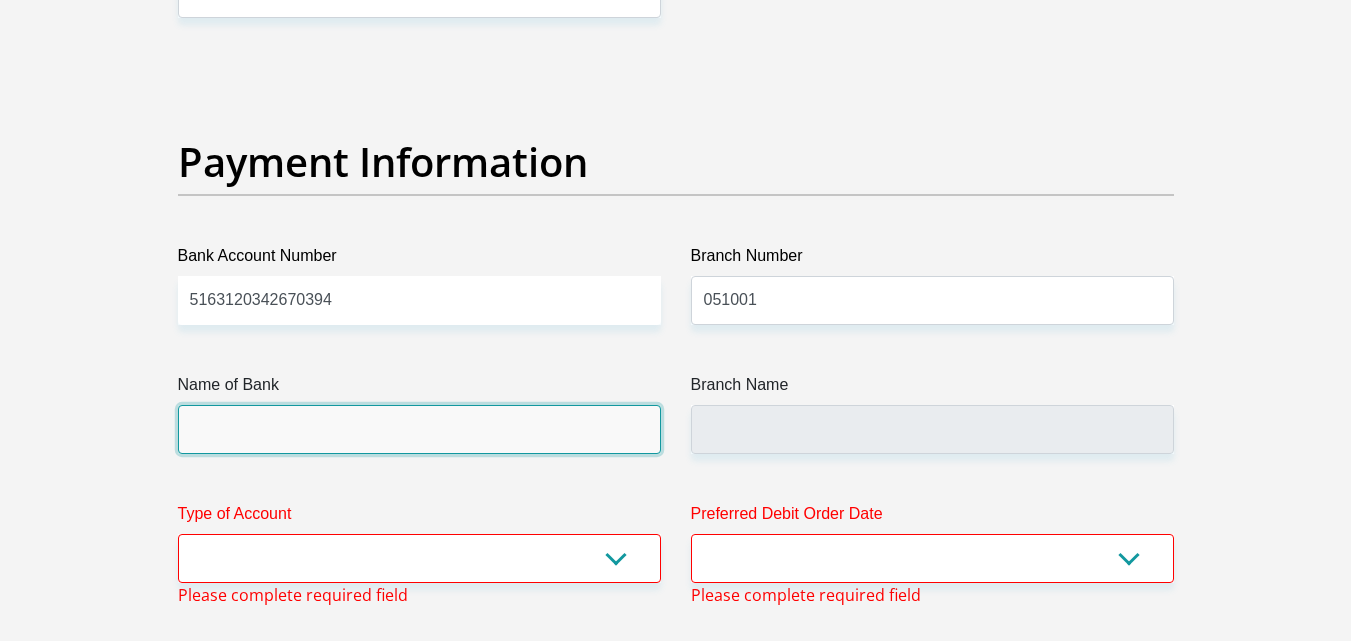 click on "Name of Bank" at bounding box center [419, 429] 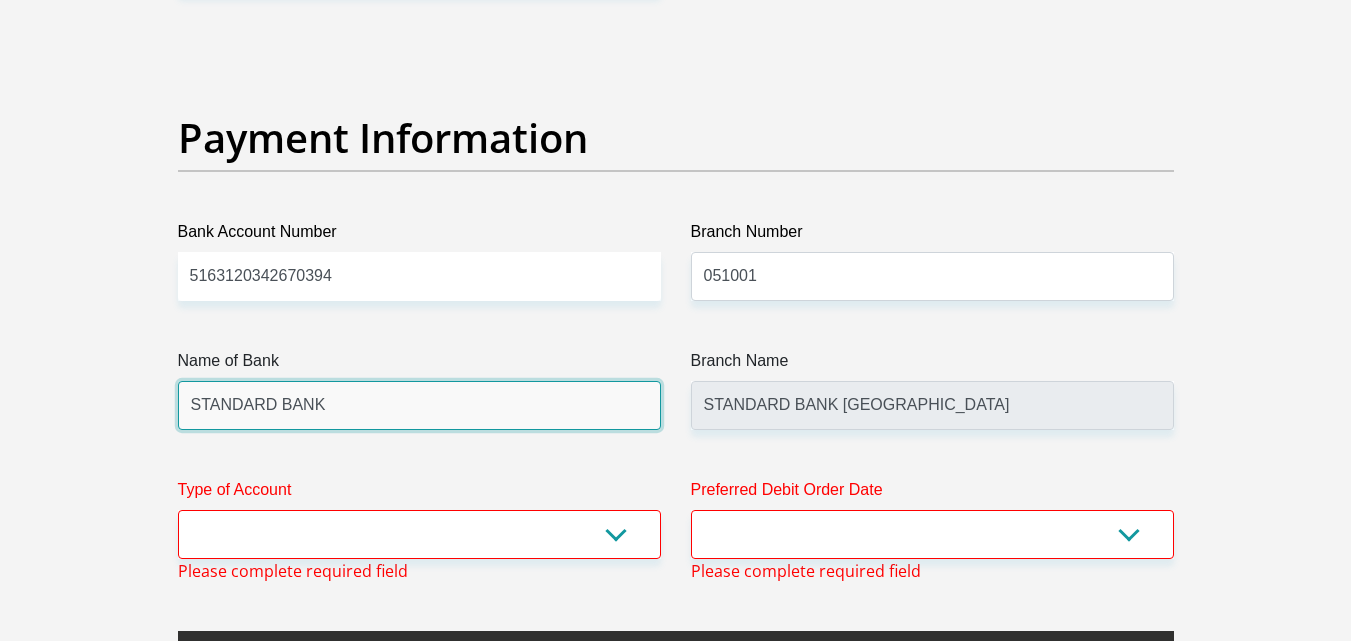 scroll, scrollTop: 4737, scrollLeft: 0, axis: vertical 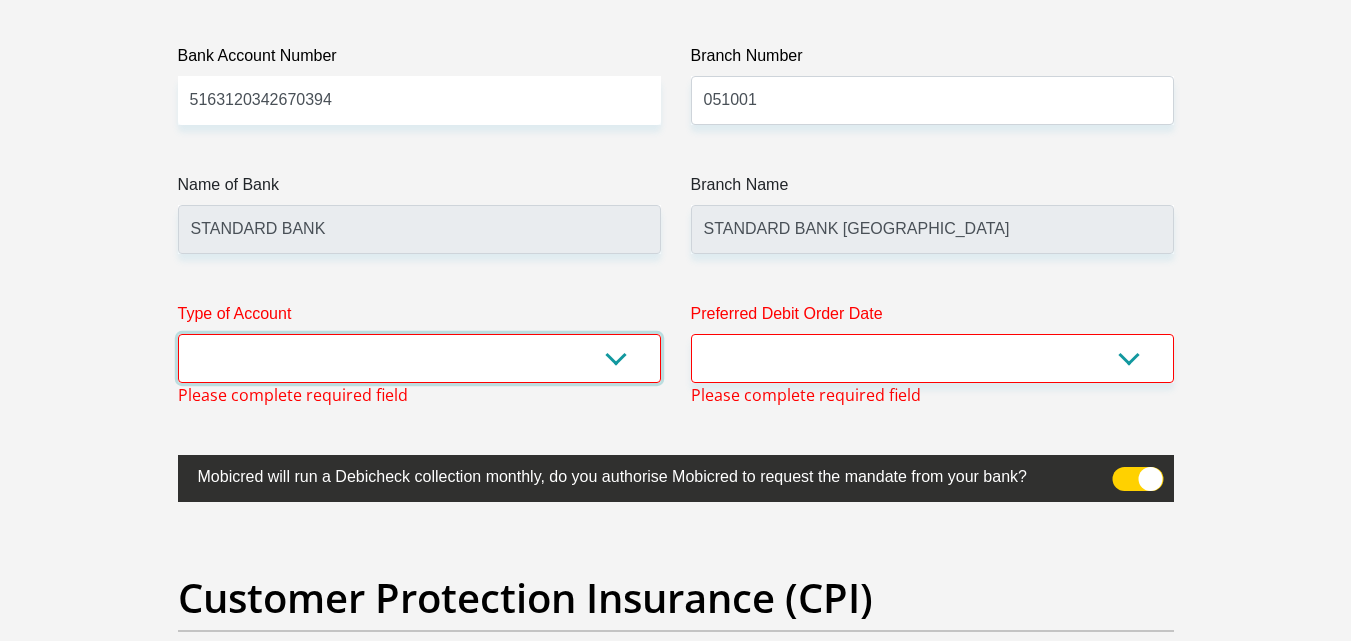 click on "Cheque
Savings" at bounding box center [419, 358] 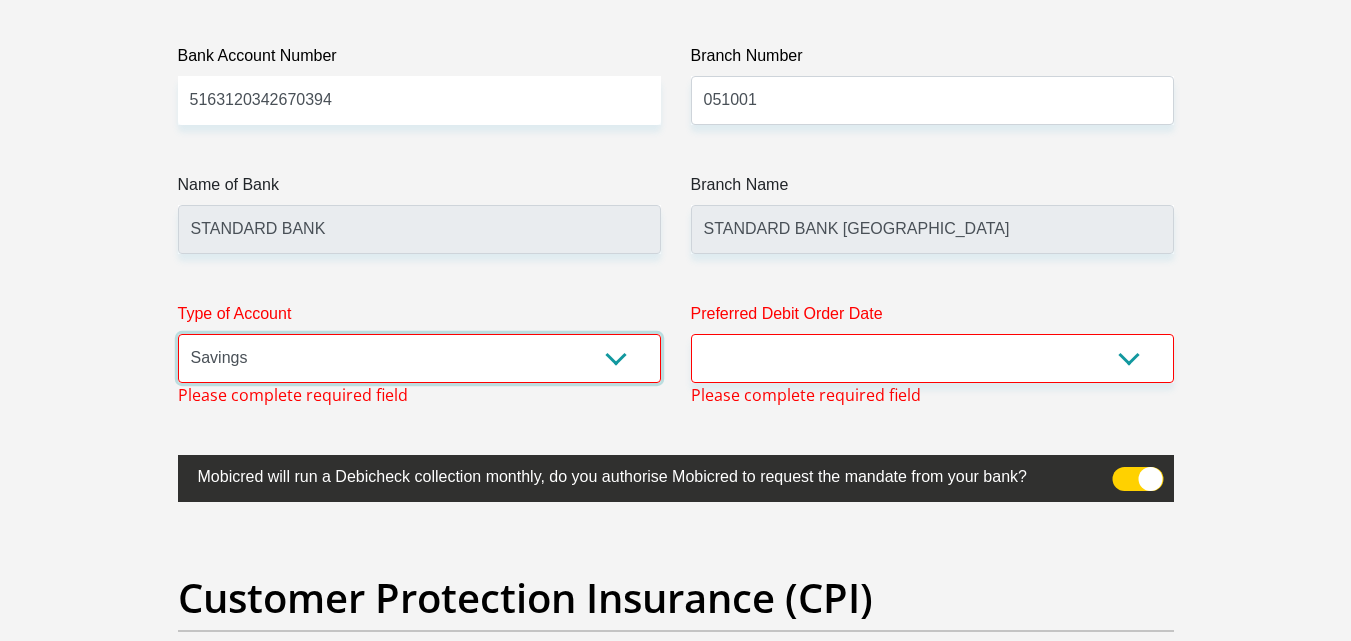 click on "Cheque
Savings" at bounding box center [419, 358] 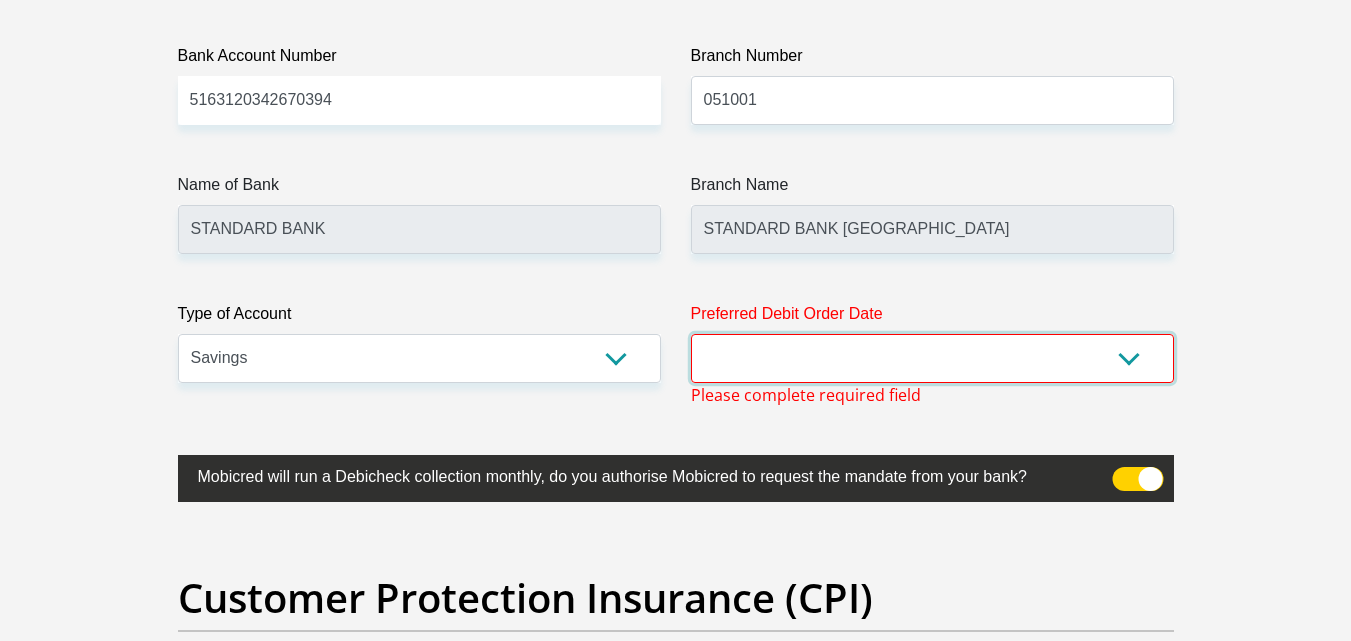 click on "1st
2nd
3rd
4th
5th
7th
18th
19th
20th
21st
22nd
23rd
24th
25th
26th
27th
28th
29th
30th" at bounding box center (932, 358) 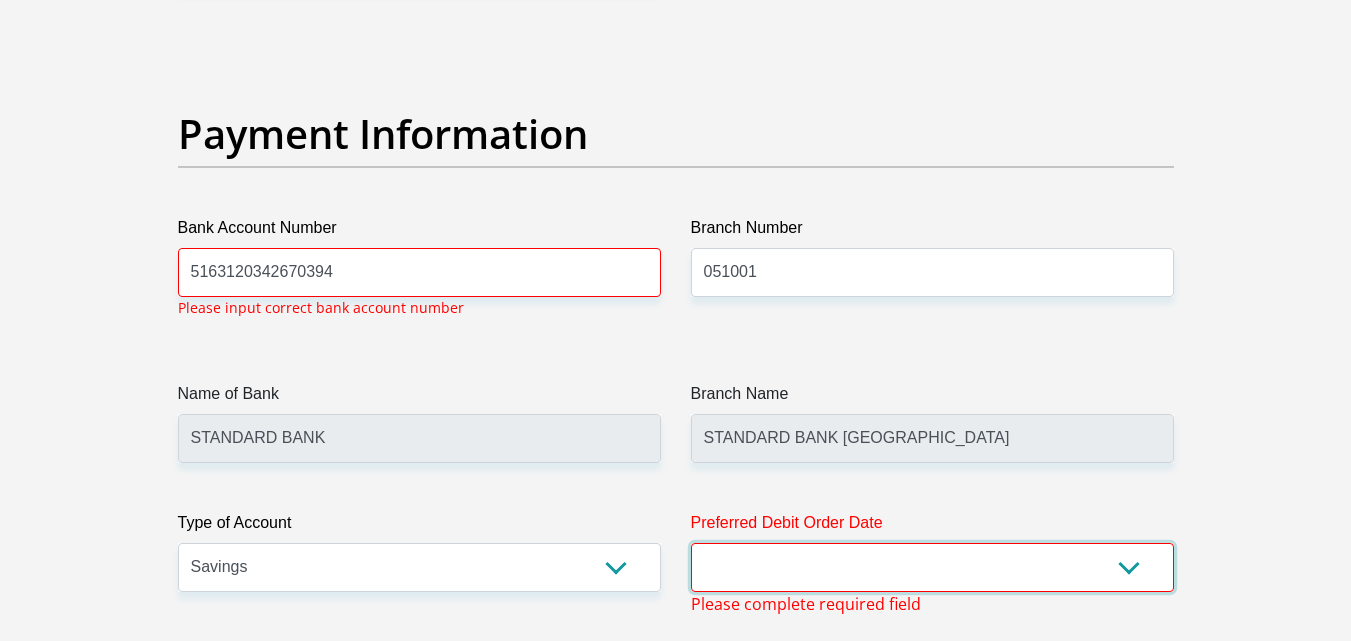 scroll, scrollTop: 4562, scrollLeft: 0, axis: vertical 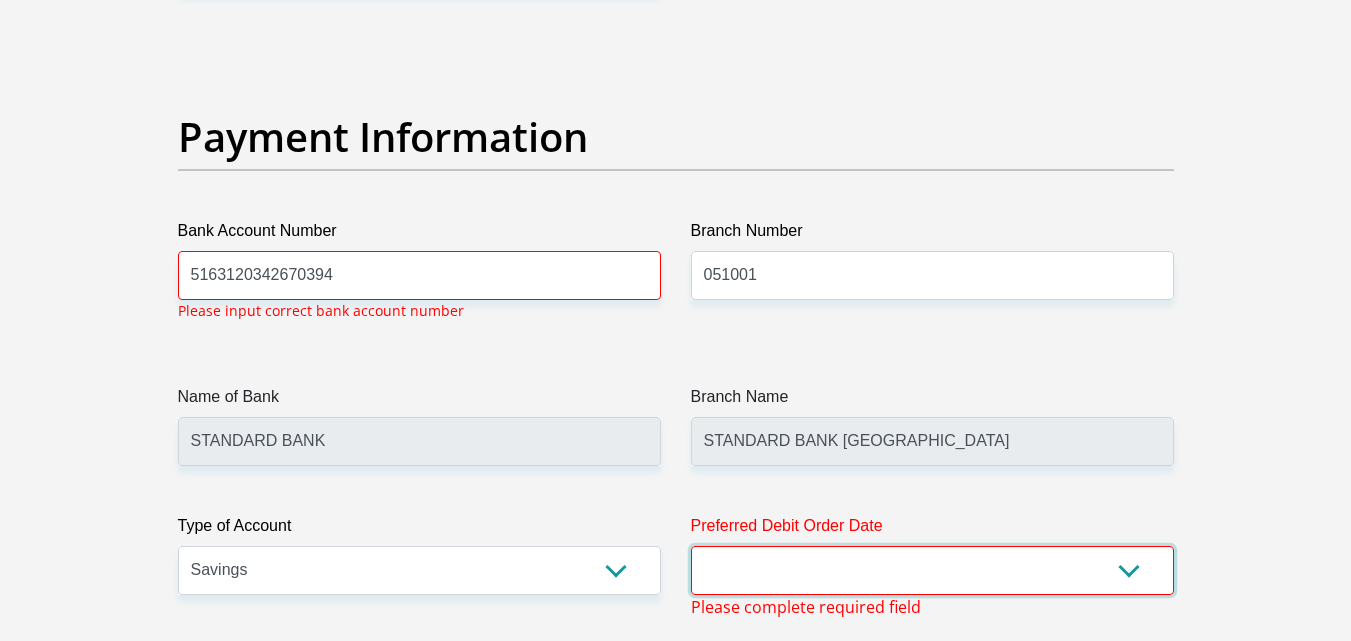 select on "5" 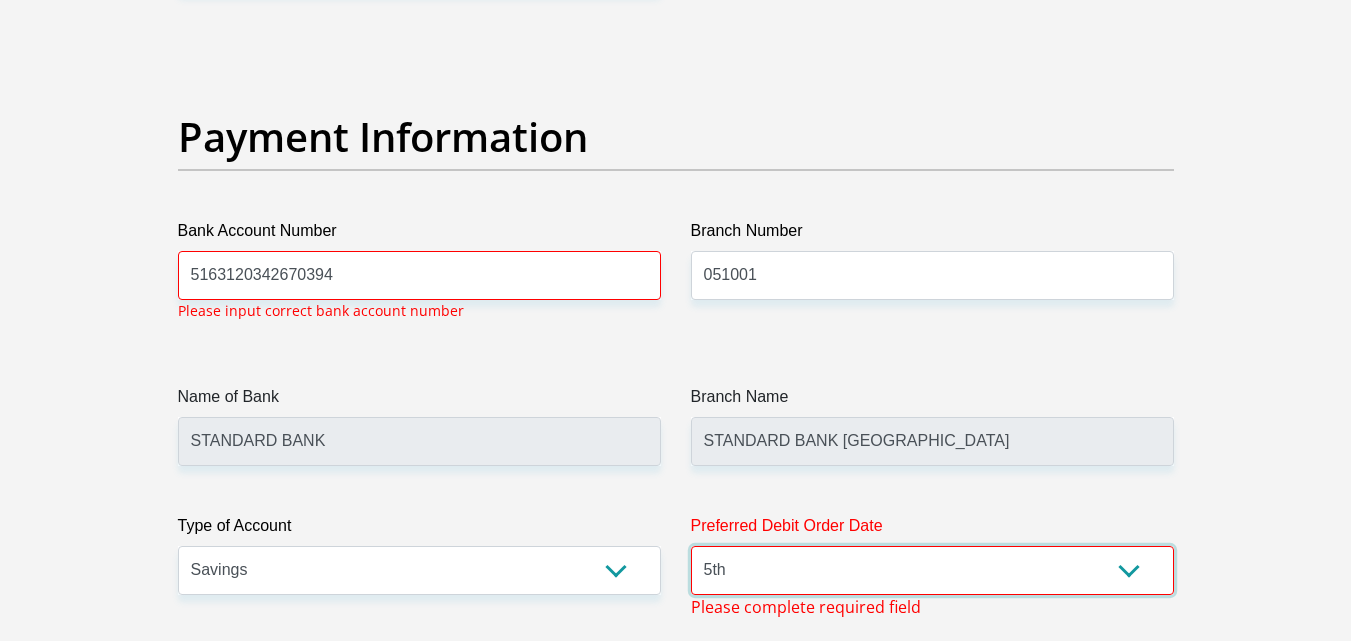 click on "1st
2nd
3rd
4th
5th
7th
18th
19th
20th
21st
22nd
23rd
24th
25th
26th
27th
28th
29th
30th" at bounding box center (932, 570) 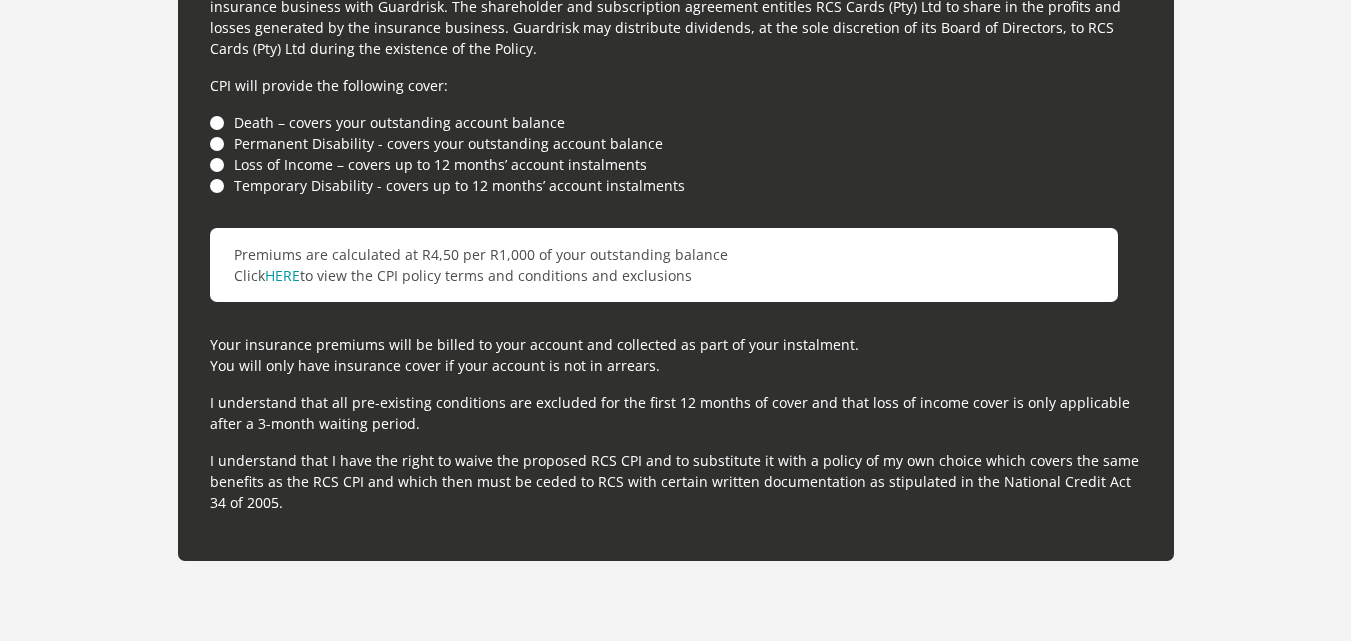 scroll, scrollTop: 5662, scrollLeft: 0, axis: vertical 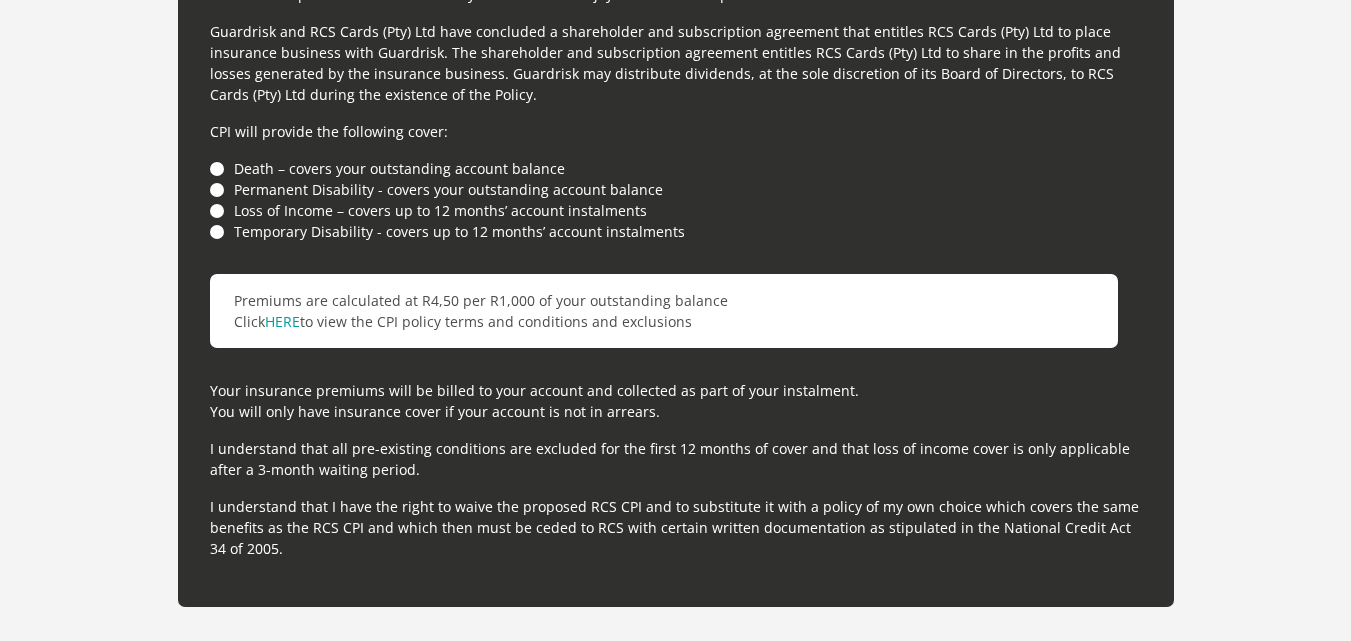 click on "Temporary Disability - covers up to 12 months’ account instalments" at bounding box center [676, 231] 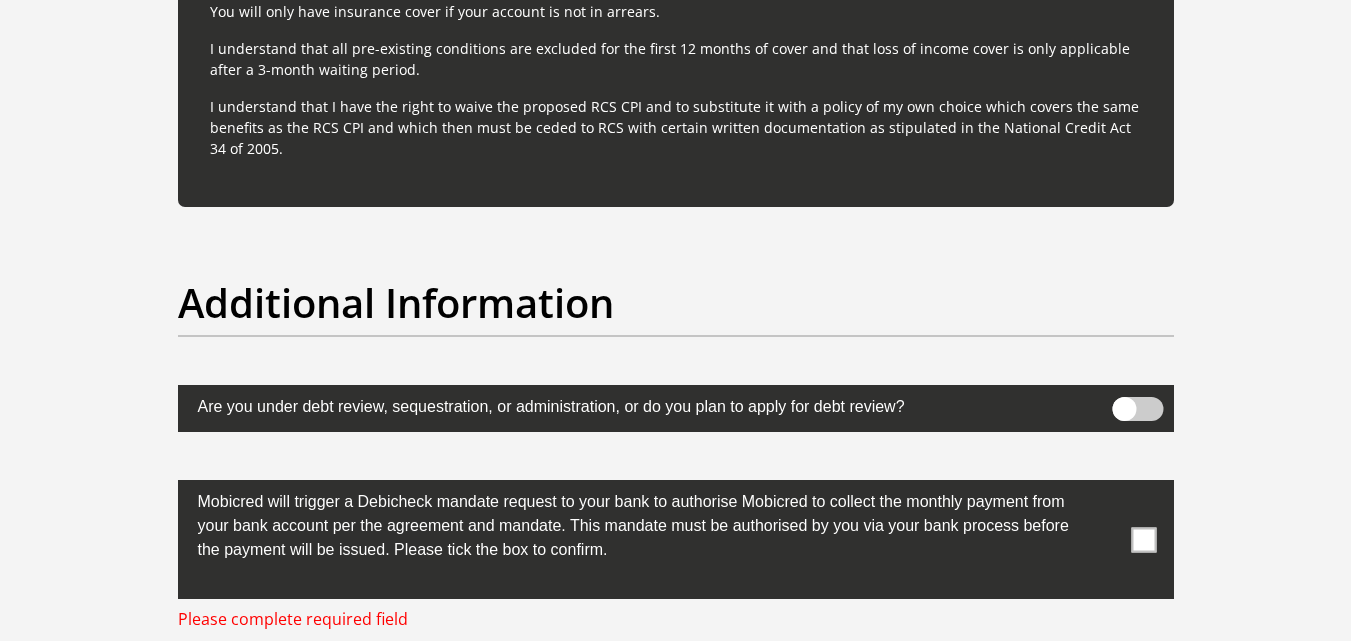 scroll, scrollTop: 6262, scrollLeft: 0, axis: vertical 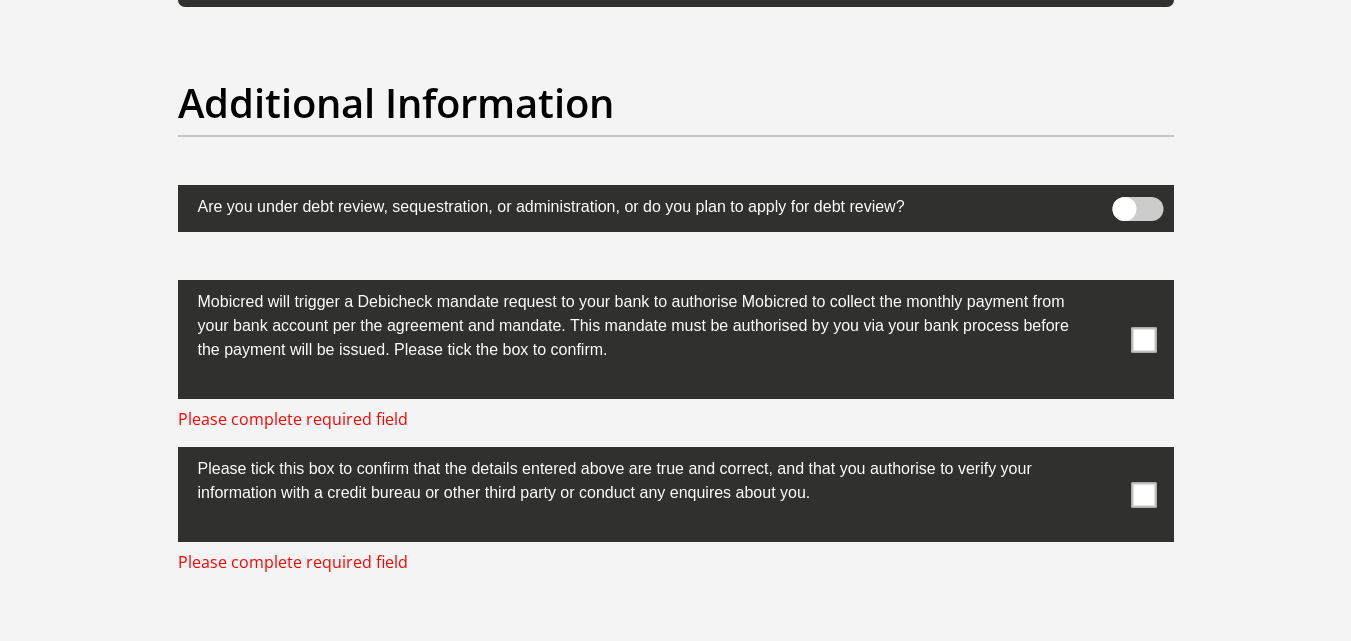 click at bounding box center [1137, 209] 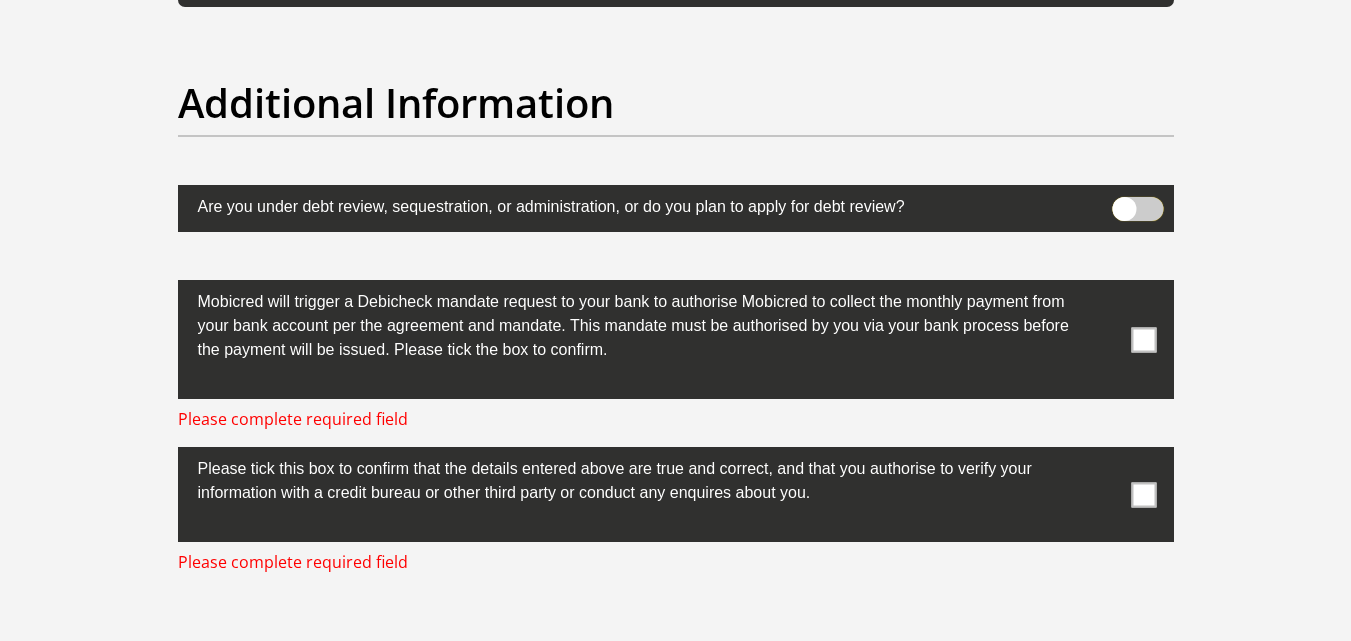 click at bounding box center [1124, 202] 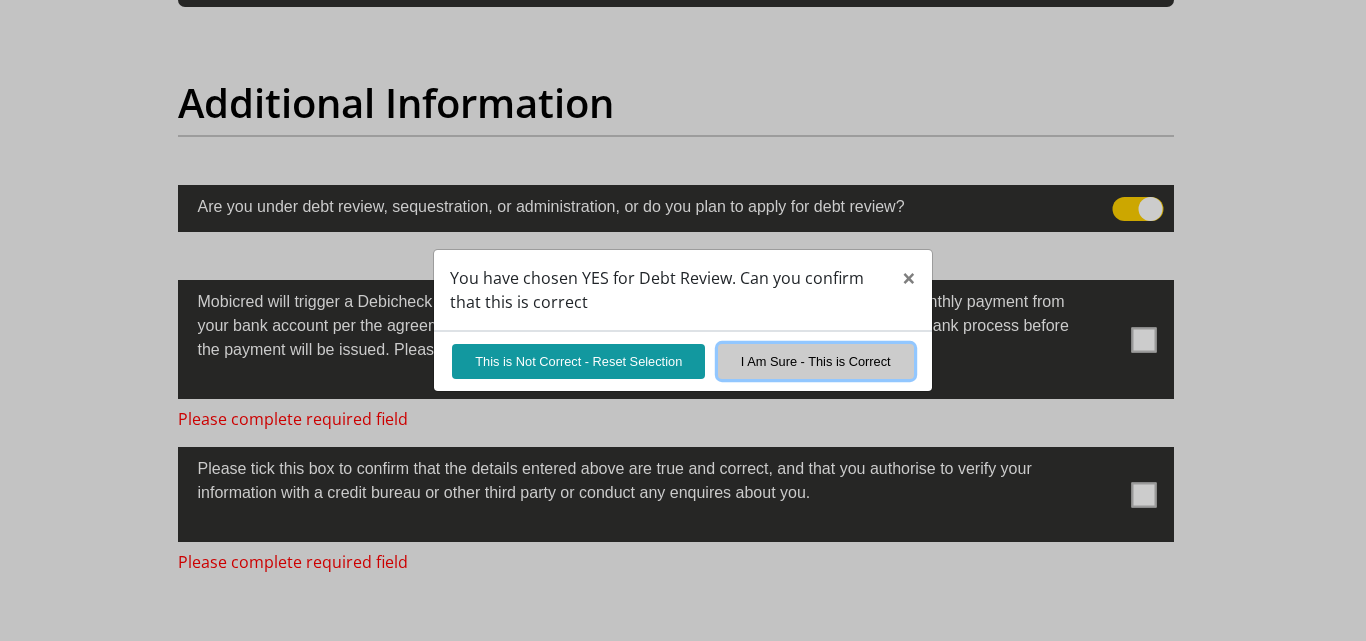 click on "I Am Sure - This is Correct" at bounding box center [816, 361] 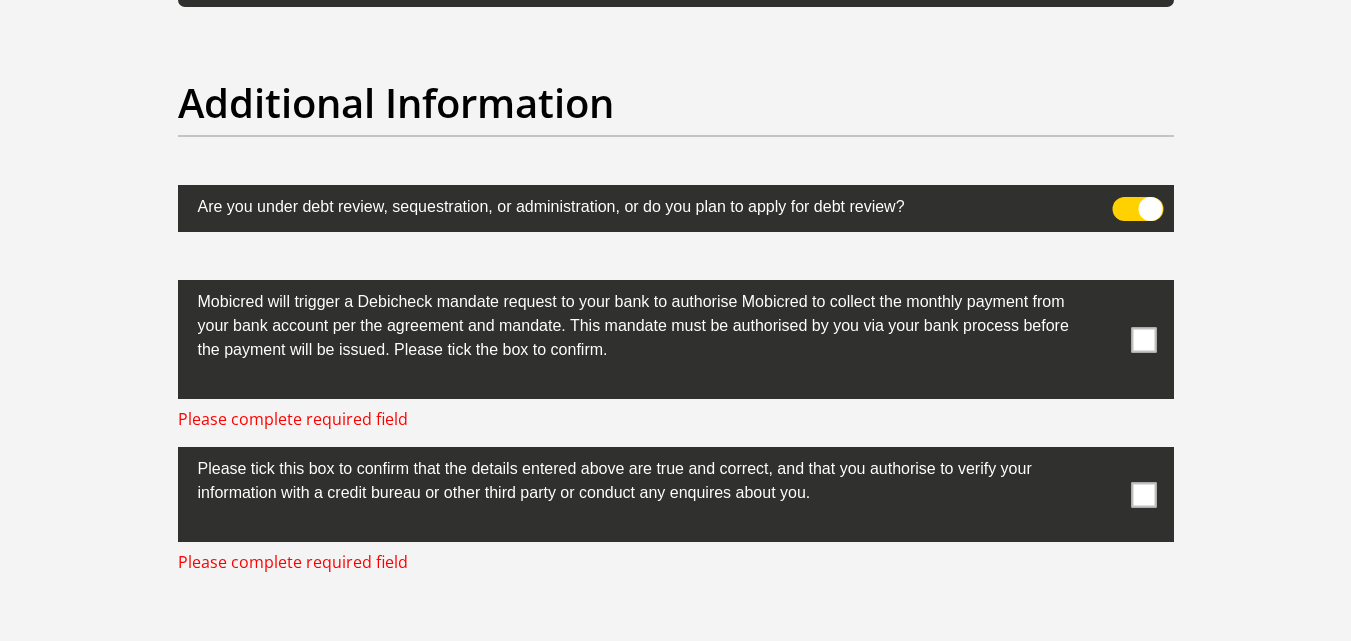 click at bounding box center (1143, 339) 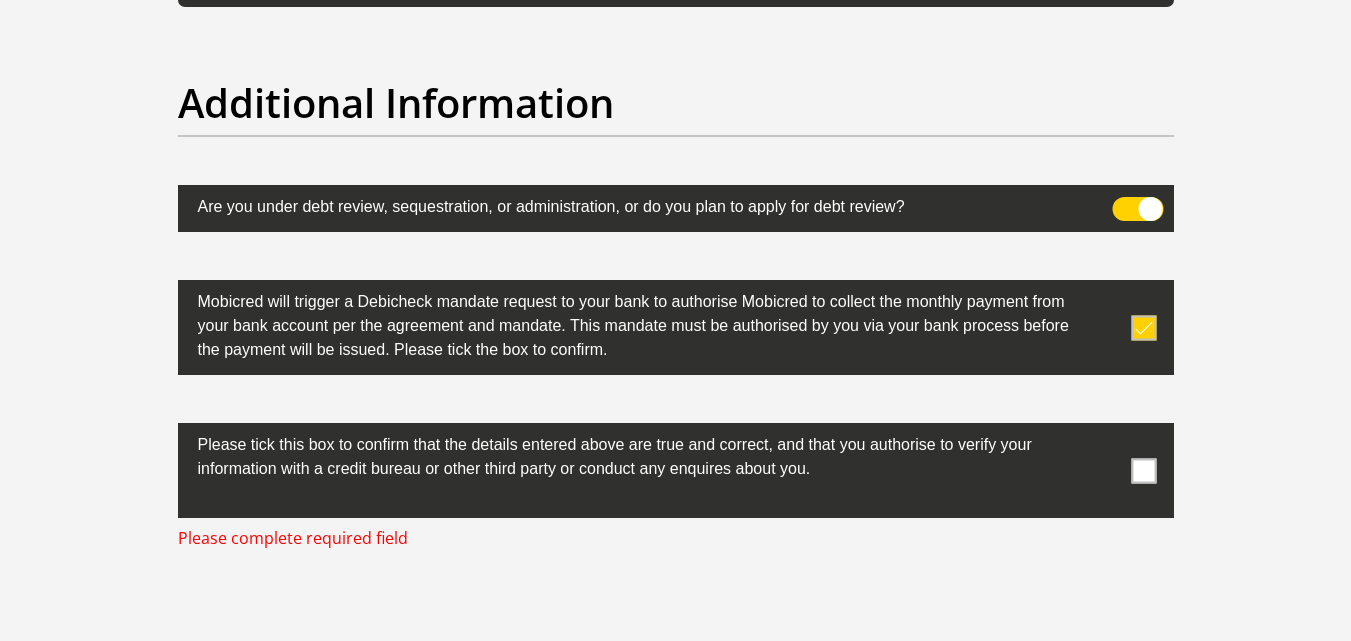 drag, startPoint x: 1149, startPoint y: 479, endPoint x: 1131, endPoint y: 471, distance: 19.697716 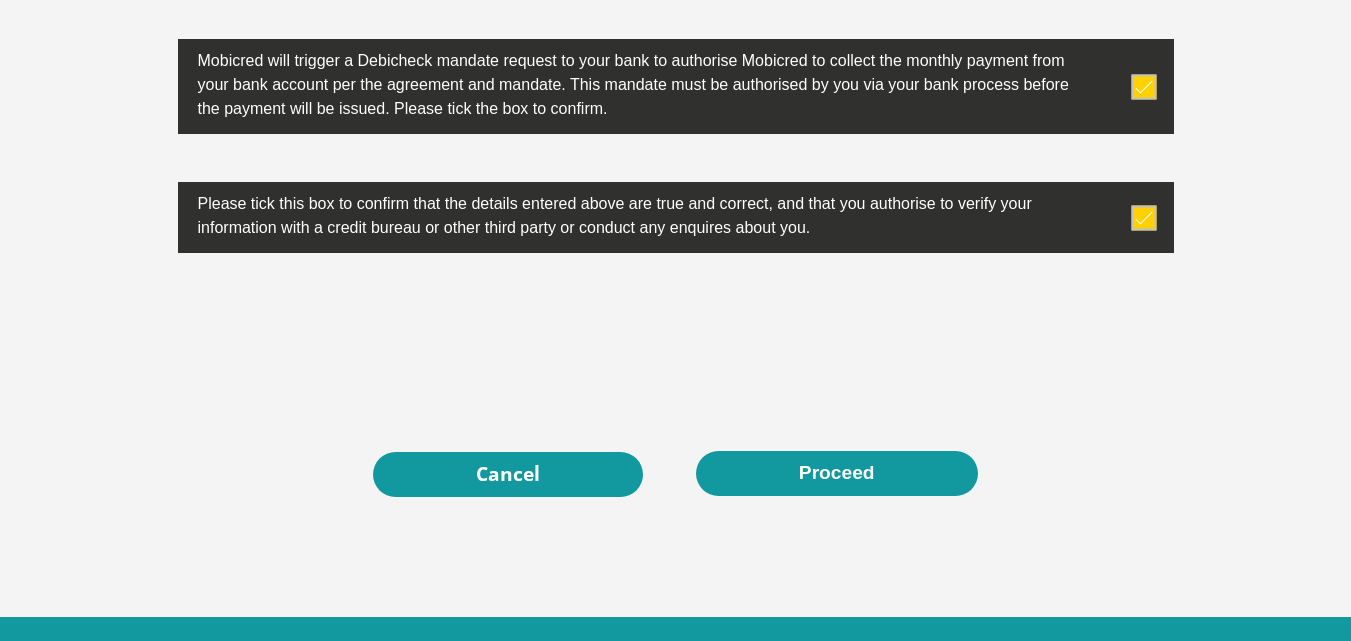 scroll, scrollTop: 6595, scrollLeft: 0, axis: vertical 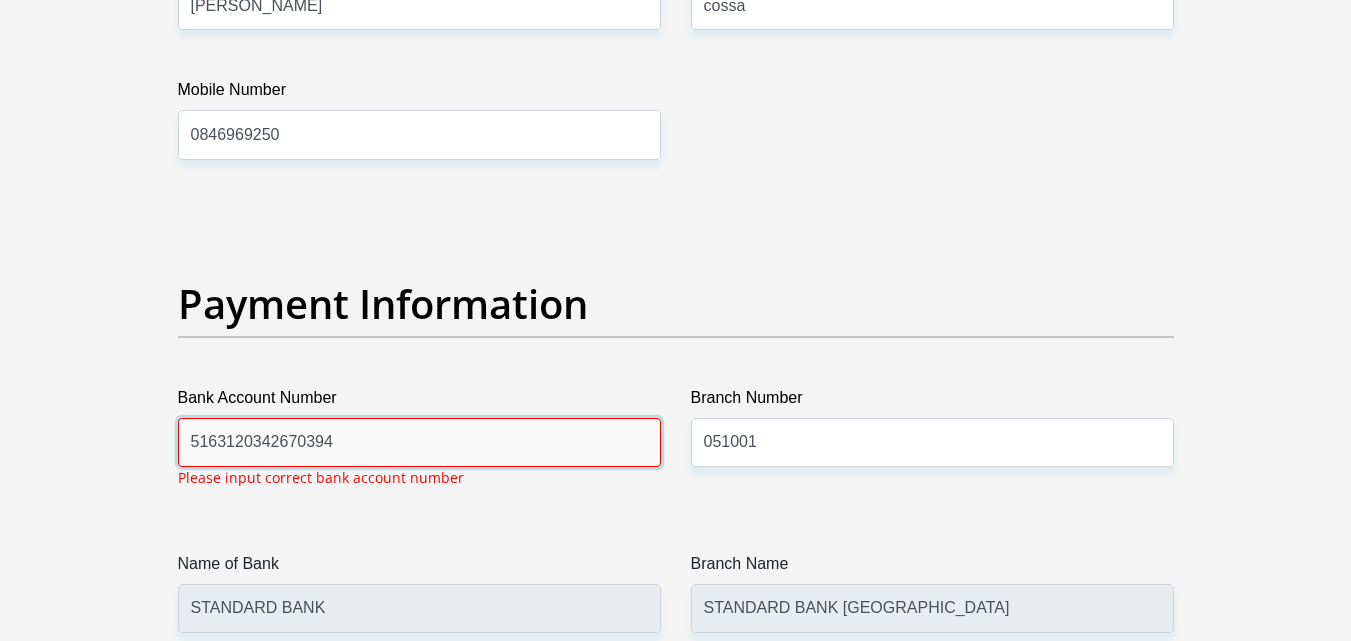 click on "5163120342670394" at bounding box center (419, 442) 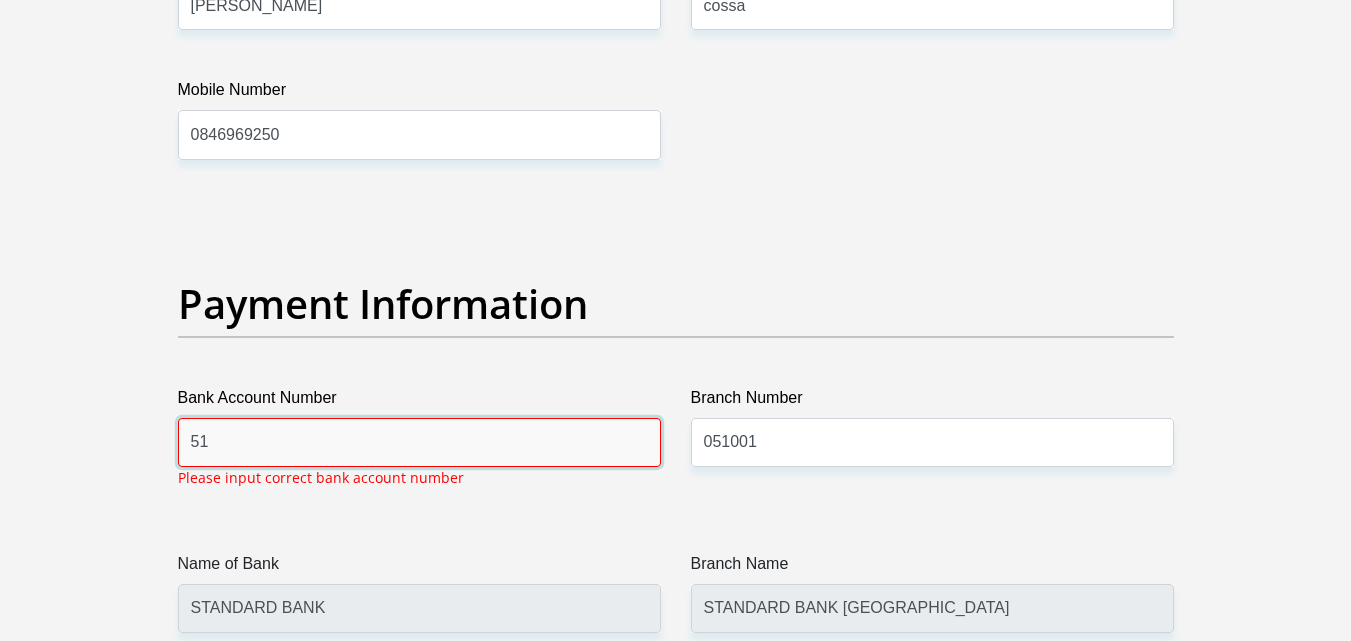type on "5" 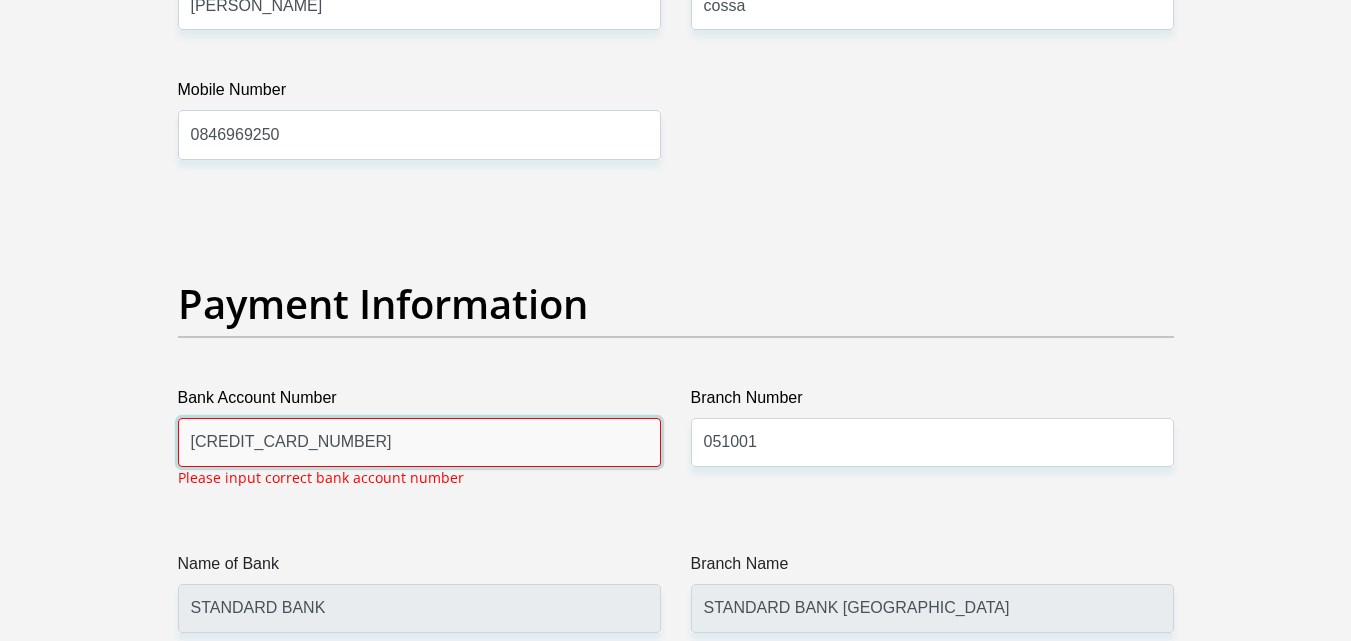 type on "[CREDIT_CARD_NUMBER]" 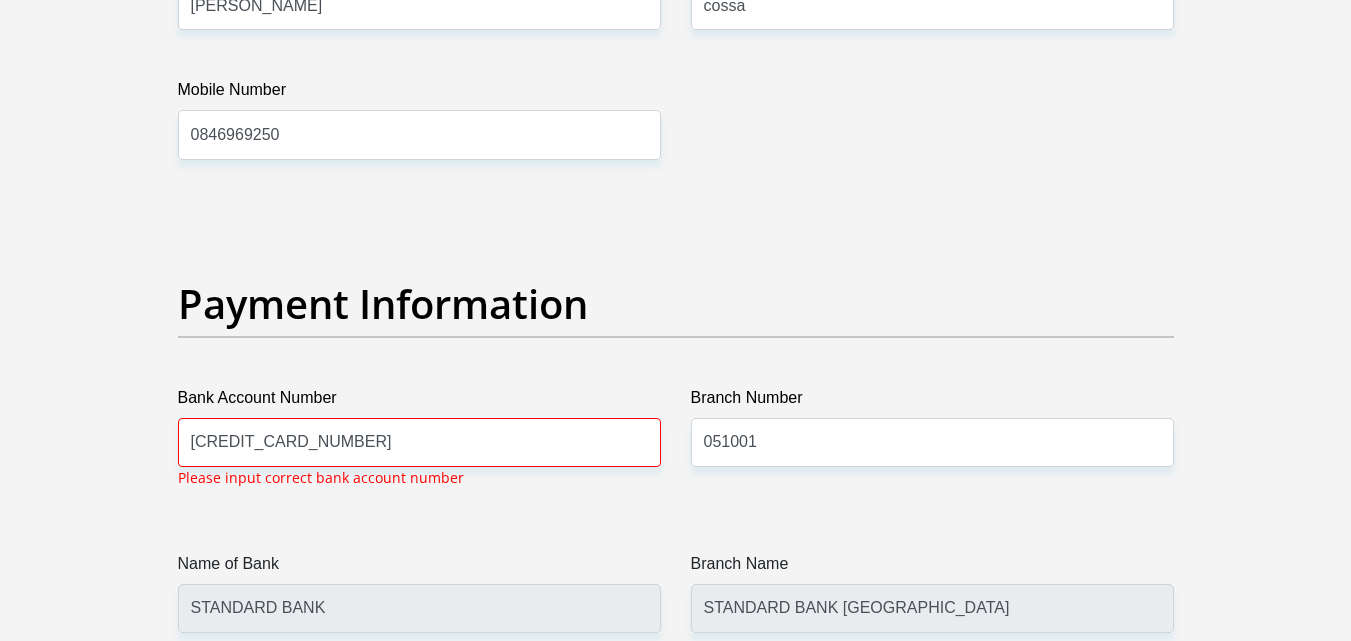 click on "Title
Mr
Ms
Mrs
Dr
[PERSON_NAME]
First Name
[GEOGRAPHIC_DATA]
Surname
TOKA
ID Number
[CREDIT_CARD_NUMBER]
Please input valid ID number
Race
Black
Coloured
Indian
White
Other
Contact Number
0623593364
Please input valid contact number
Nationality
[GEOGRAPHIC_DATA]
[GEOGRAPHIC_DATA]
[GEOGRAPHIC_DATA]  [GEOGRAPHIC_DATA]  [GEOGRAPHIC_DATA]" at bounding box center (676, -797) 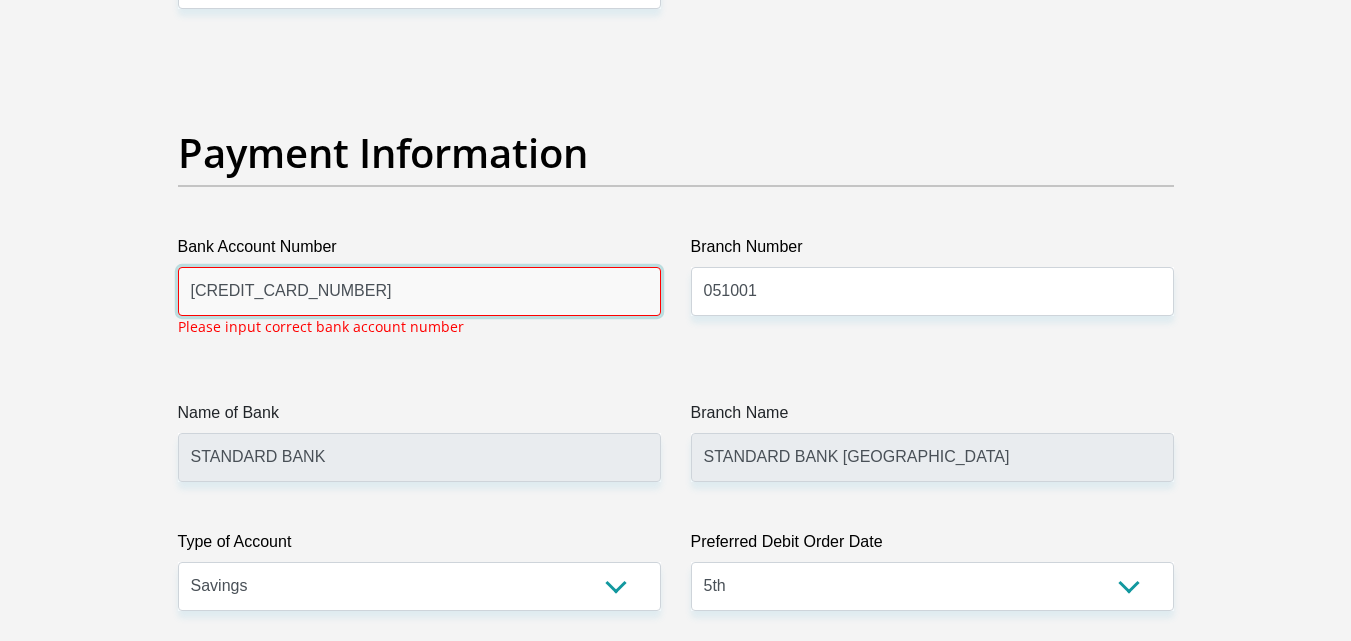 click on "[CREDIT_CARD_NUMBER]" at bounding box center [419, 291] 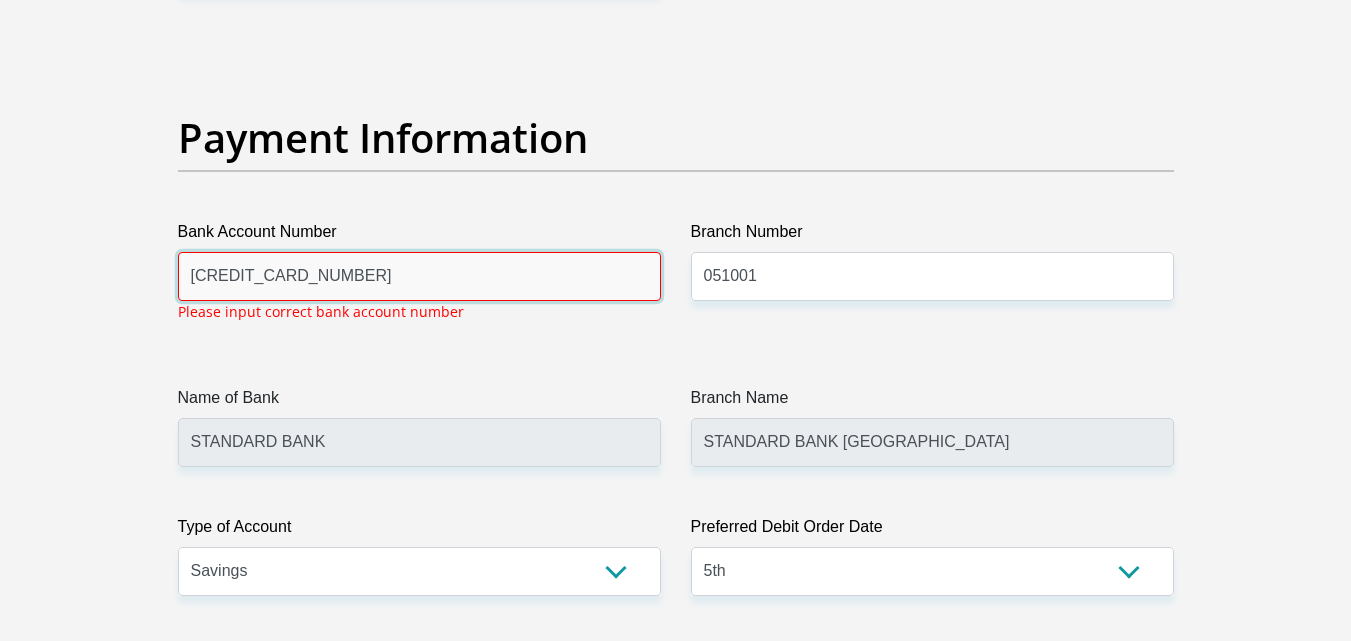 scroll, scrollTop: 4562, scrollLeft: 0, axis: vertical 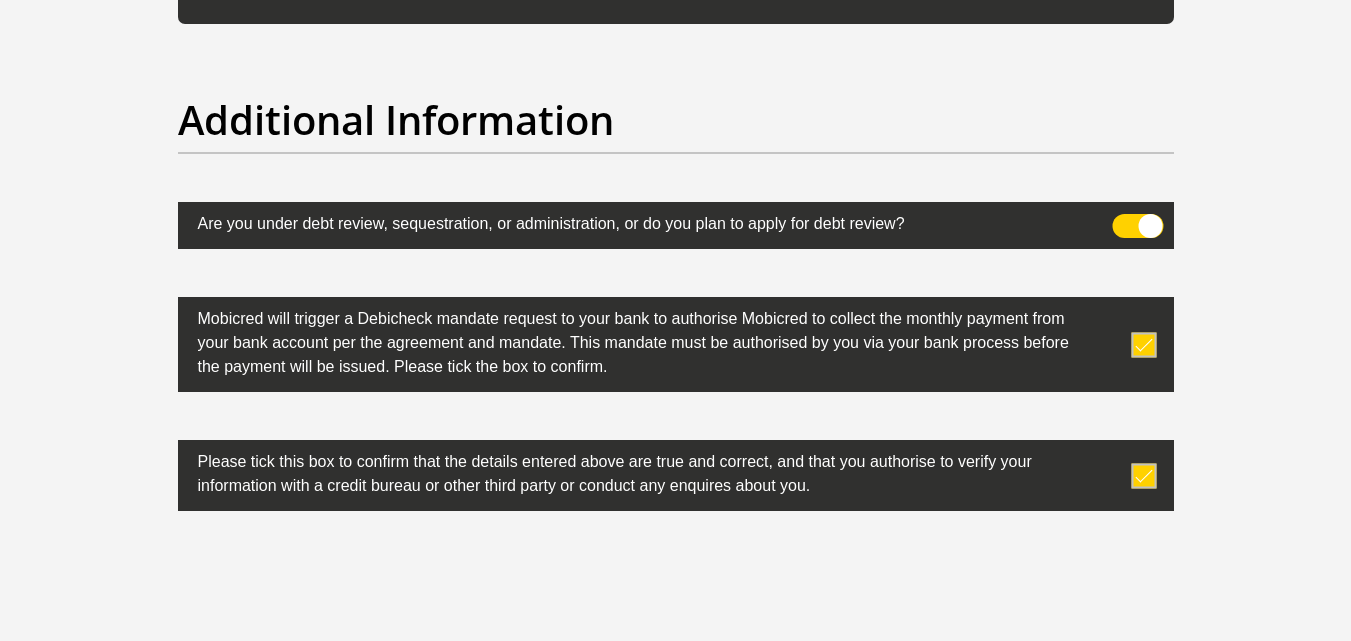 click on "Title
Mr
Ms
Mrs
Dr
[PERSON_NAME]
First Name
[GEOGRAPHIC_DATA]
Surname
TOKA
ID Number
[CREDIT_CARD_NUMBER]
Please input valid ID number
Race
Black
Coloured
Indian
White
Other
Contact Number
0623593364
Please input valid contact number
Nationality
[GEOGRAPHIC_DATA]
[GEOGRAPHIC_DATA]
[GEOGRAPHIC_DATA]  [GEOGRAPHIC_DATA]  [GEOGRAPHIC_DATA]" at bounding box center (676, -2647) 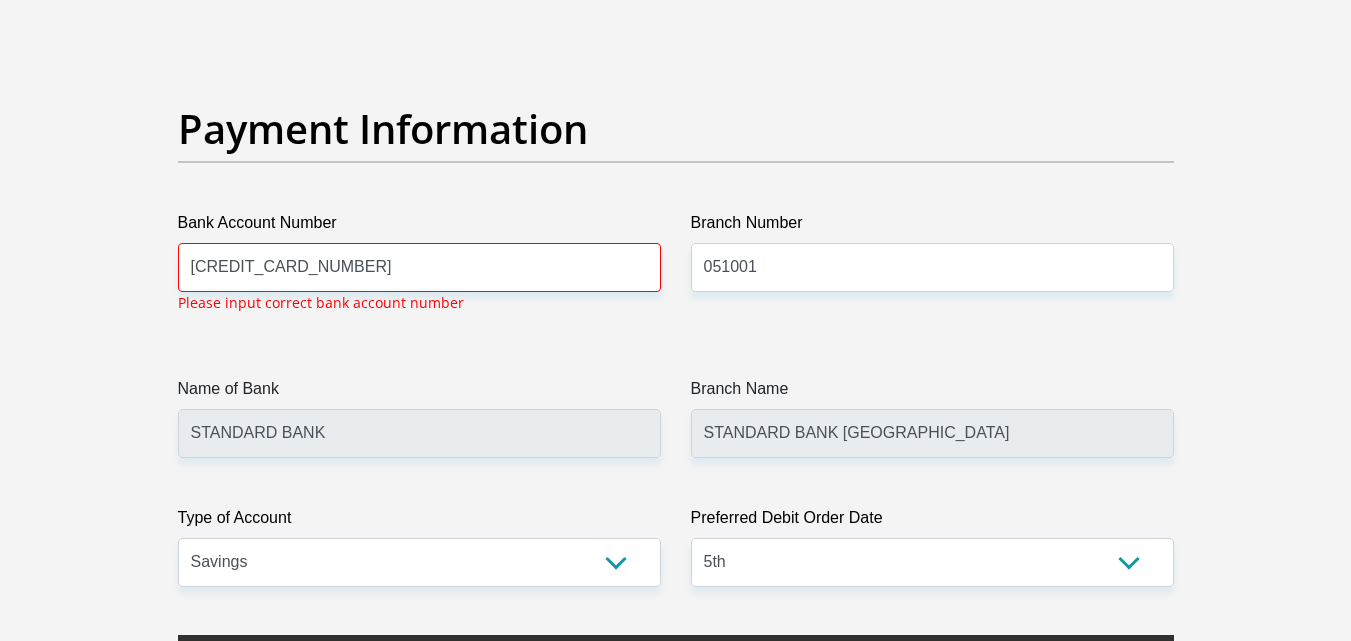 scroll, scrollTop: 4562, scrollLeft: 0, axis: vertical 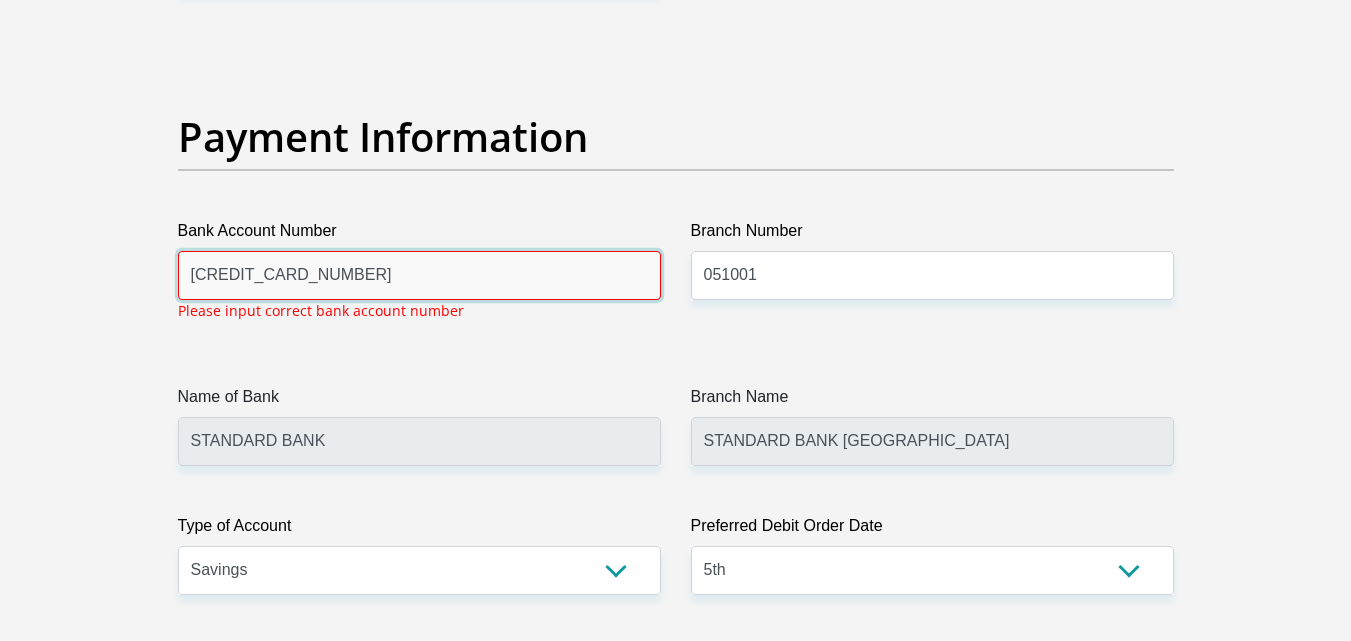 click on "[CREDIT_CARD_NUMBER]" at bounding box center [419, 275] 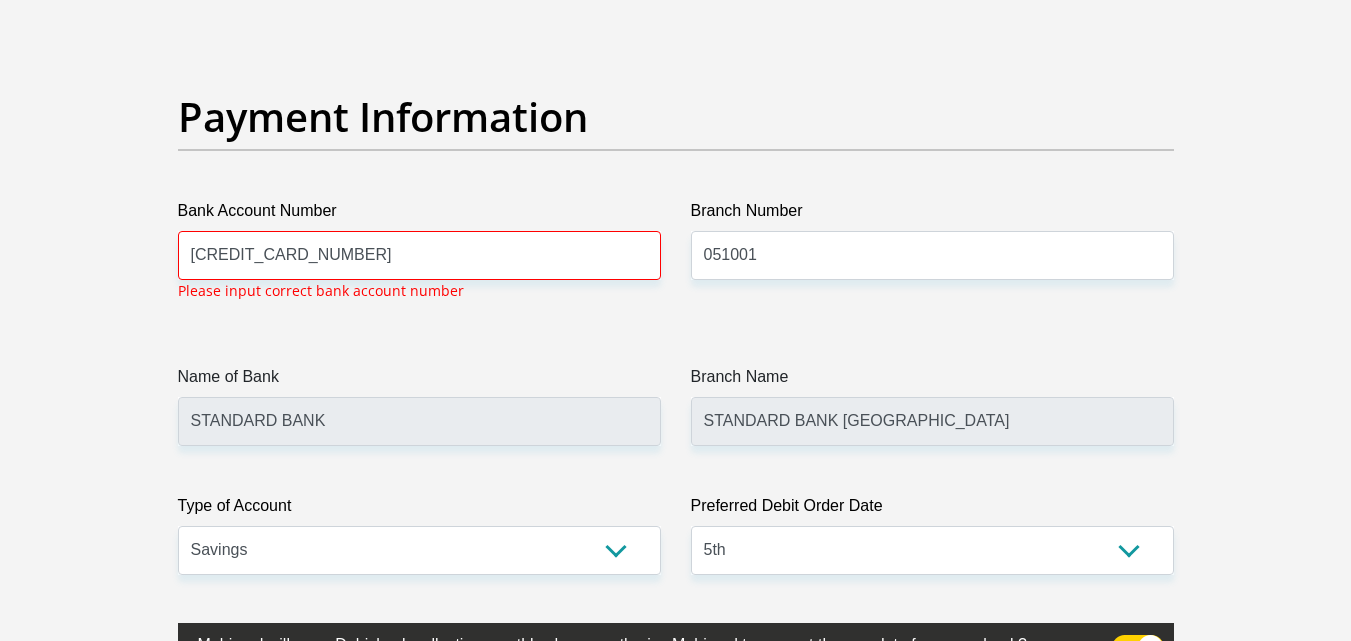 scroll, scrollTop: 4562, scrollLeft: 0, axis: vertical 